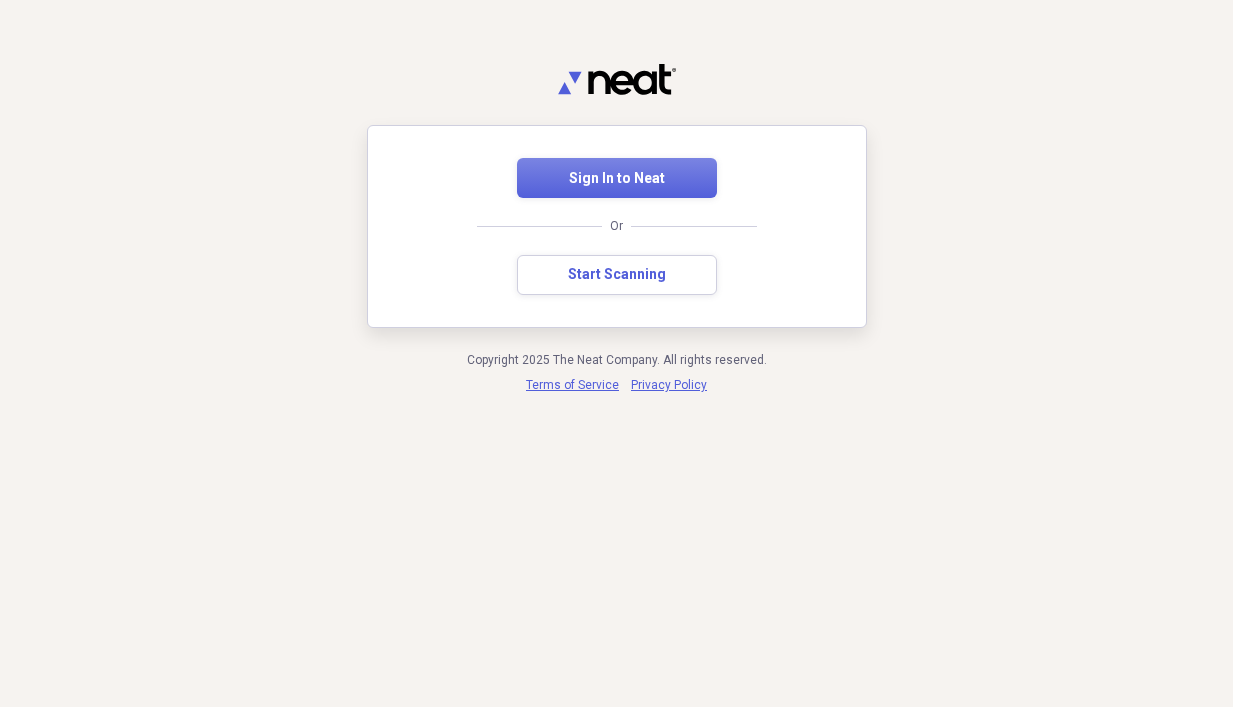 scroll, scrollTop: 0, scrollLeft: 0, axis: both 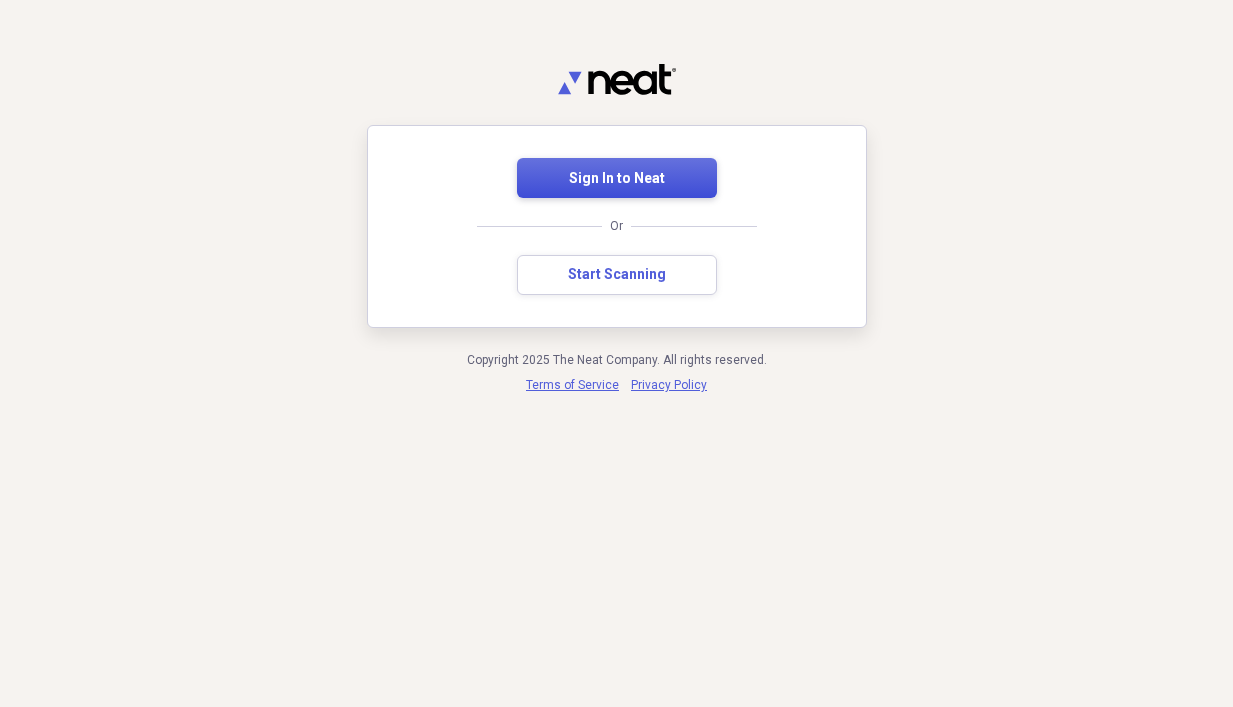 click on "Sign In to Neat" at bounding box center [617, 179] 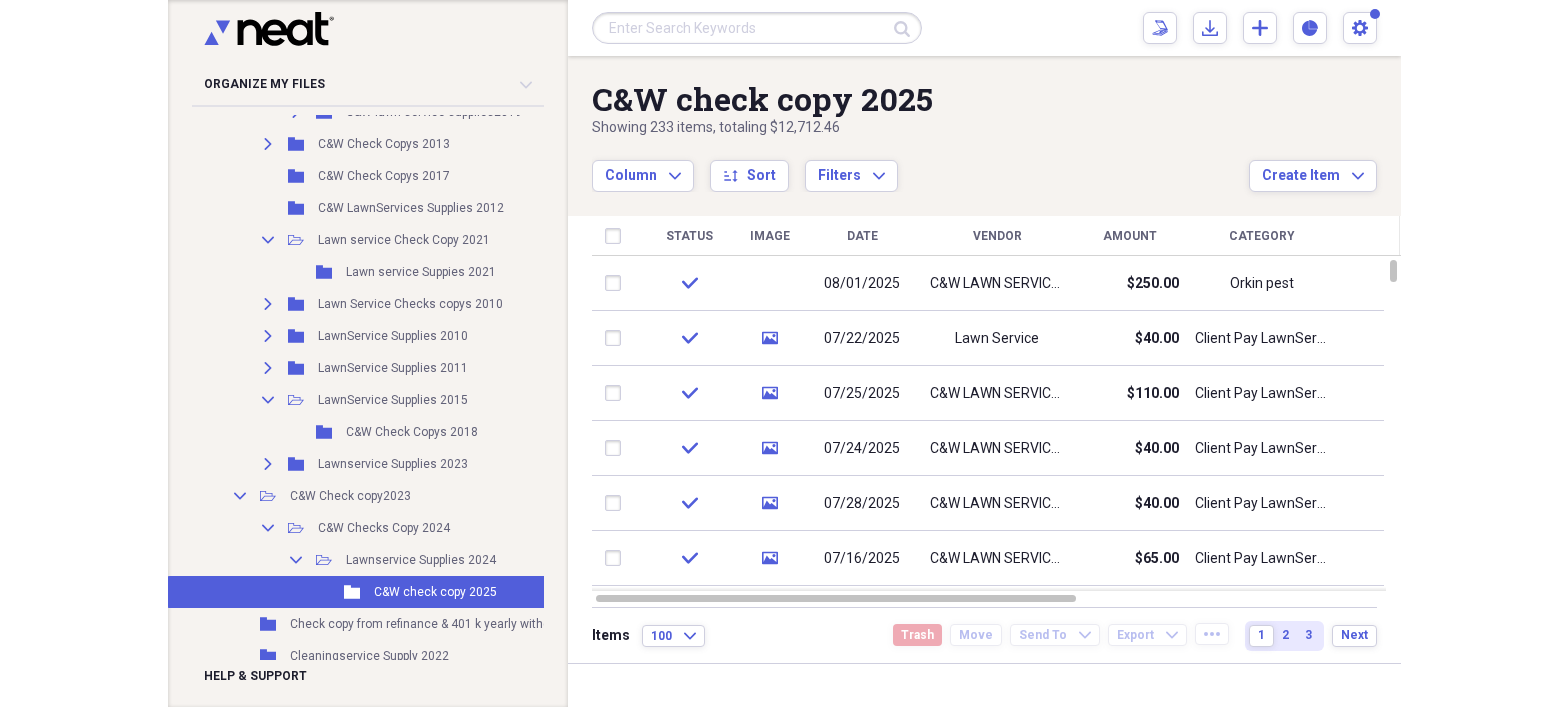 scroll, scrollTop: 726, scrollLeft: 0, axis: vertical 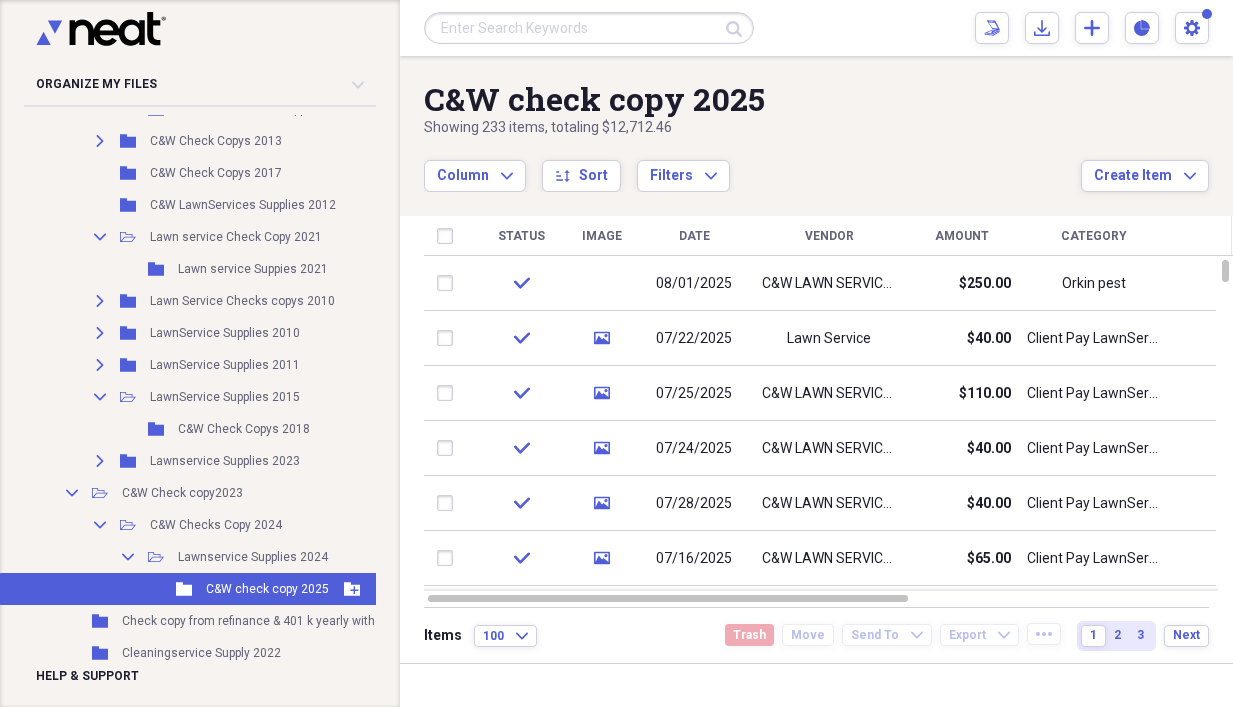 click on "C&W check copy 2025" at bounding box center [267, 589] 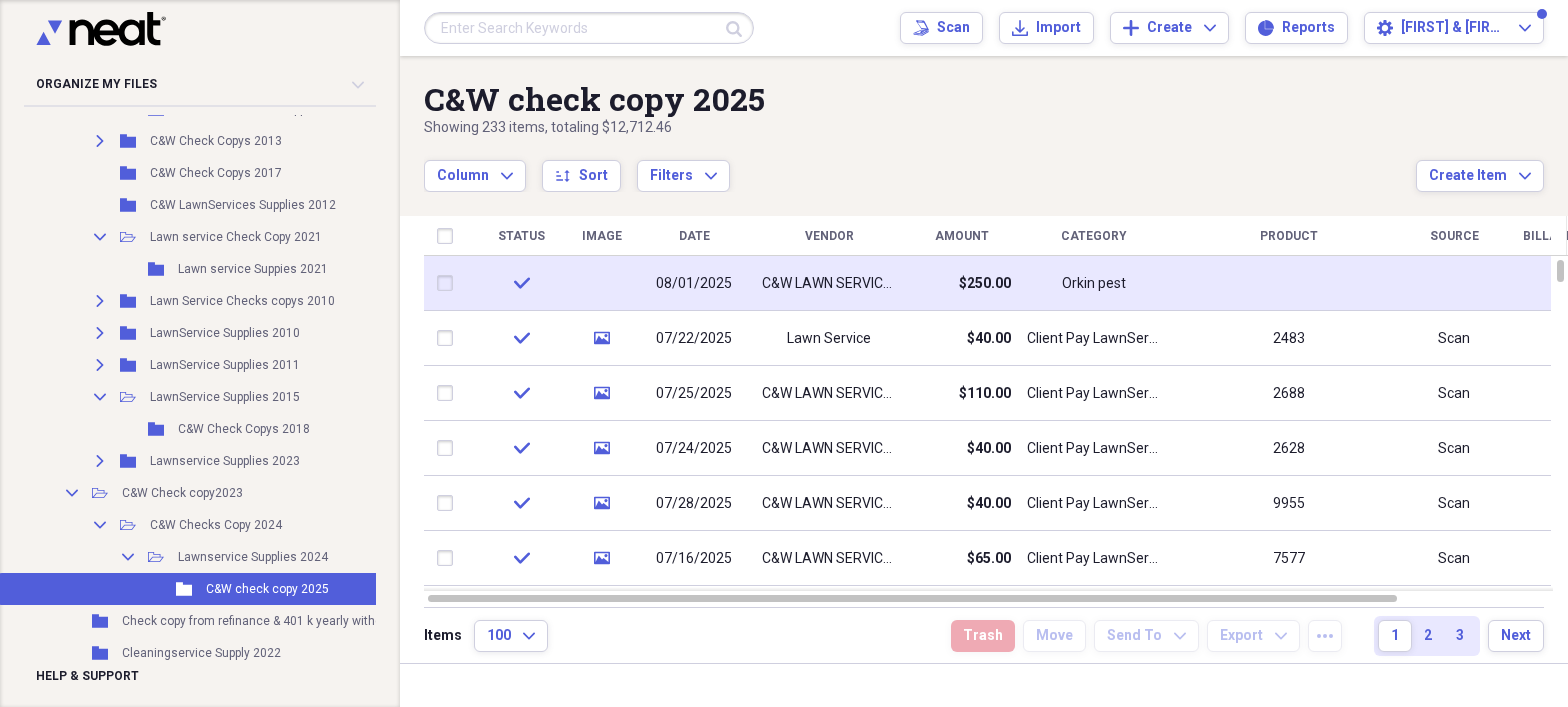 click on "C&W  LAWN  SERVICES" at bounding box center [829, 284] 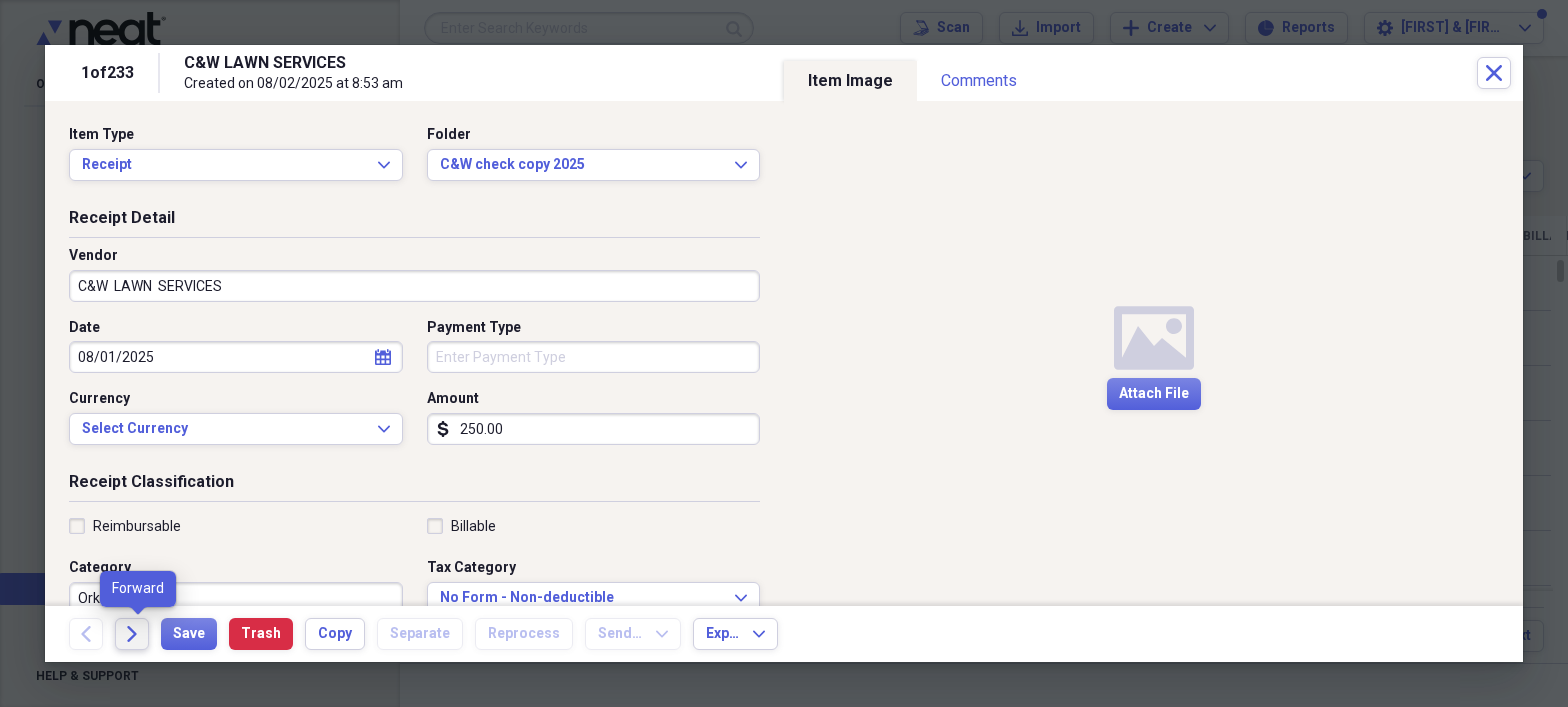 click on "Forward" 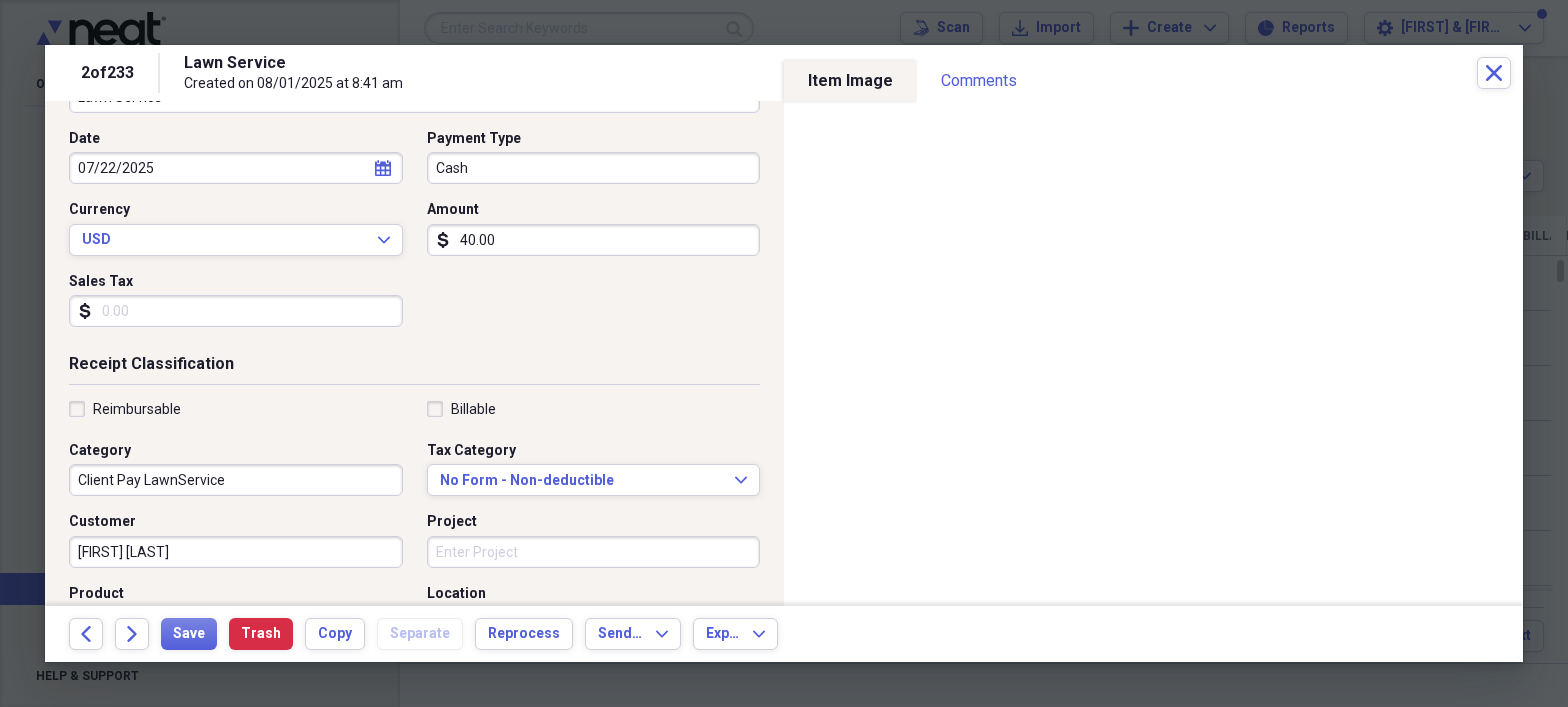scroll, scrollTop: 211, scrollLeft: 0, axis: vertical 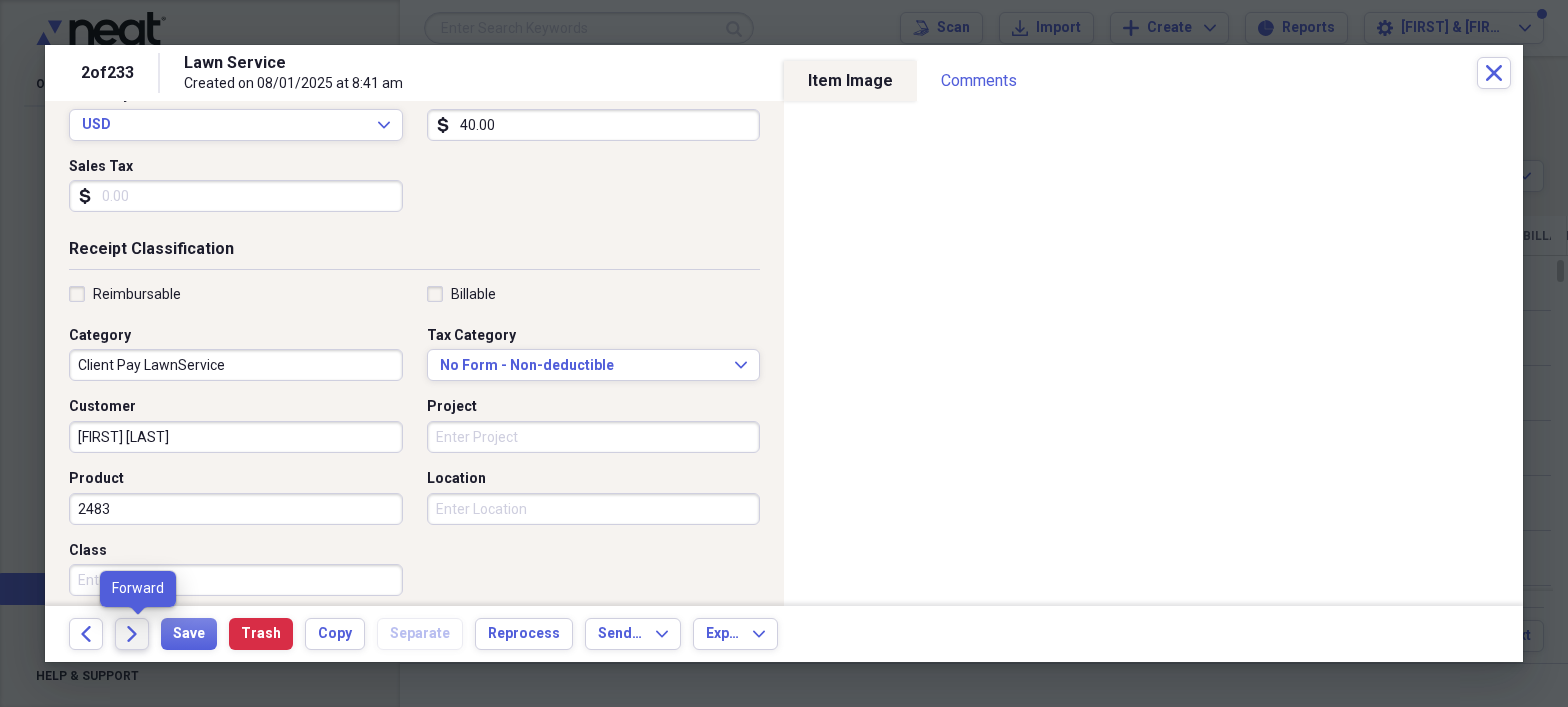 click on "Forward" 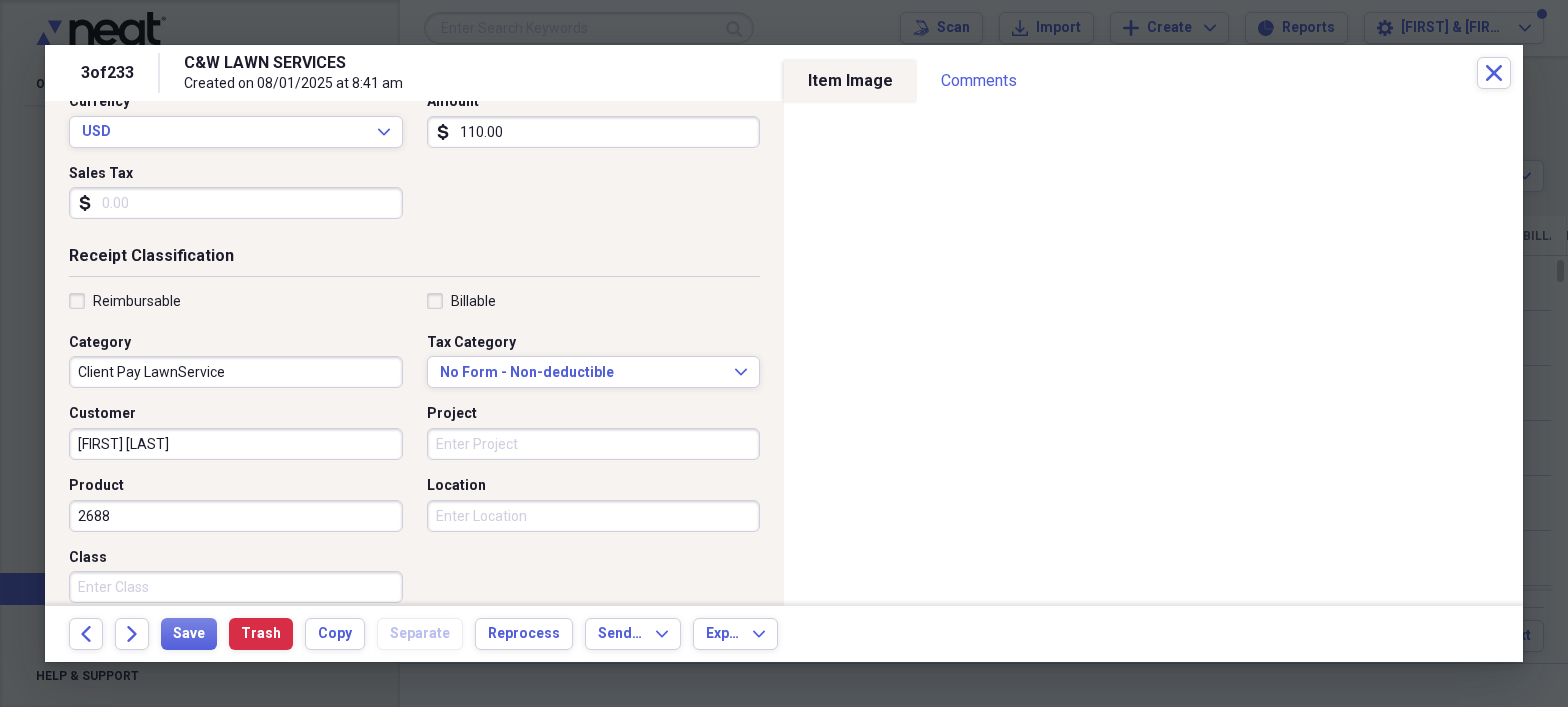 scroll, scrollTop: 308, scrollLeft: 0, axis: vertical 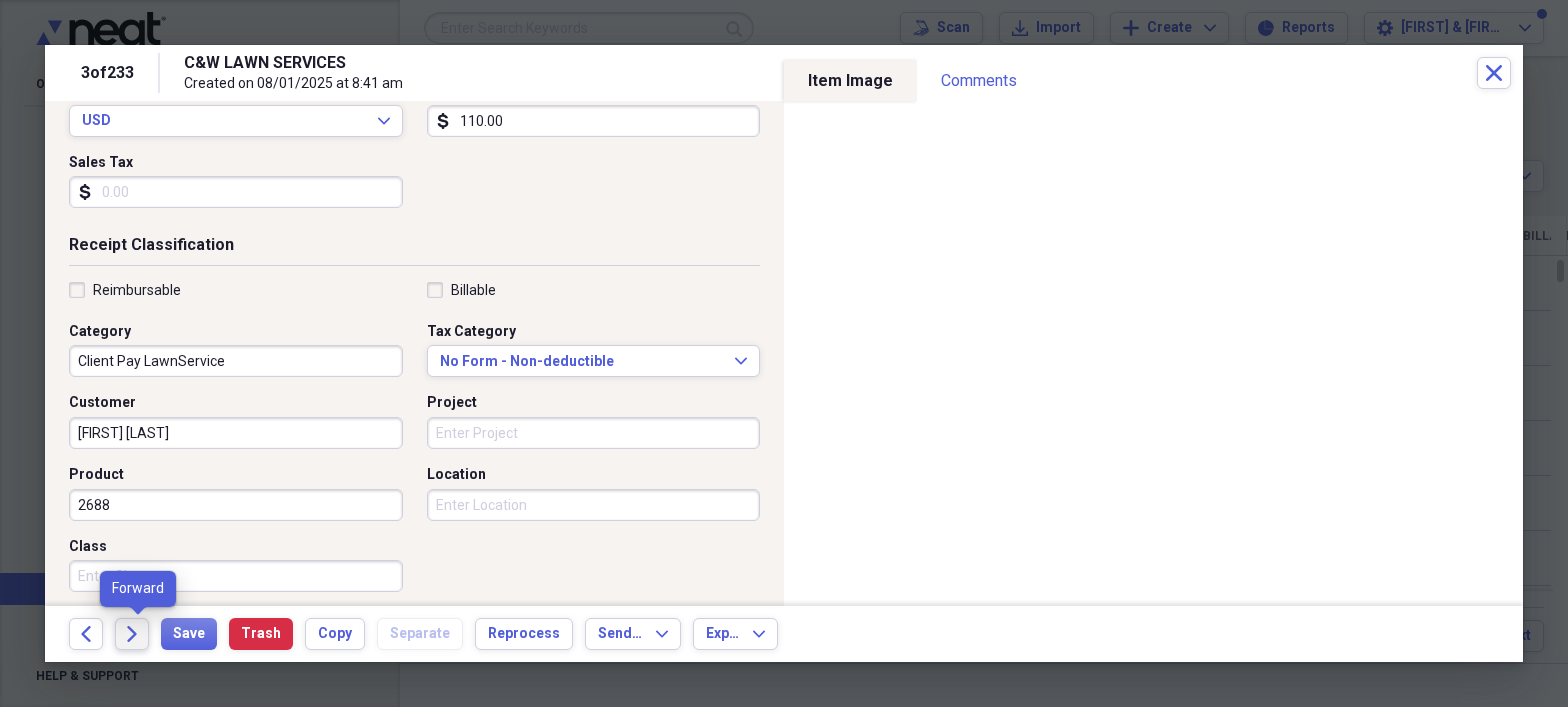 click on "Forward" 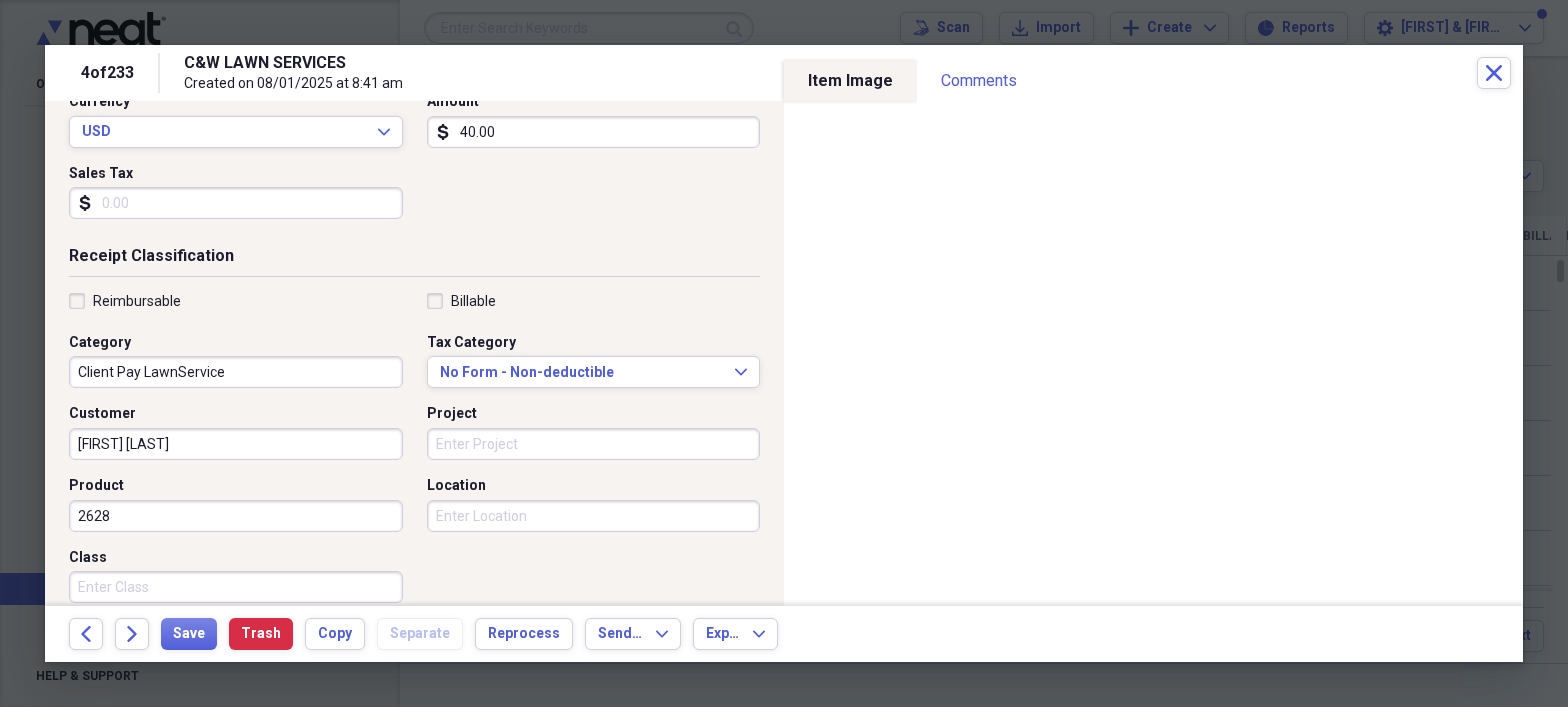 scroll, scrollTop: 299, scrollLeft: 0, axis: vertical 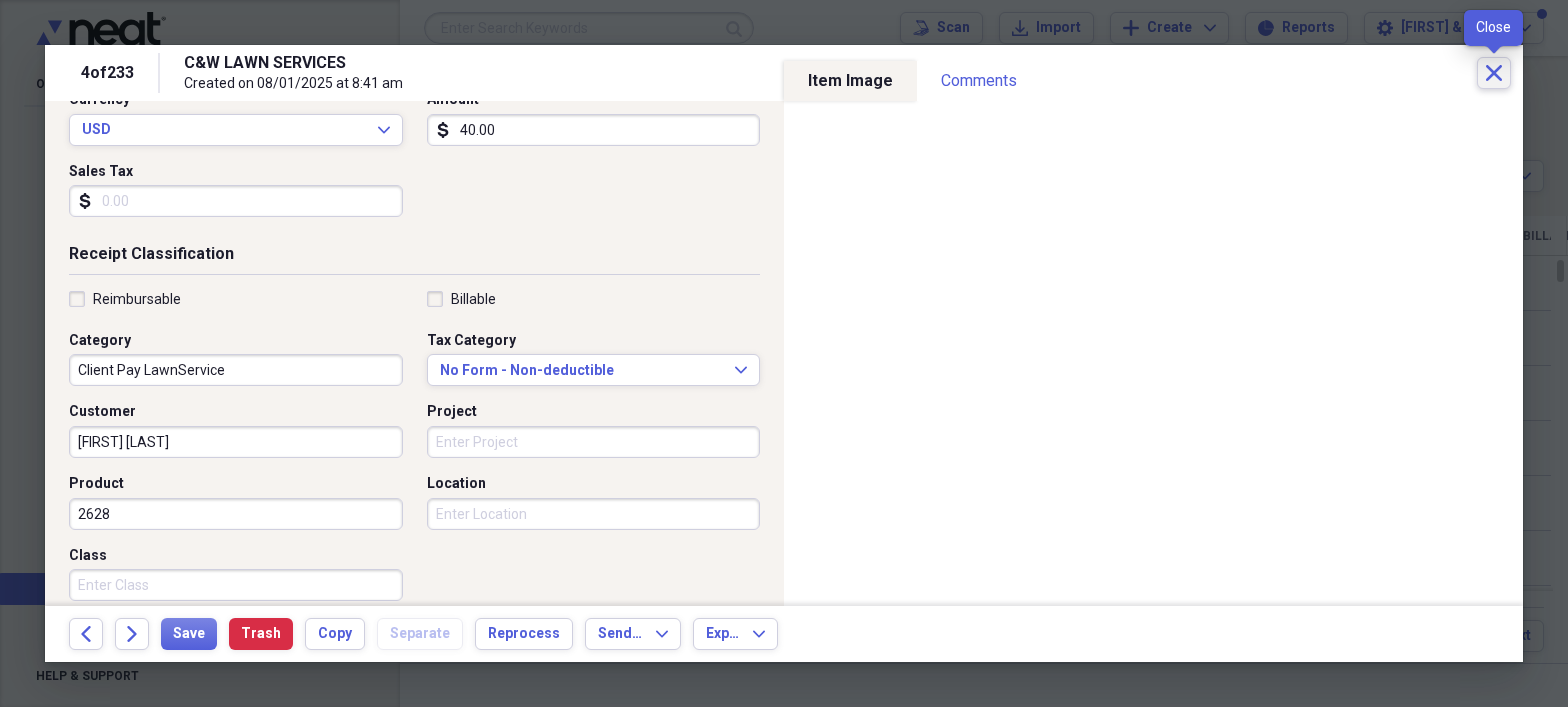 click on "Close" 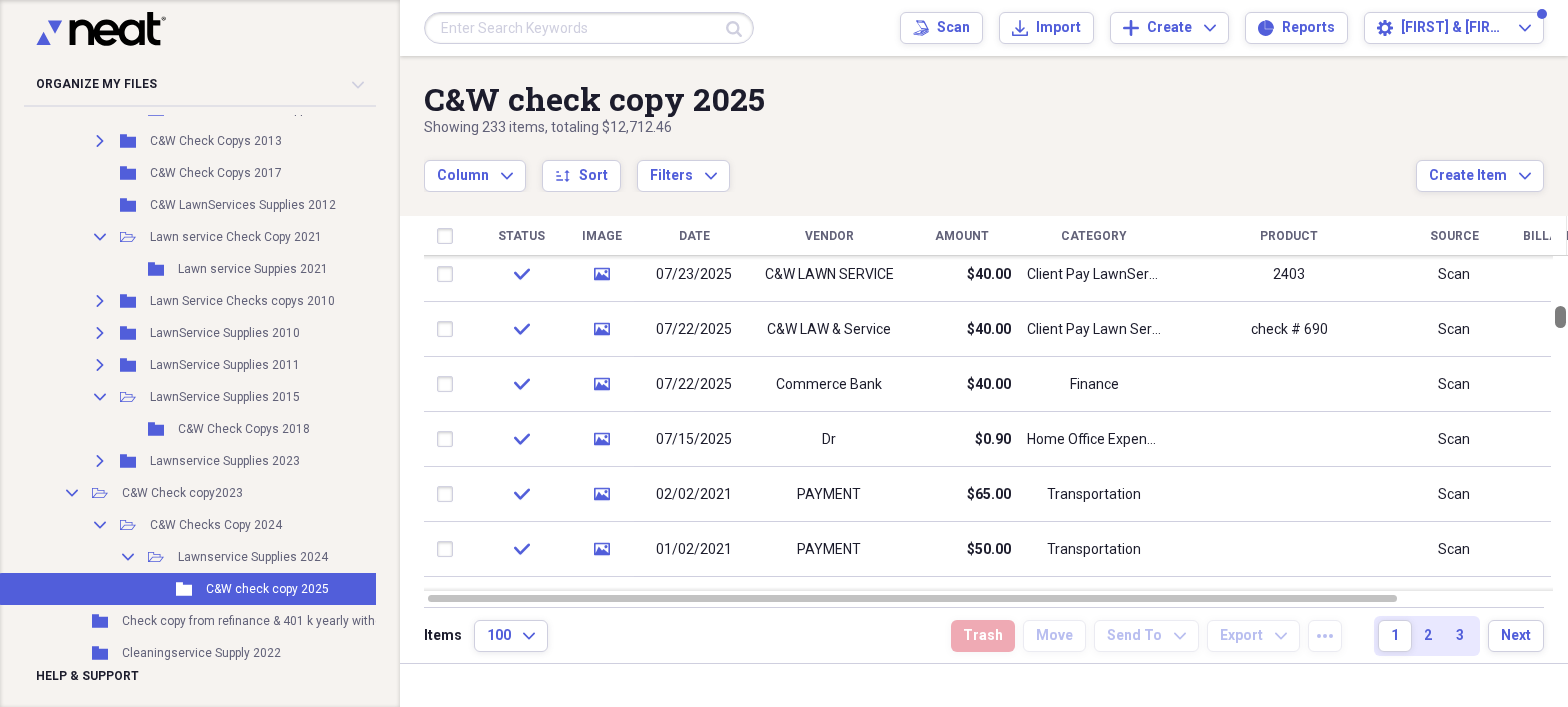 drag, startPoint x: 1558, startPoint y: 268, endPoint x: 1564, endPoint y: 314, distance: 46.389652 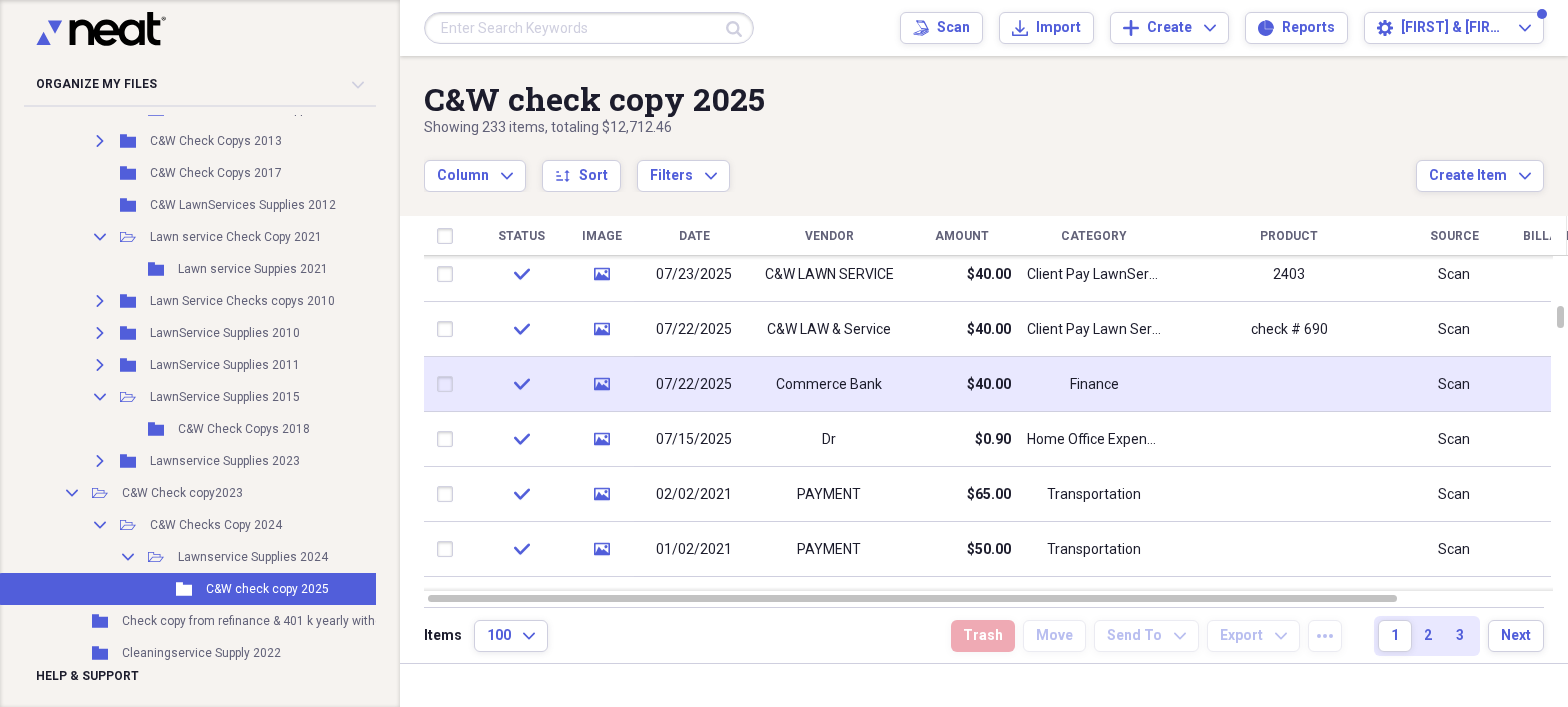 click on "Commerce Bank" at bounding box center (829, 385) 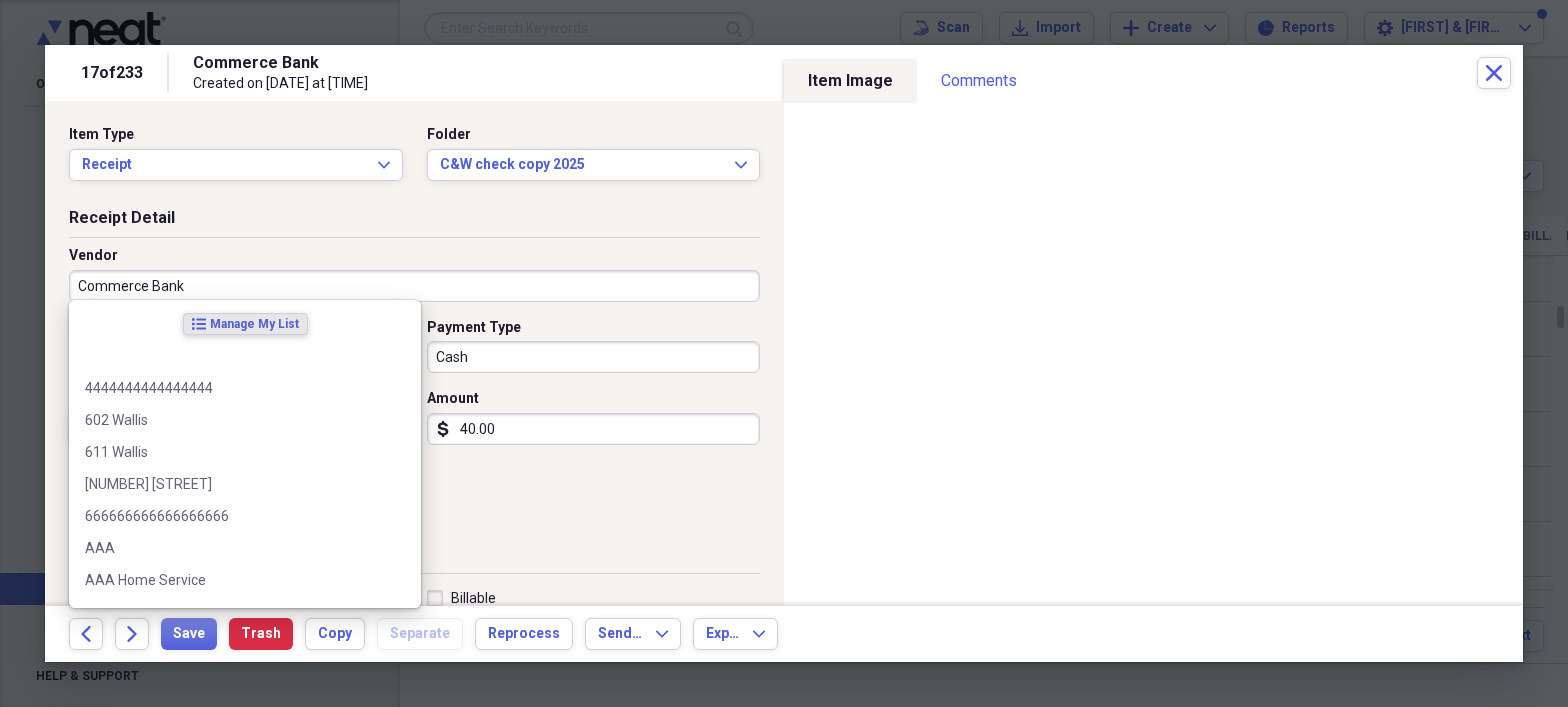 click on "Commerce Bank" at bounding box center (414, 286) 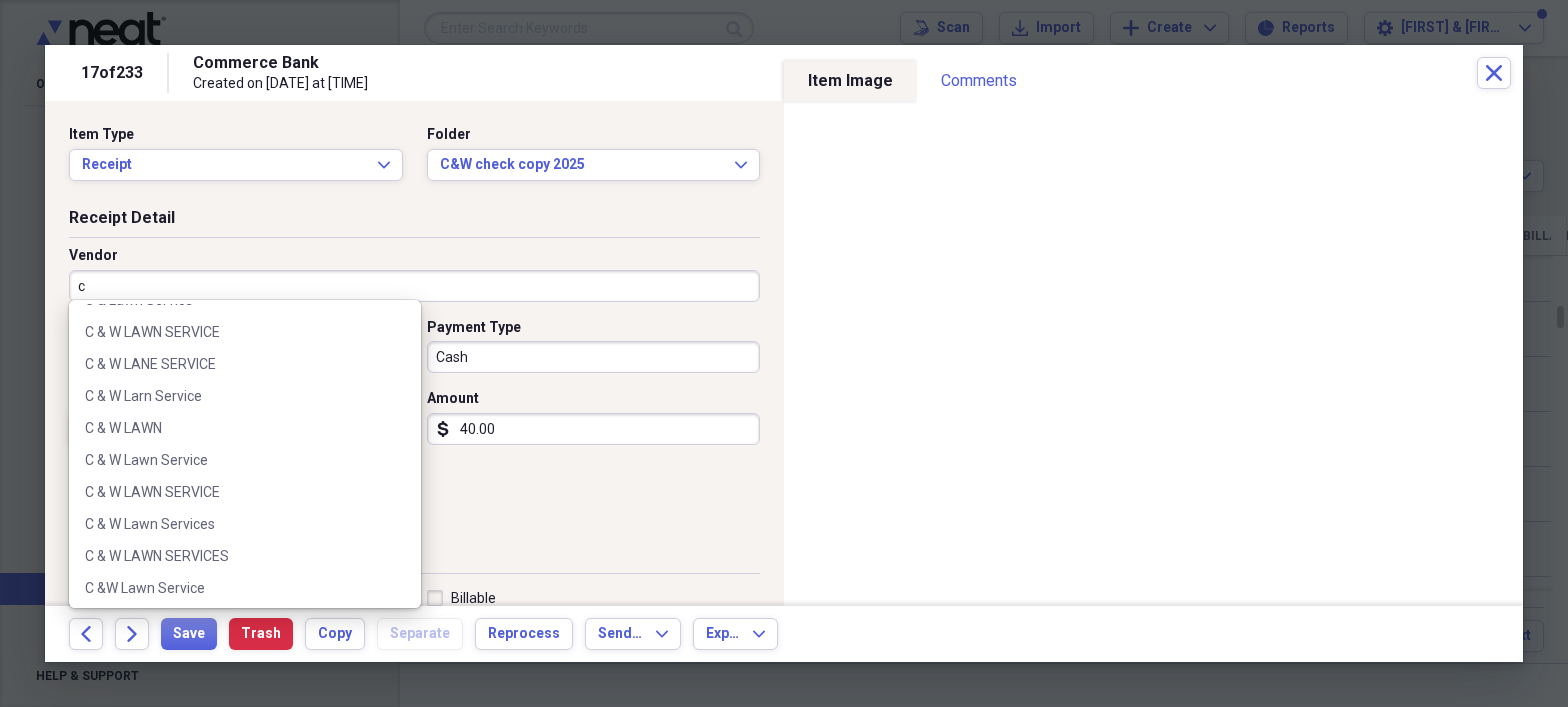 scroll, scrollTop: 1414, scrollLeft: 0, axis: vertical 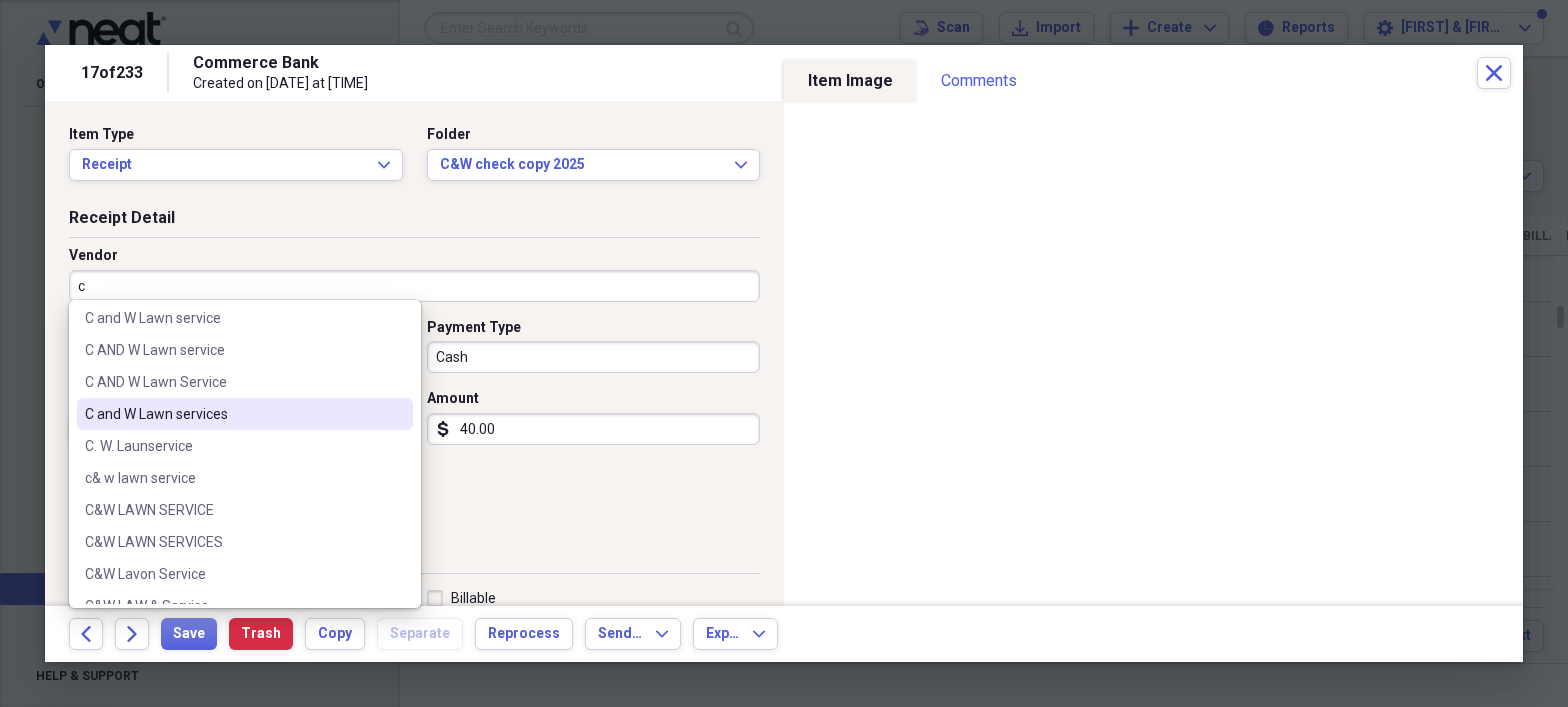 click on "C and W Lawn services" at bounding box center [233, 414] 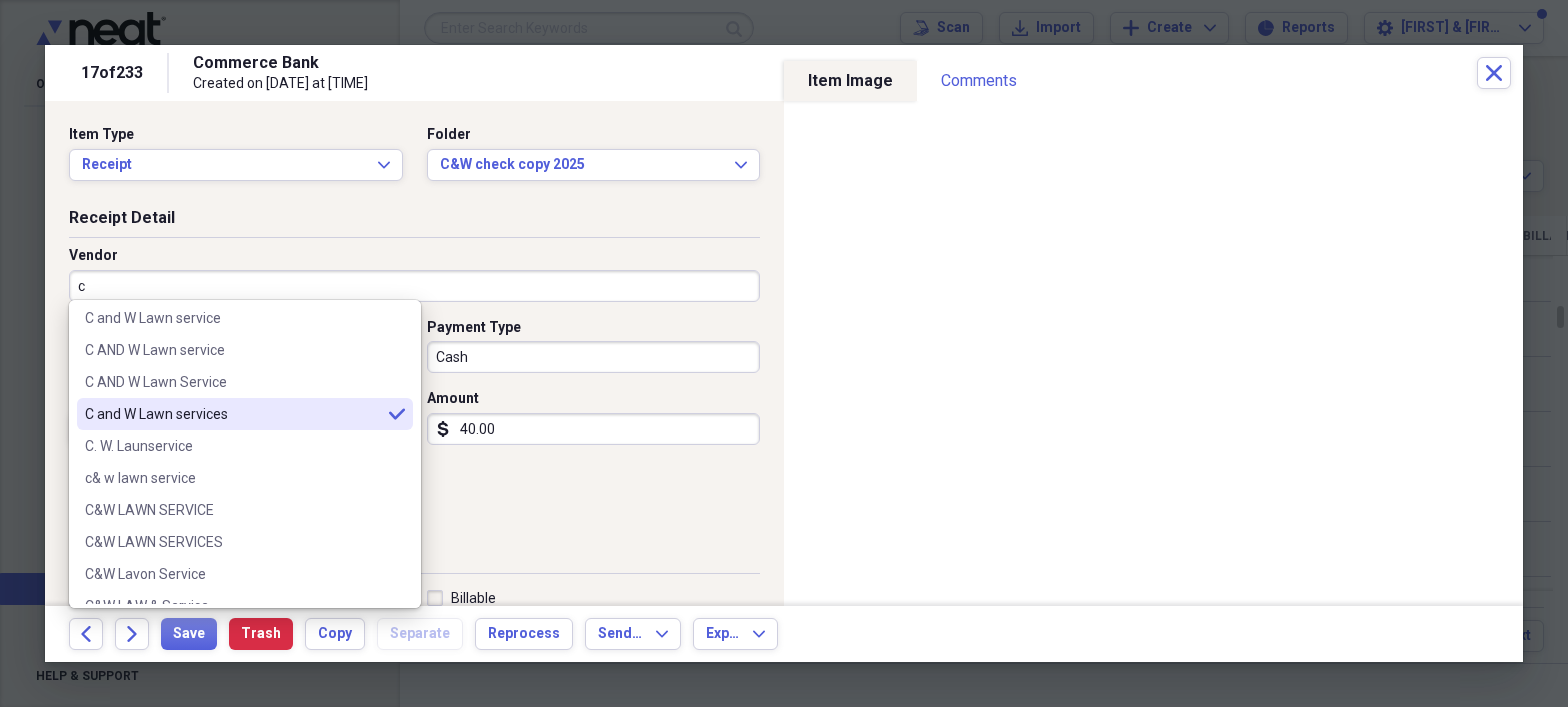 type on "C and W Lawn services" 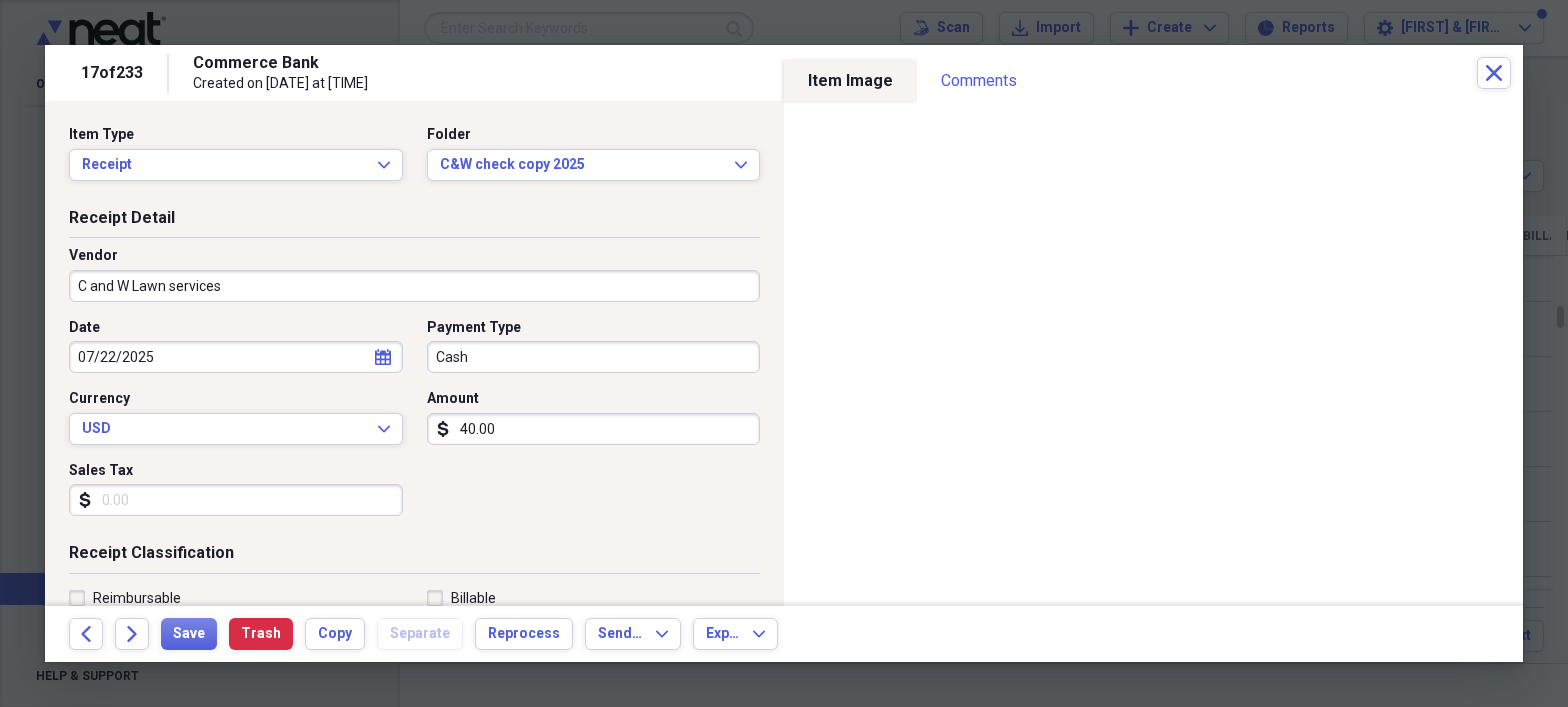 type on "Client Pay LawnService" 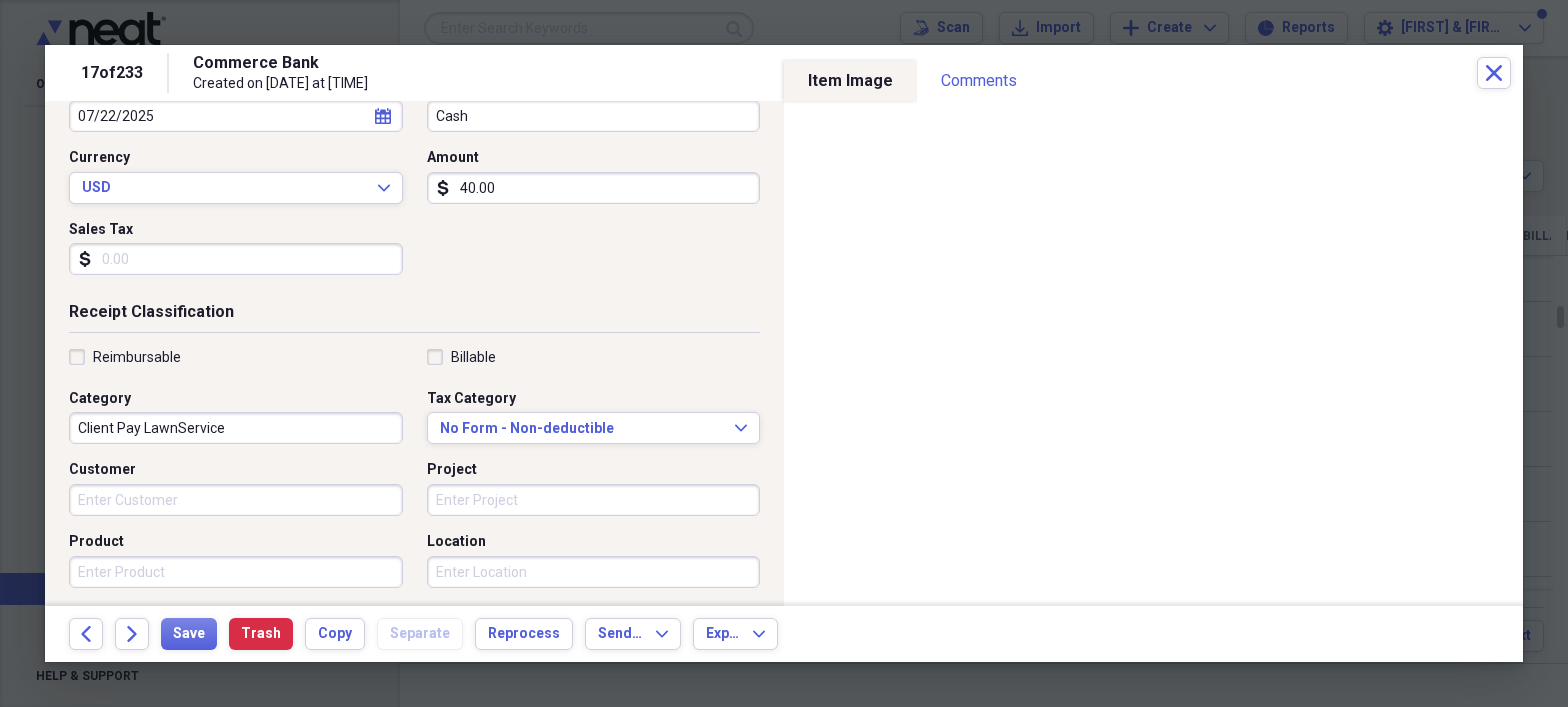 scroll, scrollTop: 245, scrollLeft: 0, axis: vertical 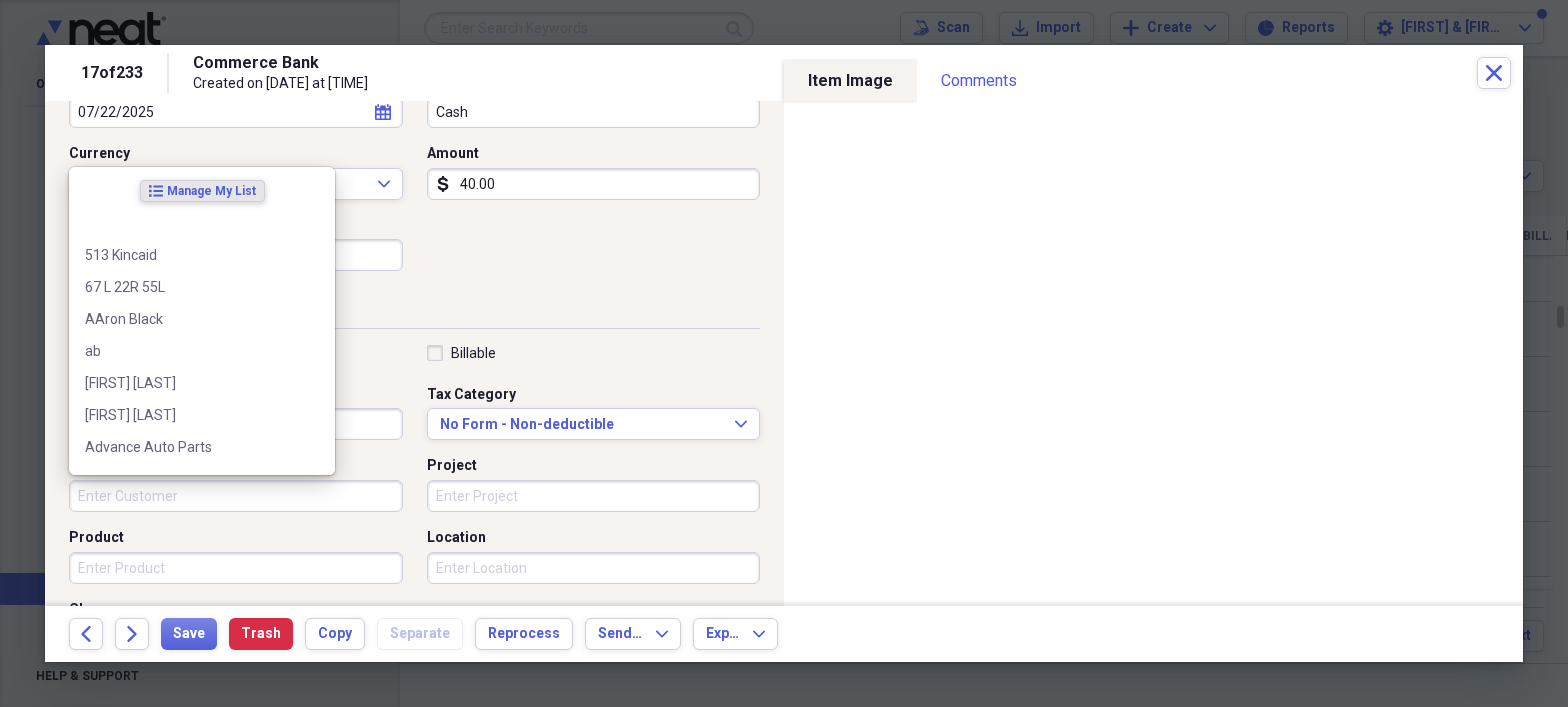 click on "Customer" at bounding box center (236, 496) 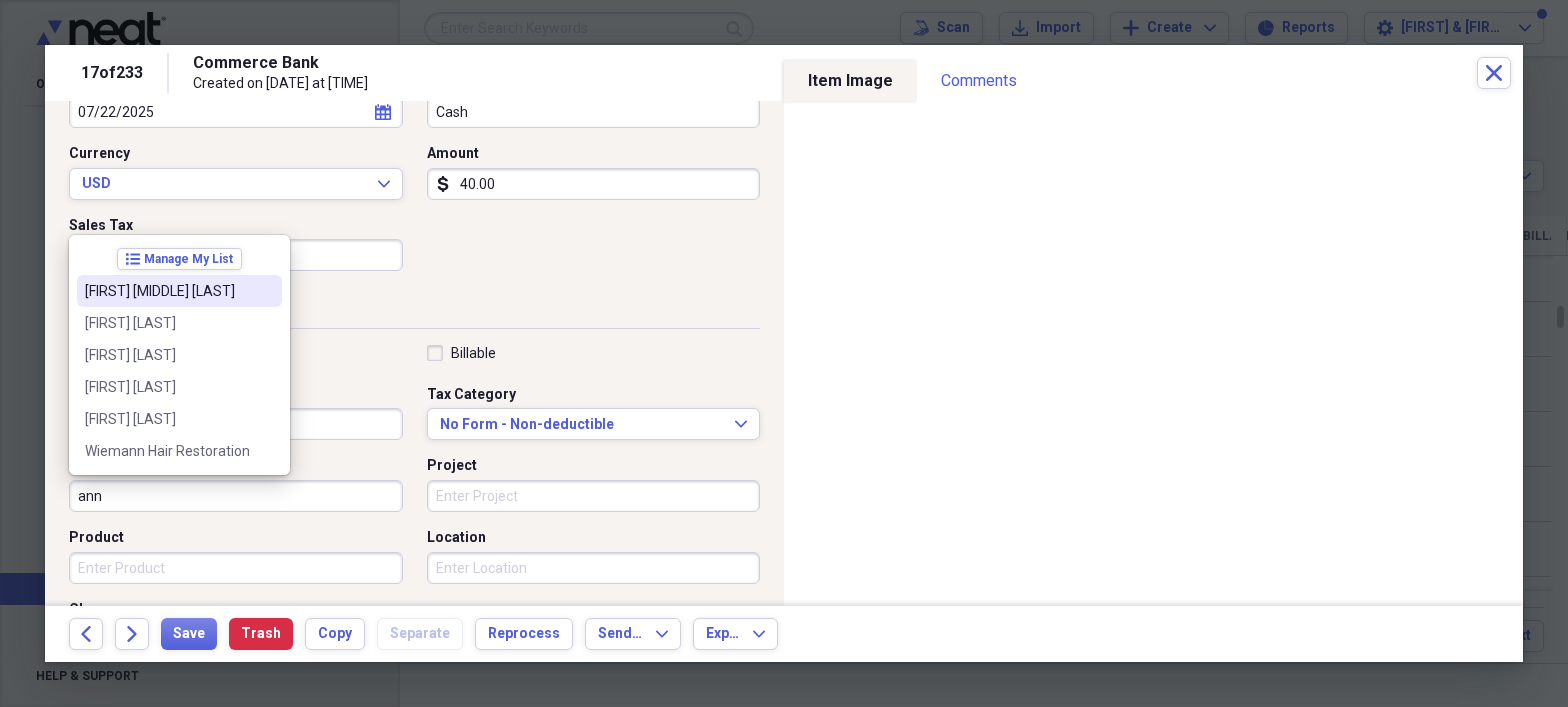 click on "[FIRST] [MIDDLE] [LAST]" at bounding box center (167, 291) 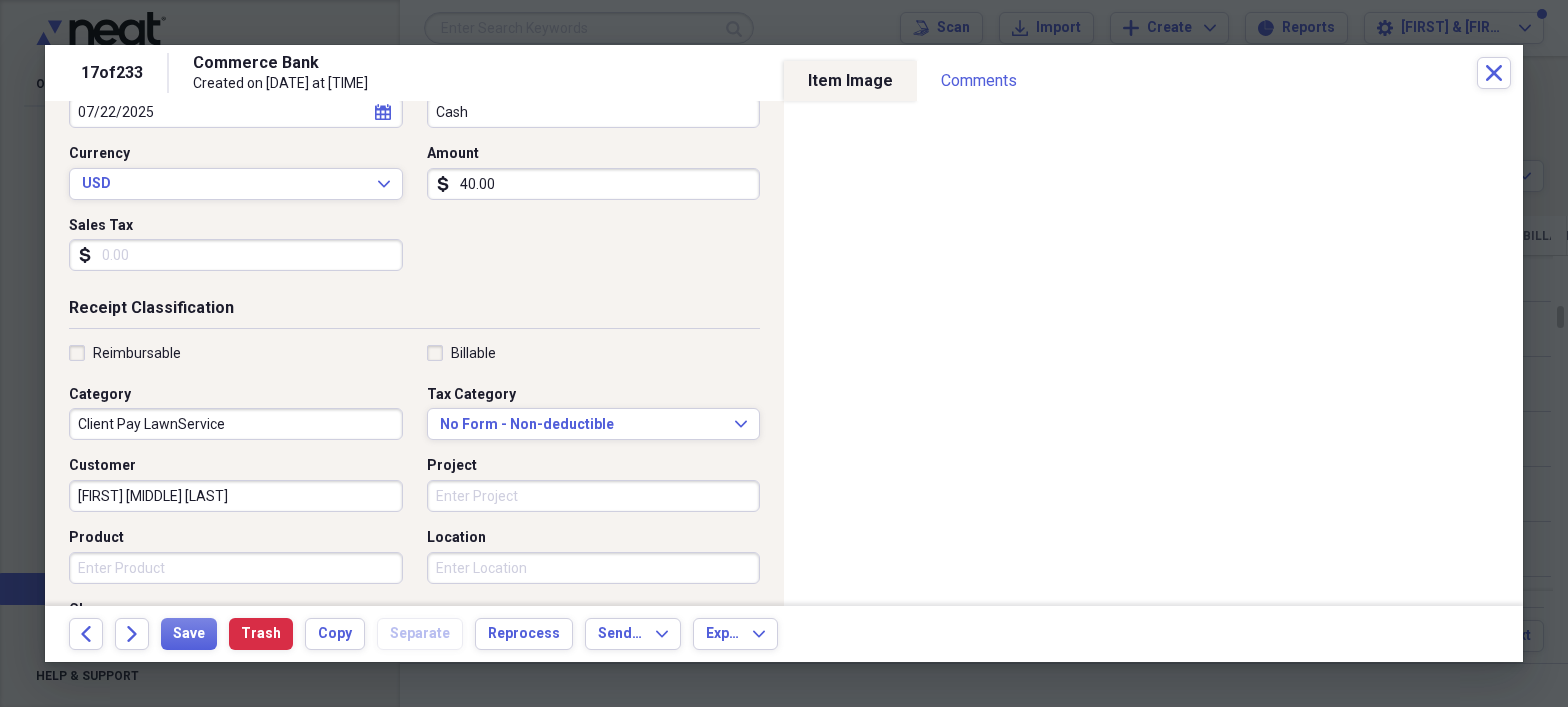 click on "Product" at bounding box center (236, 568) 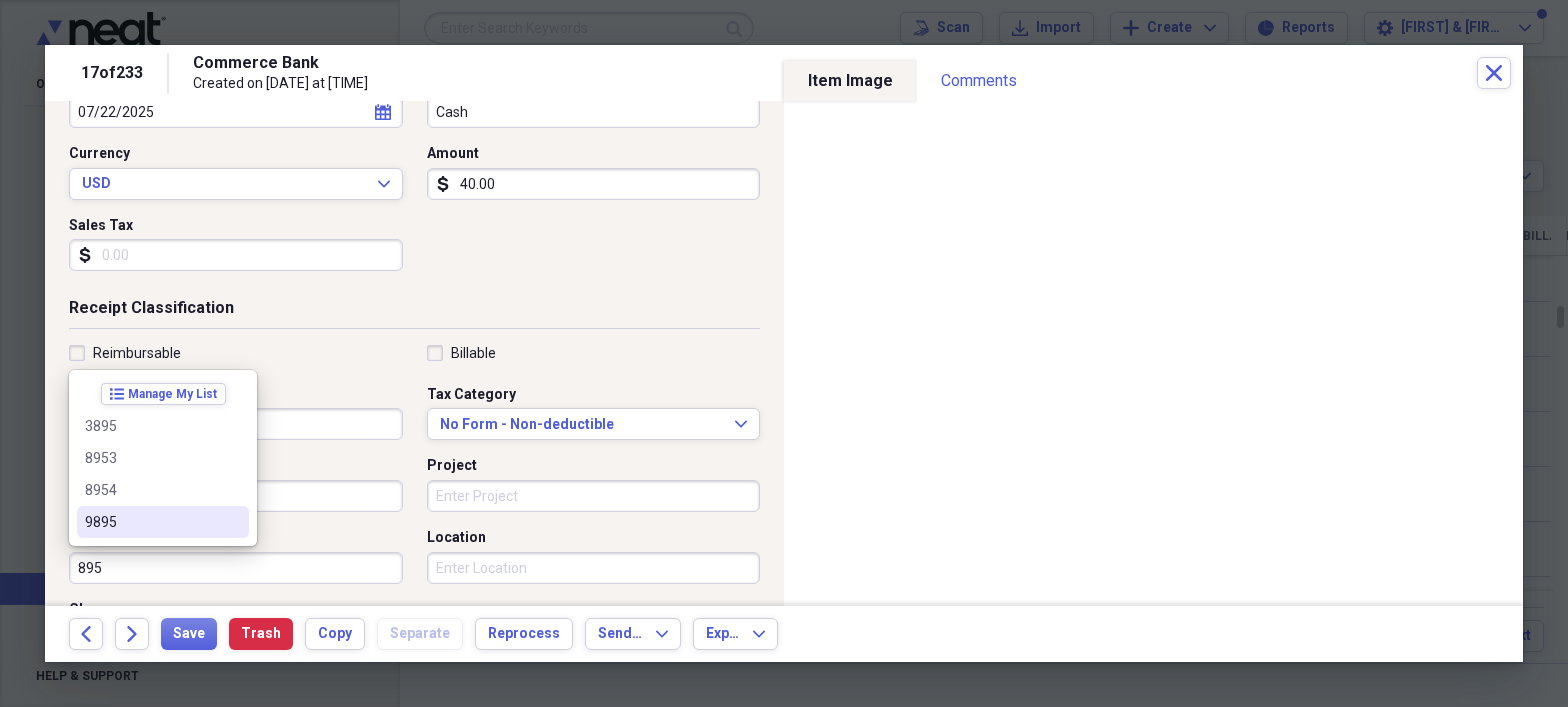 type on "895" 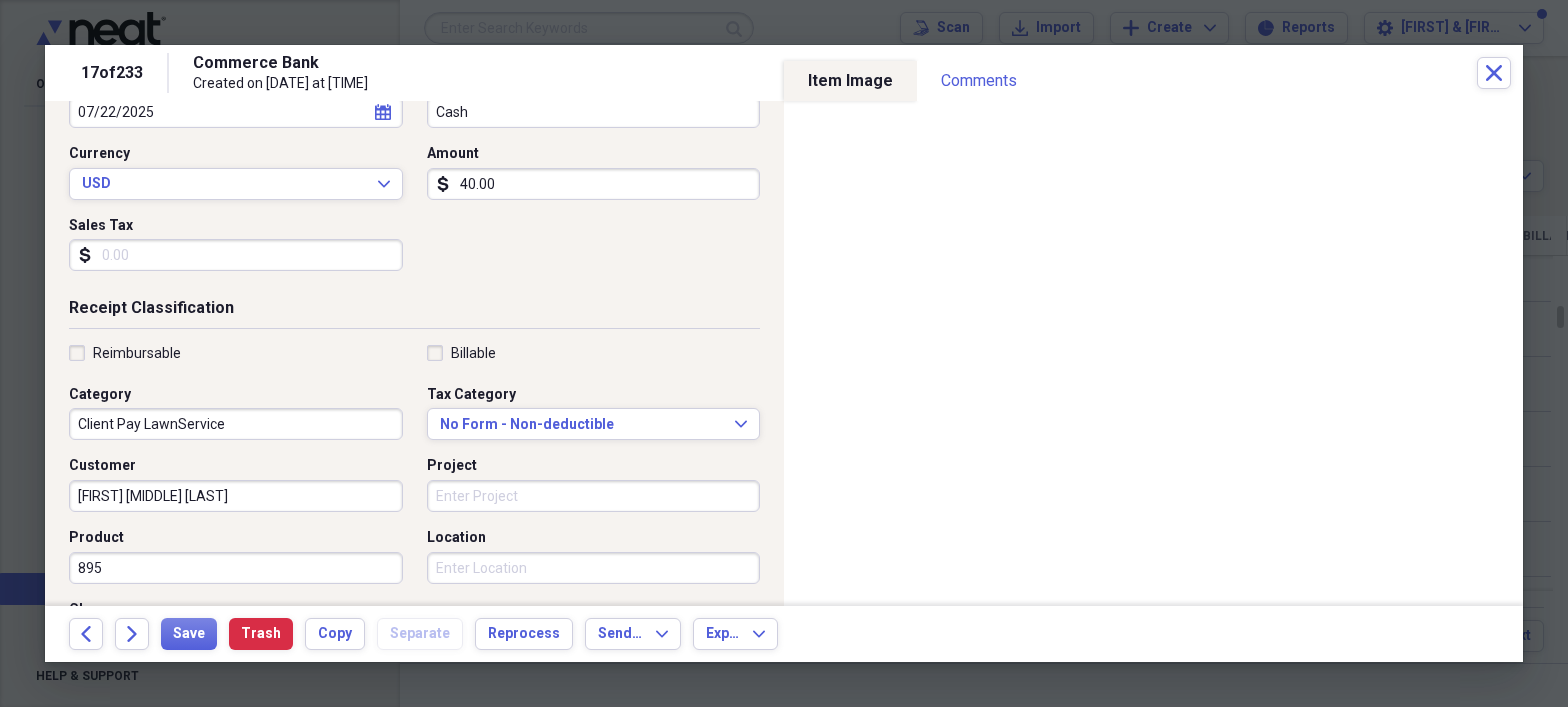 click on "Reimbursable Billable Category Client Pay LawnService Tax Category No Form - Non-deductible Expand Customer [FIRST] [MIDDLE] [LAST] Project Product 895 Location Class" at bounding box center (414, 504) 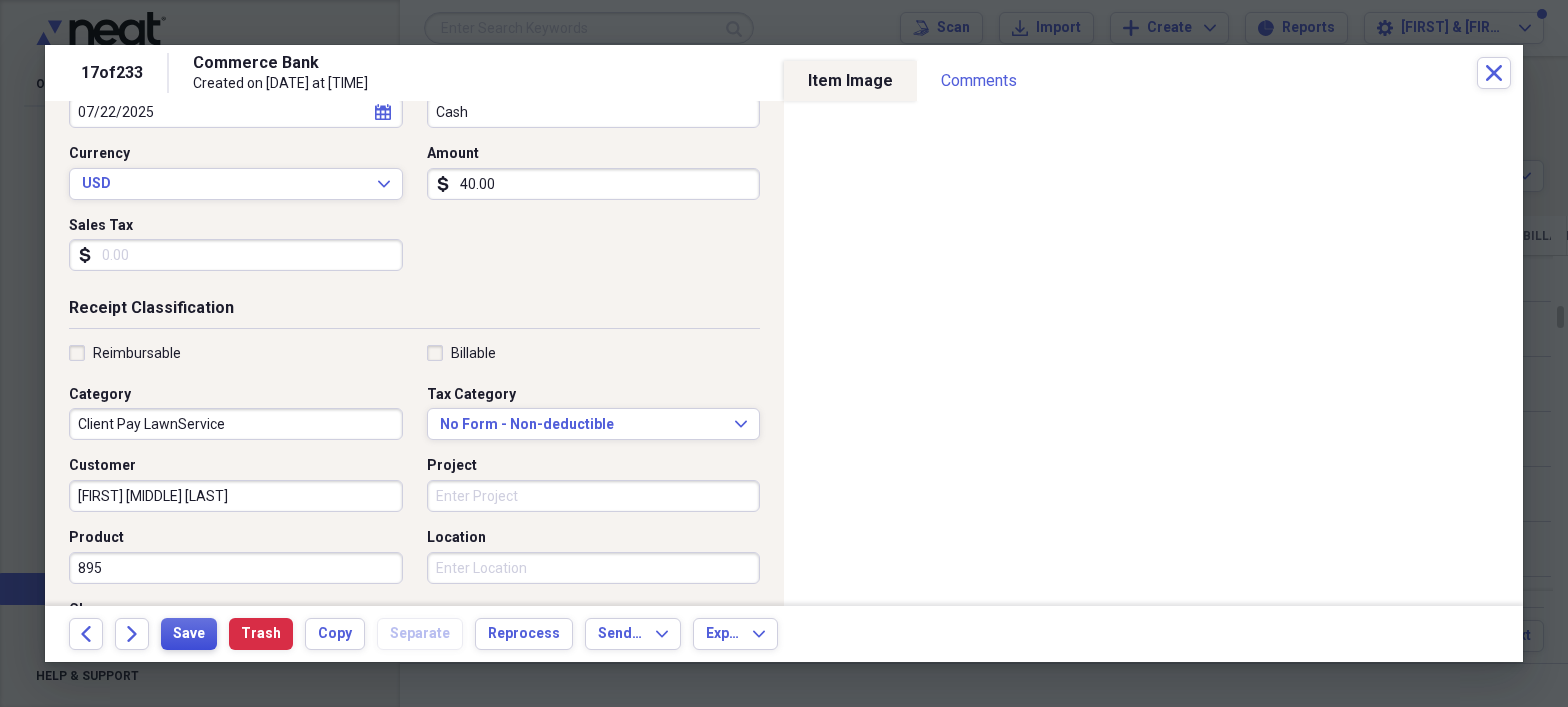 click on "Save" at bounding box center [189, 634] 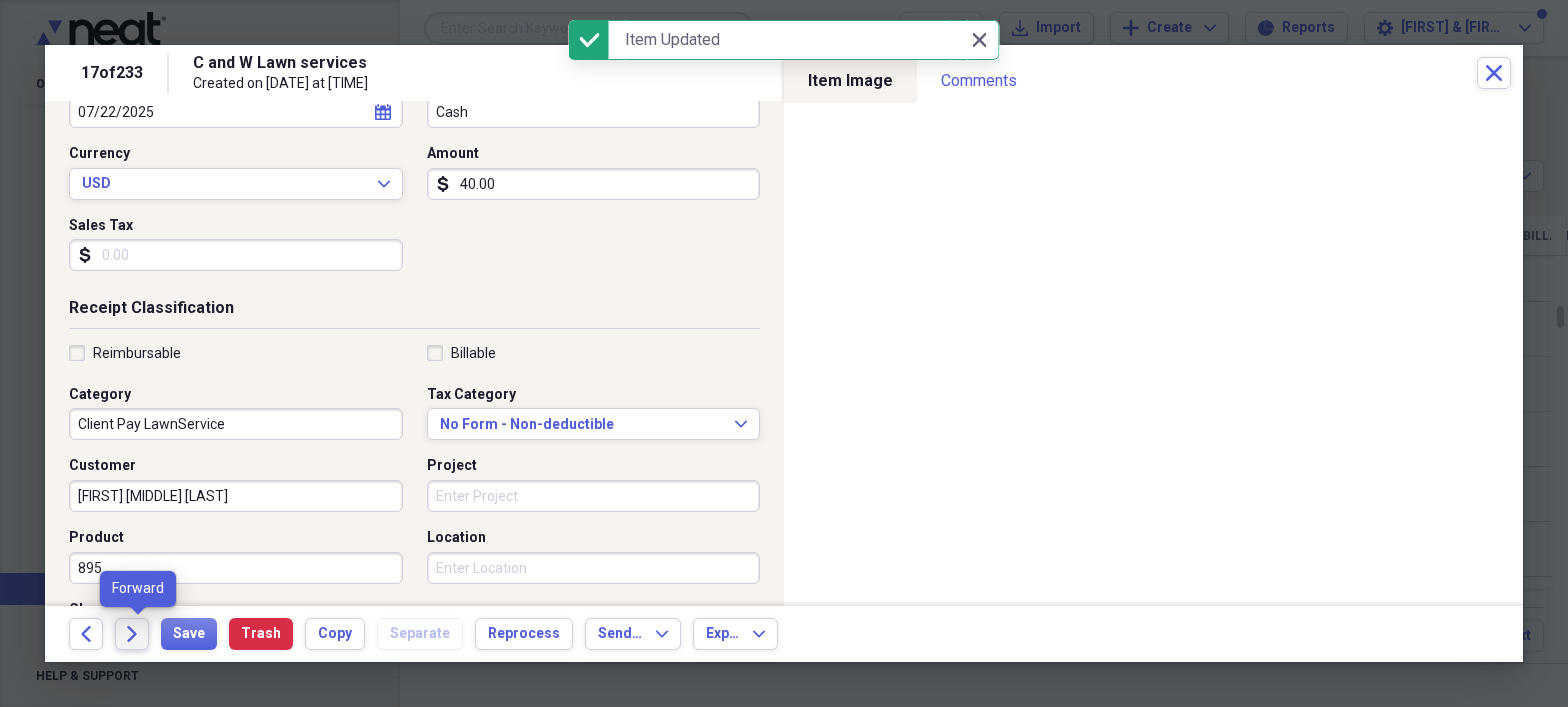 click 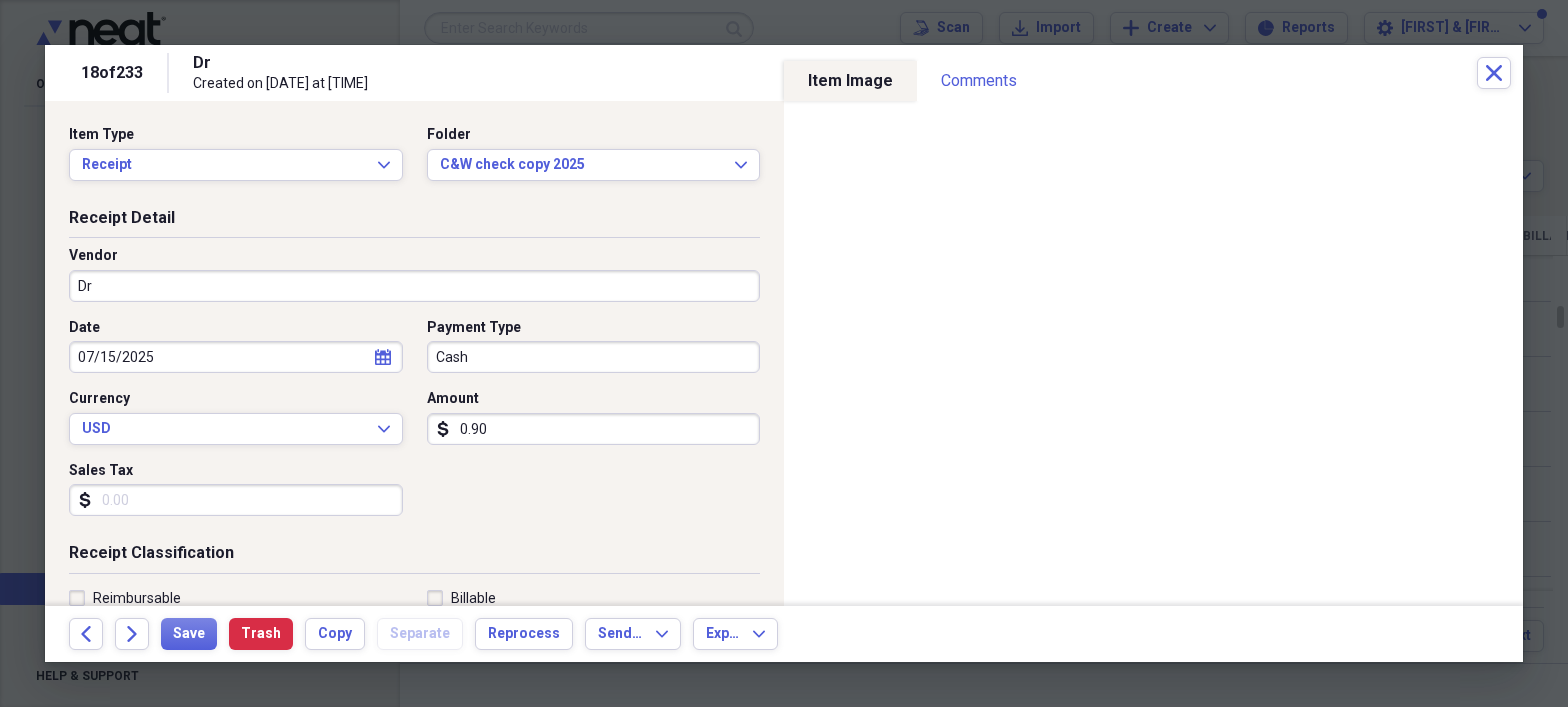 click on "Dr" at bounding box center (414, 286) 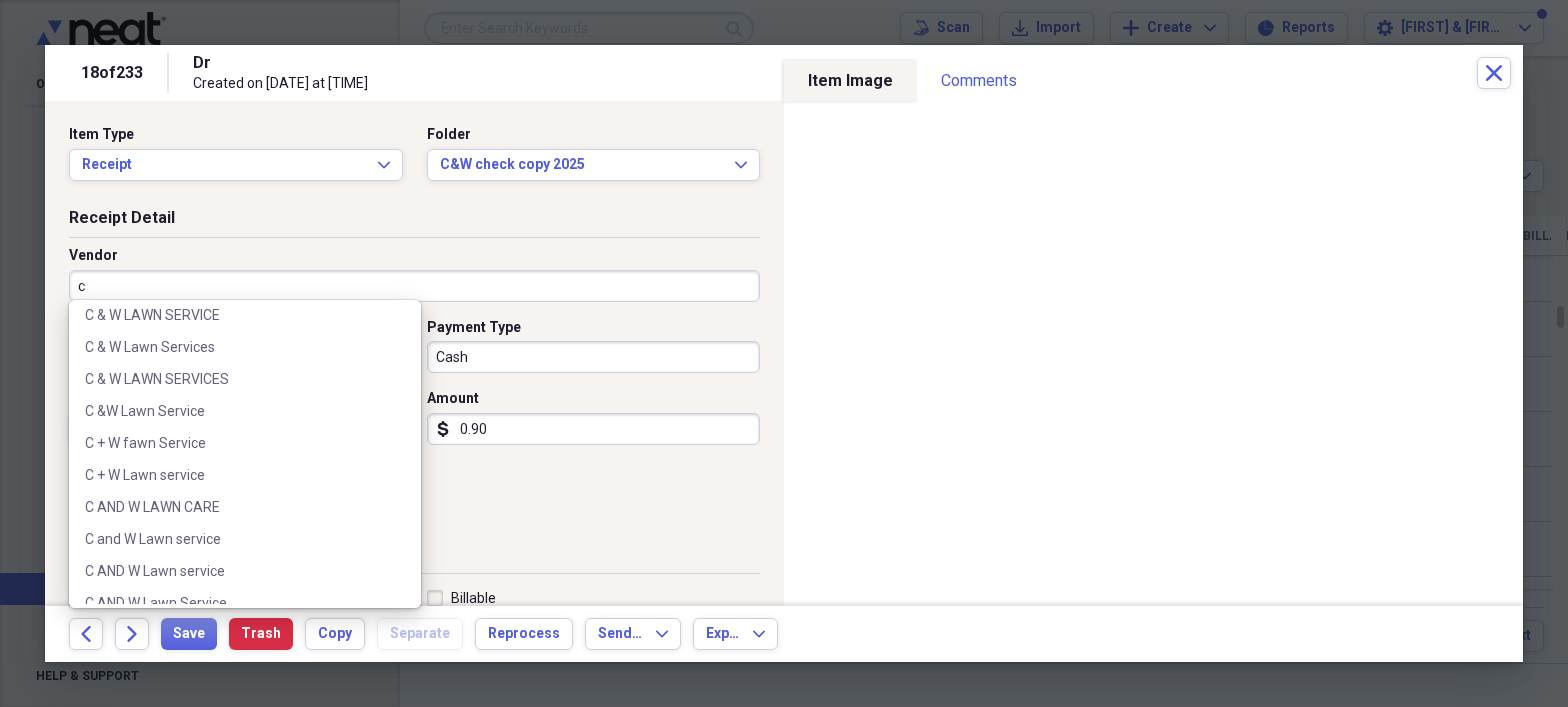 scroll, scrollTop: 1282, scrollLeft: 0, axis: vertical 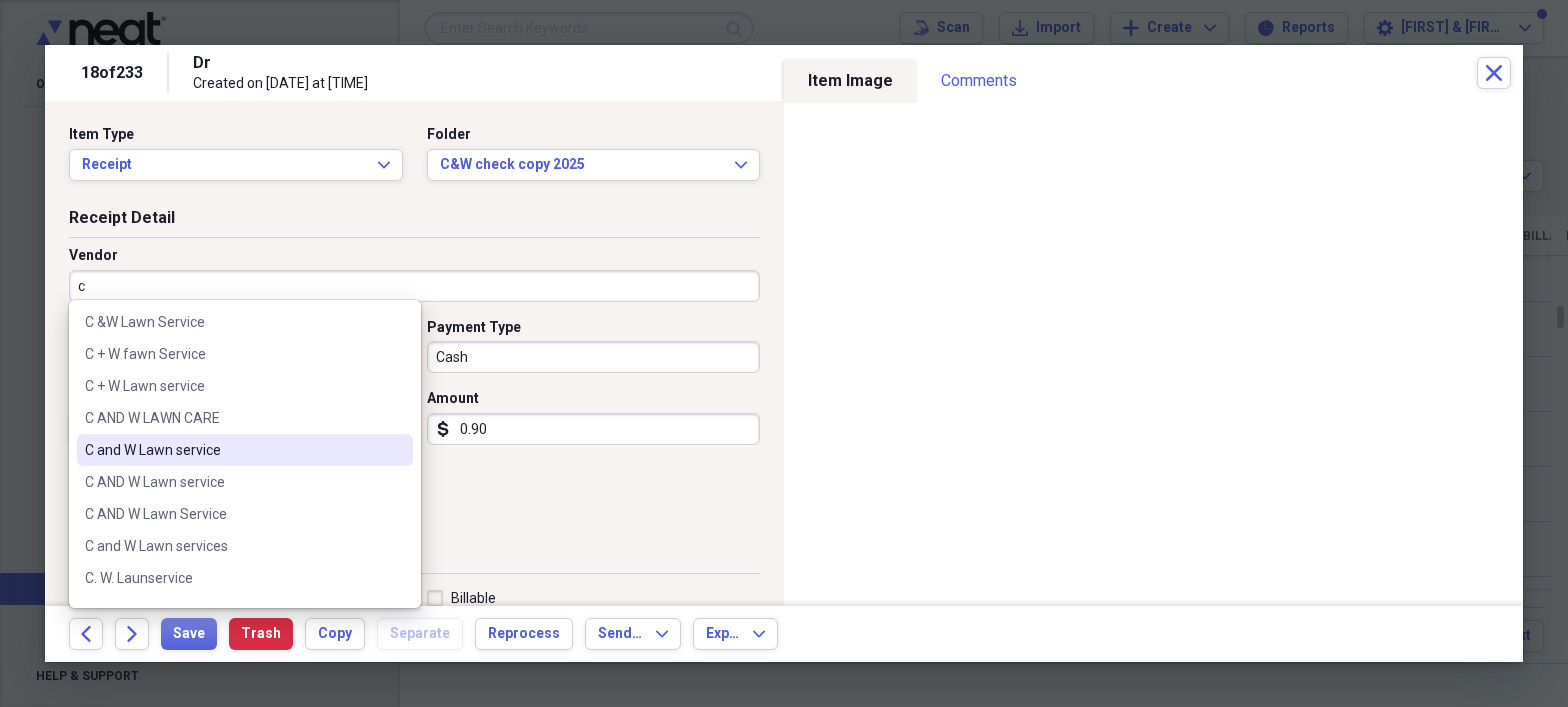 click on "C and W Lawn service" at bounding box center (233, 450) 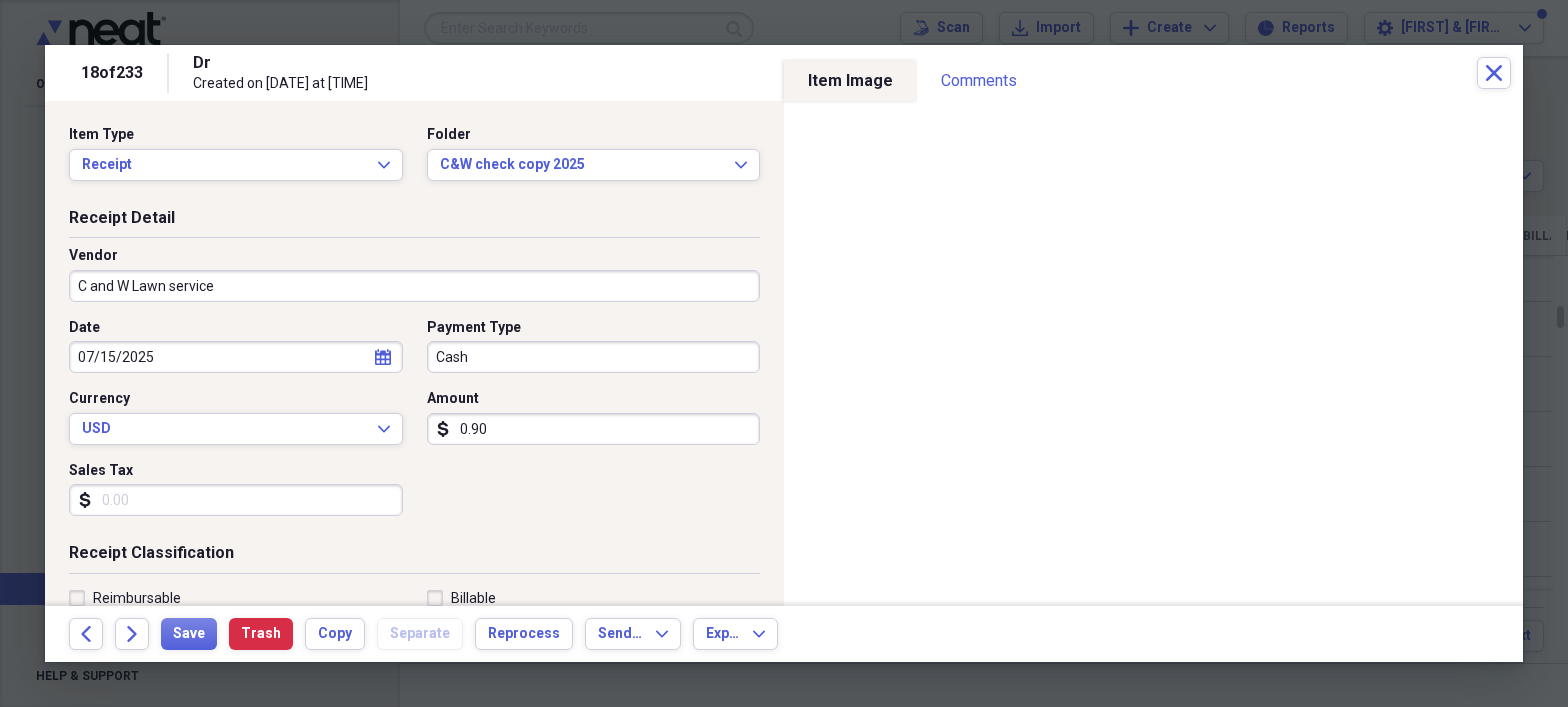 type on "General Retail" 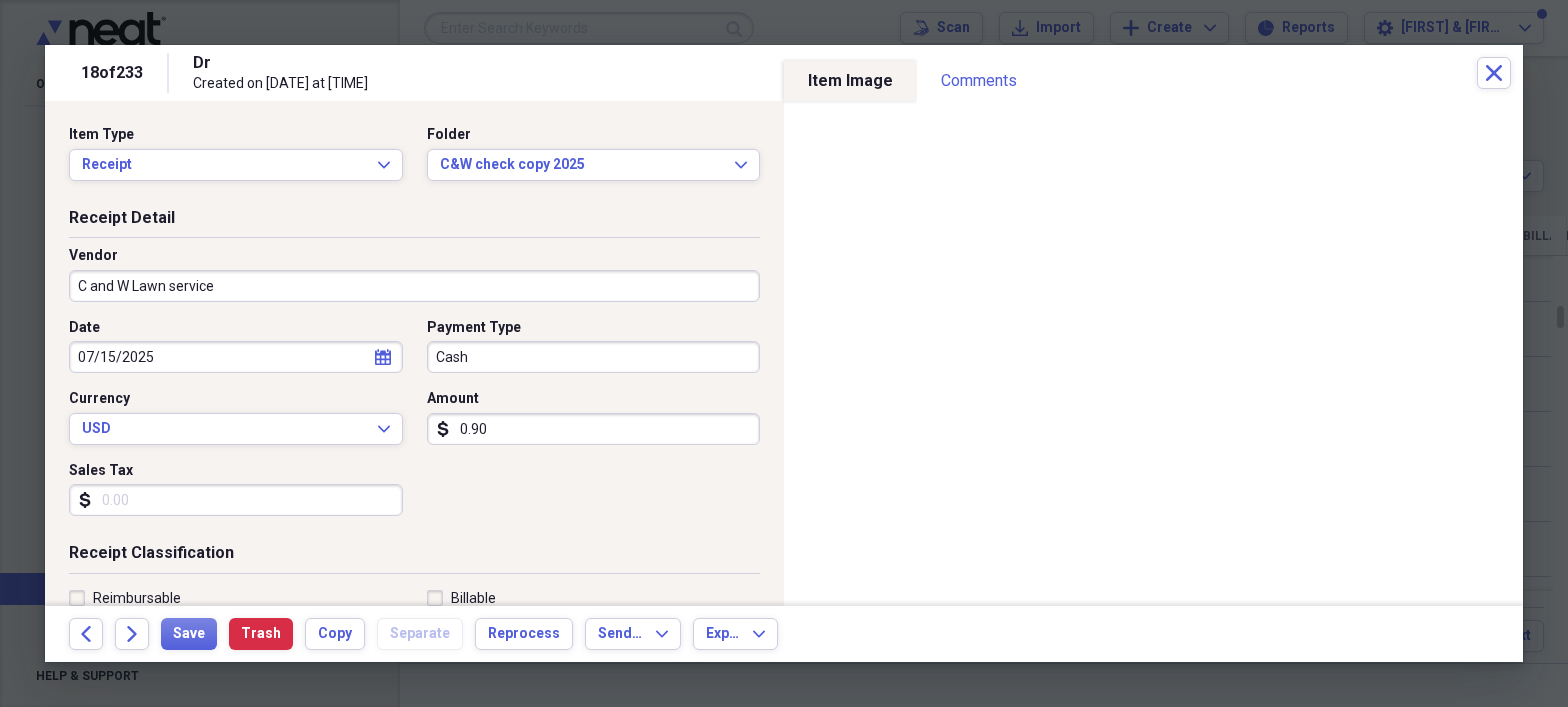 click on "0.90" at bounding box center (594, 429) 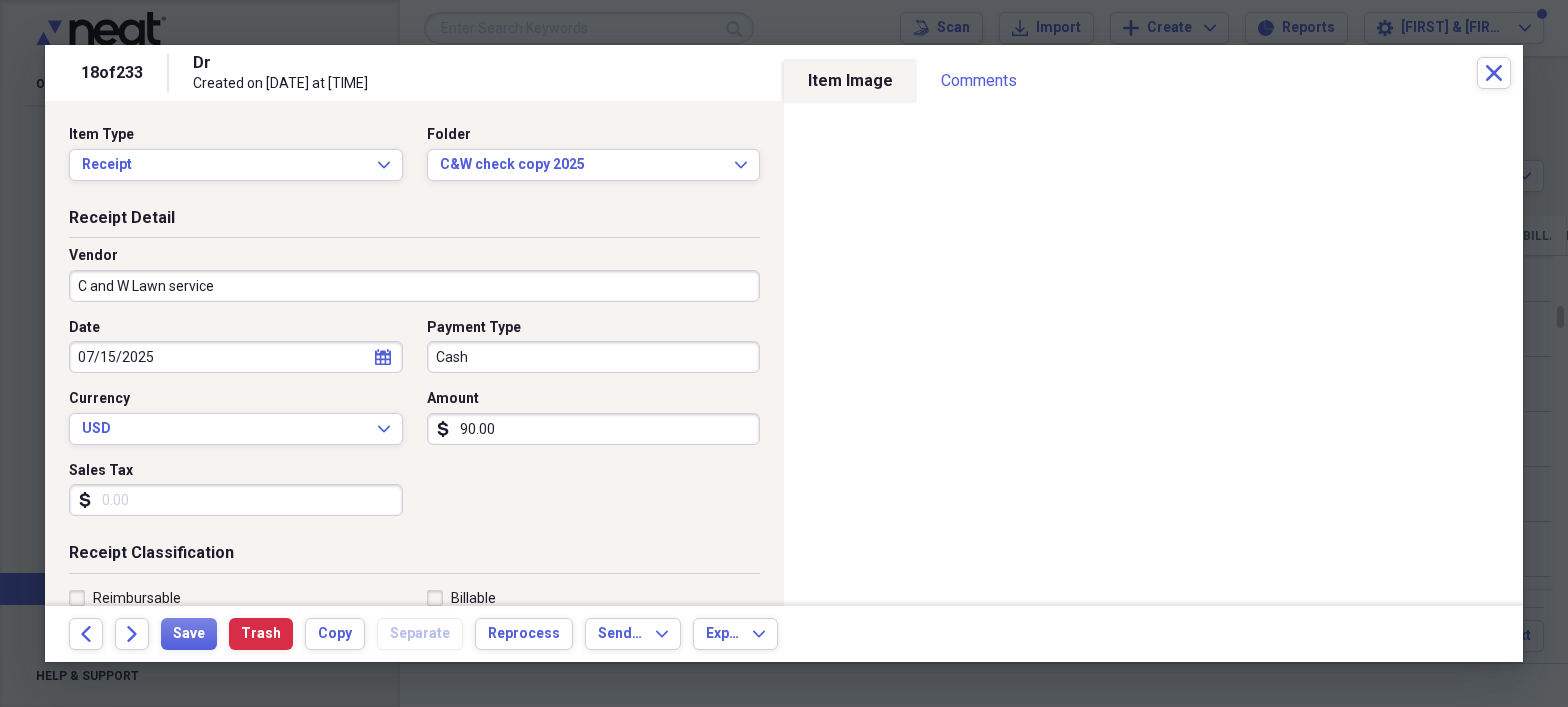 type on "90.00" 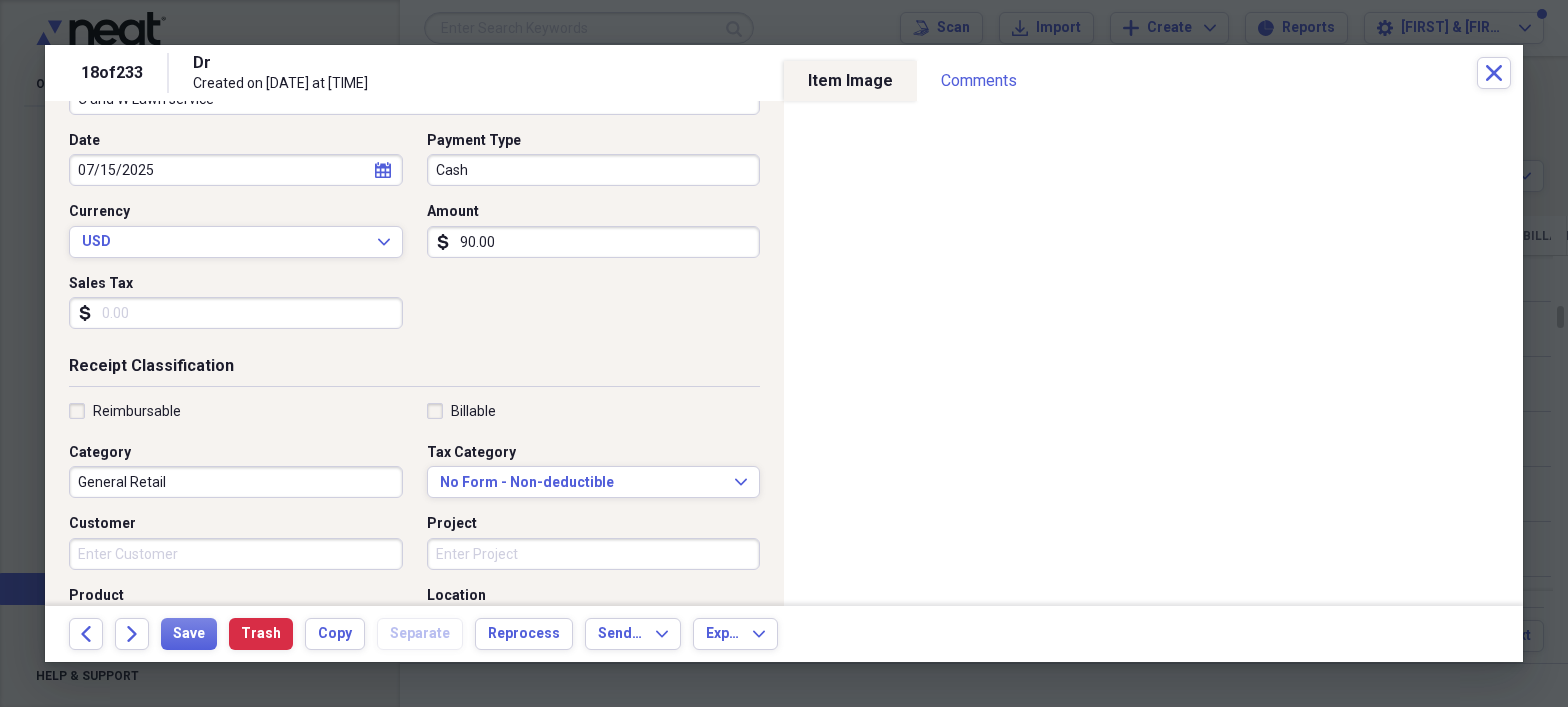 scroll, scrollTop: 189, scrollLeft: 0, axis: vertical 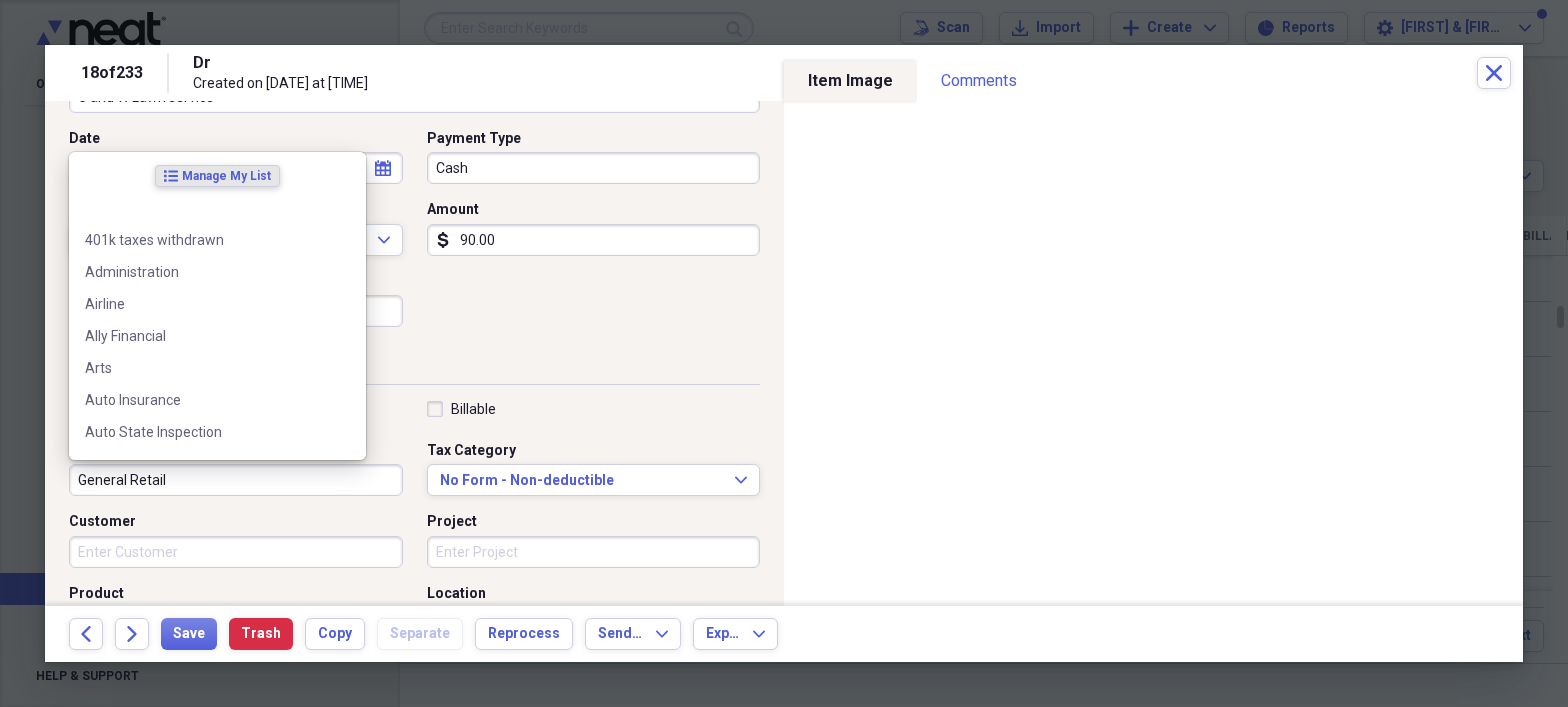 click on "General Retail" at bounding box center (236, 480) 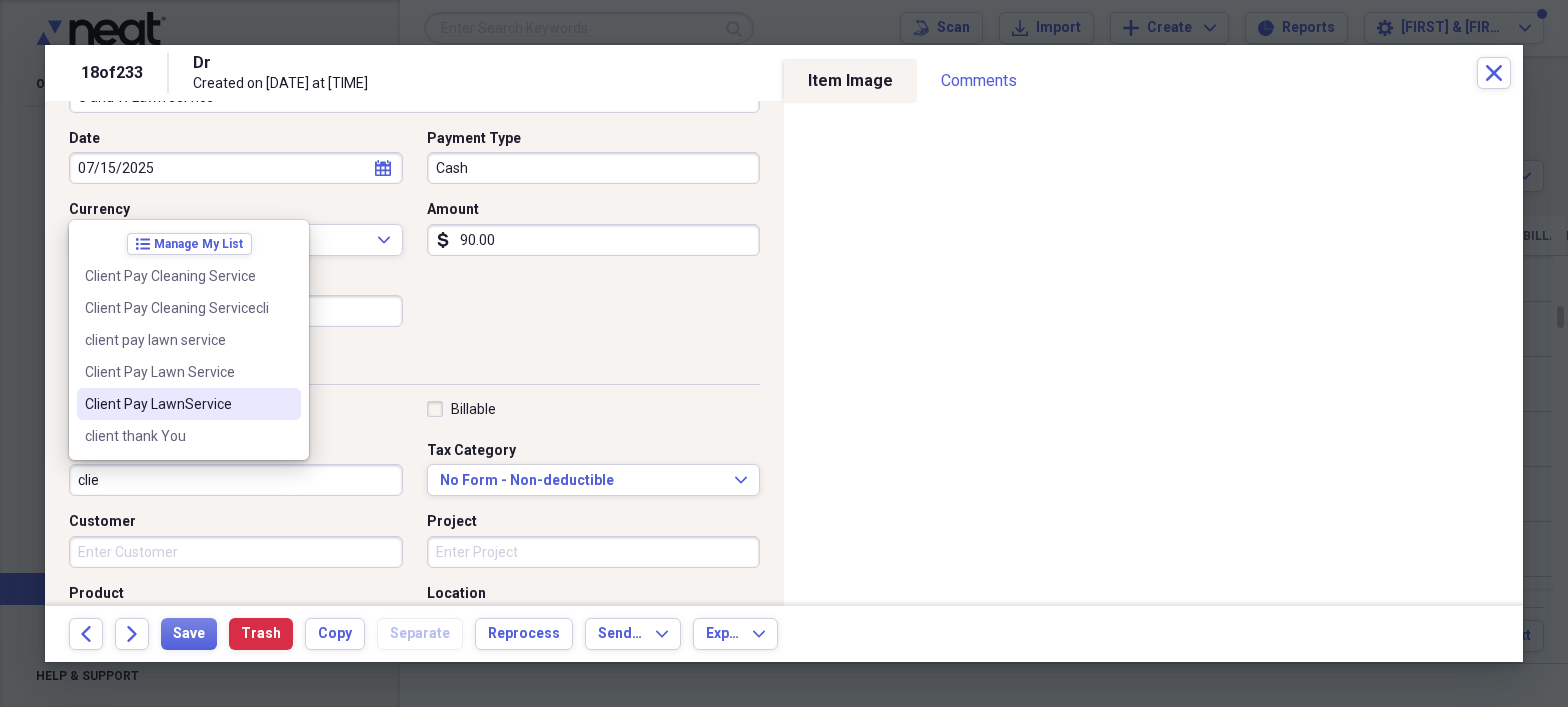 click on "Client Pay LawnService" at bounding box center [177, 404] 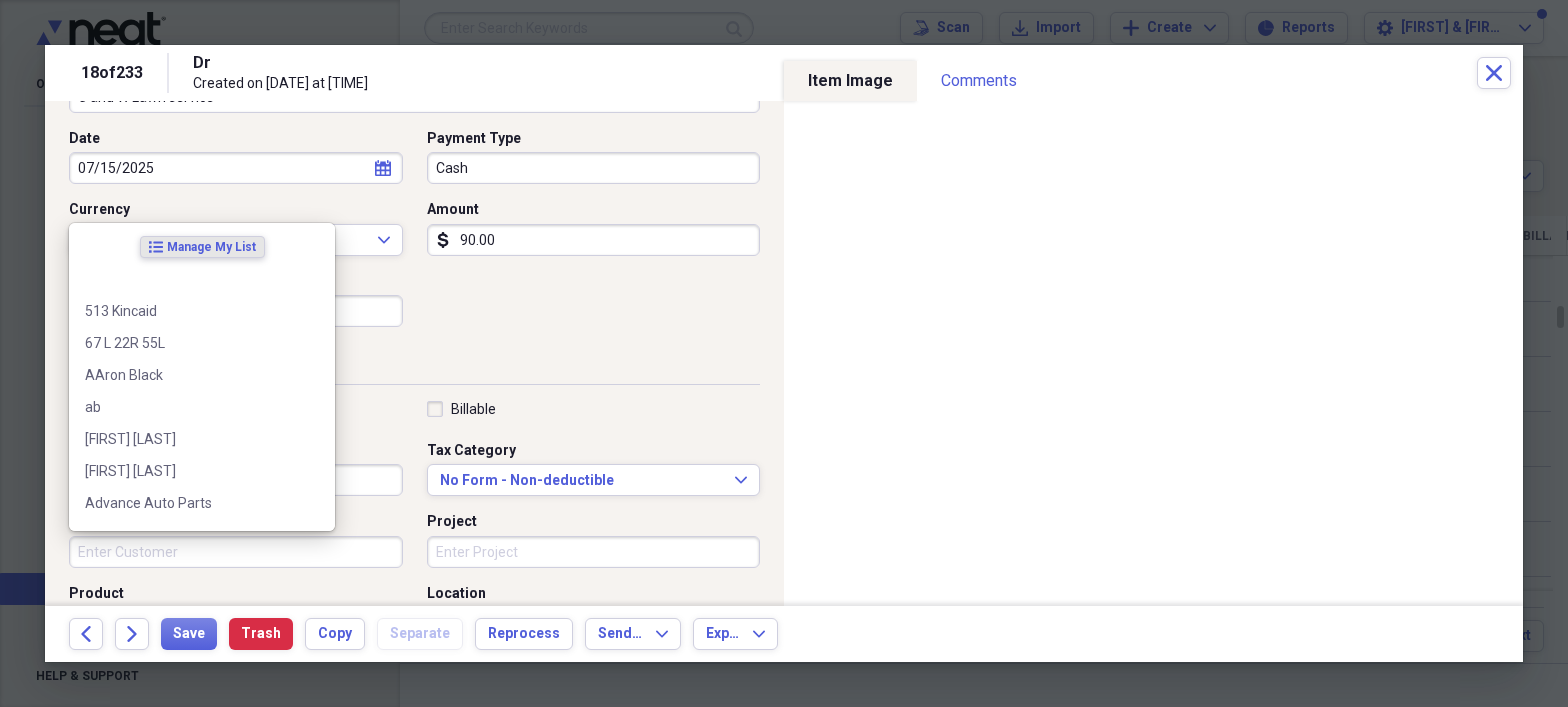click on "Customer" at bounding box center (236, 552) 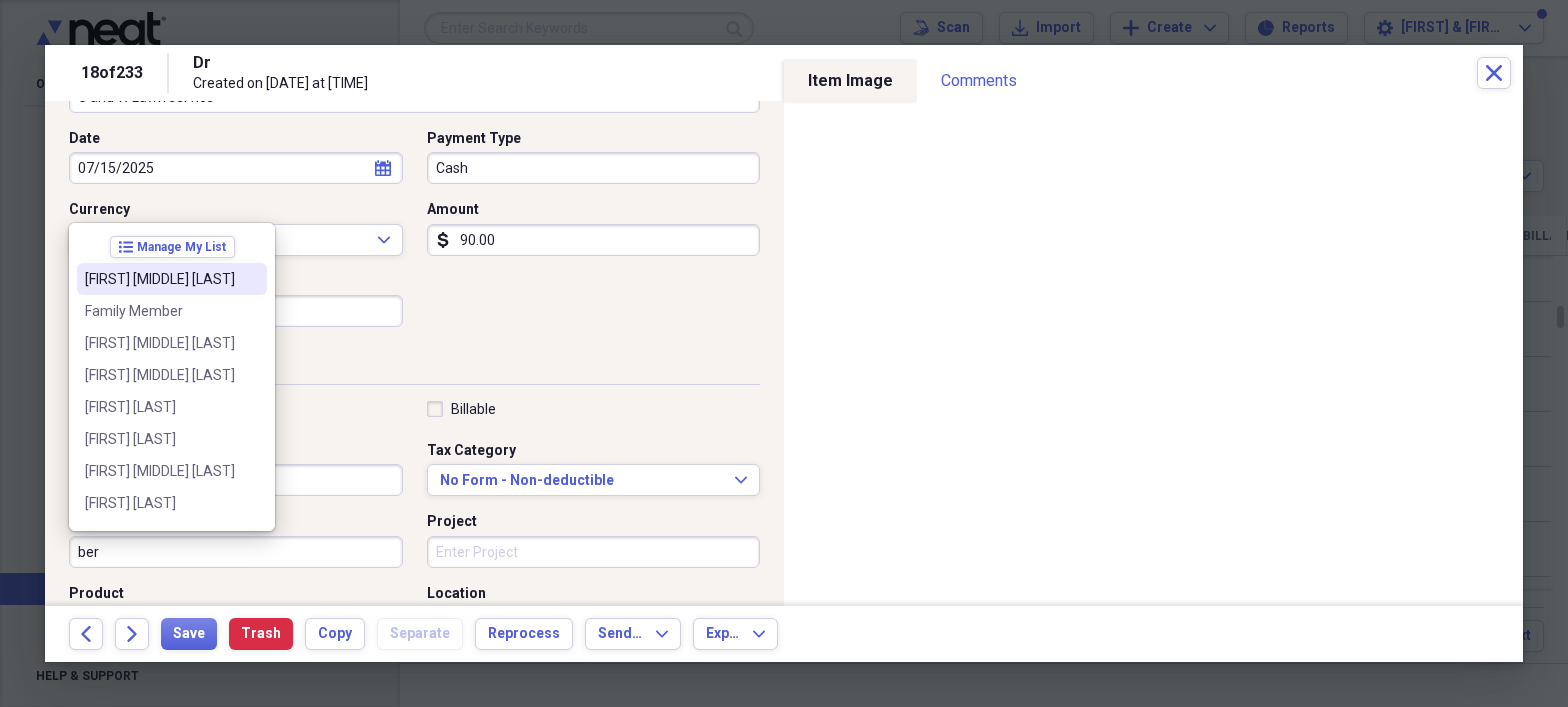 click on "[FIRST] [MIDDLE] [LAST]" at bounding box center [160, 279] 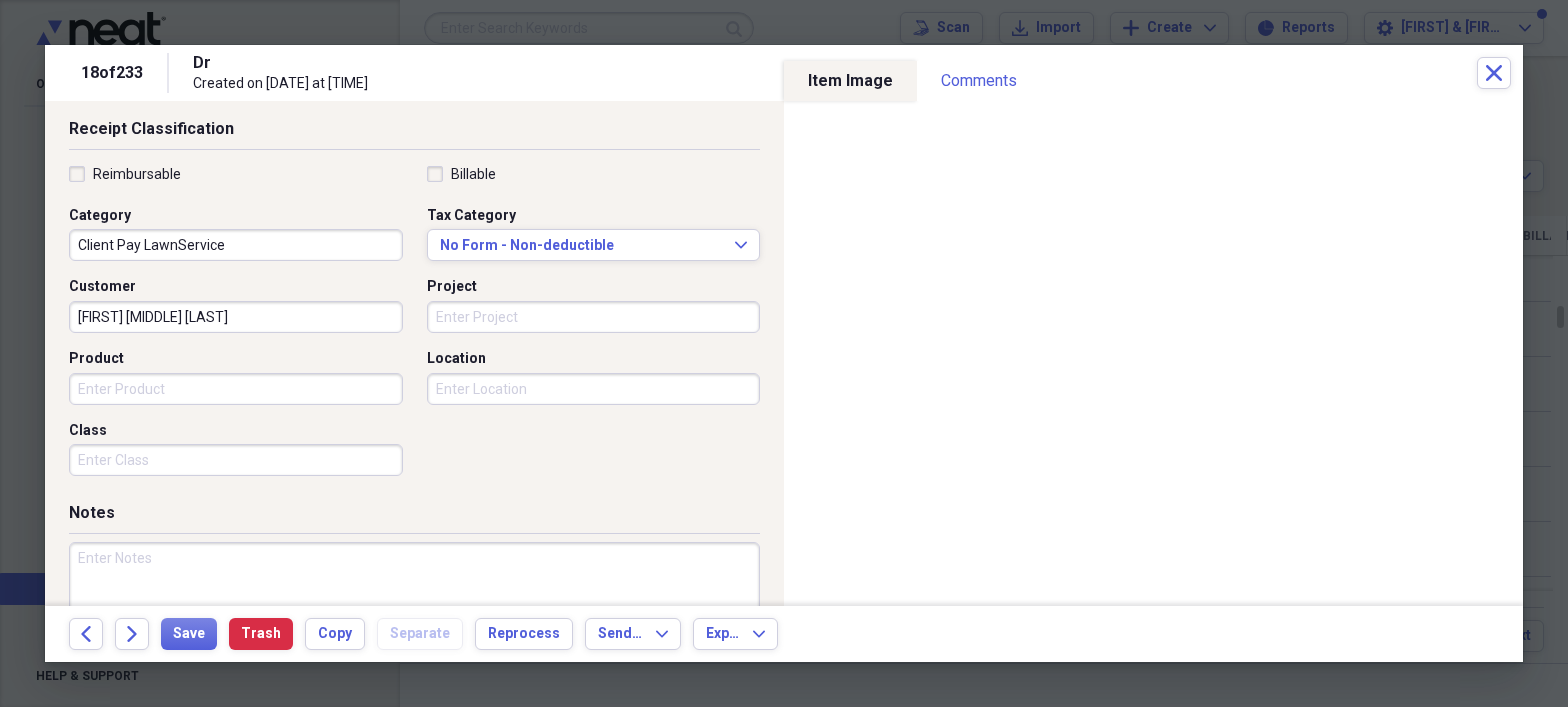 scroll, scrollTop: 452, scrollLeft: 0, axis: vertical 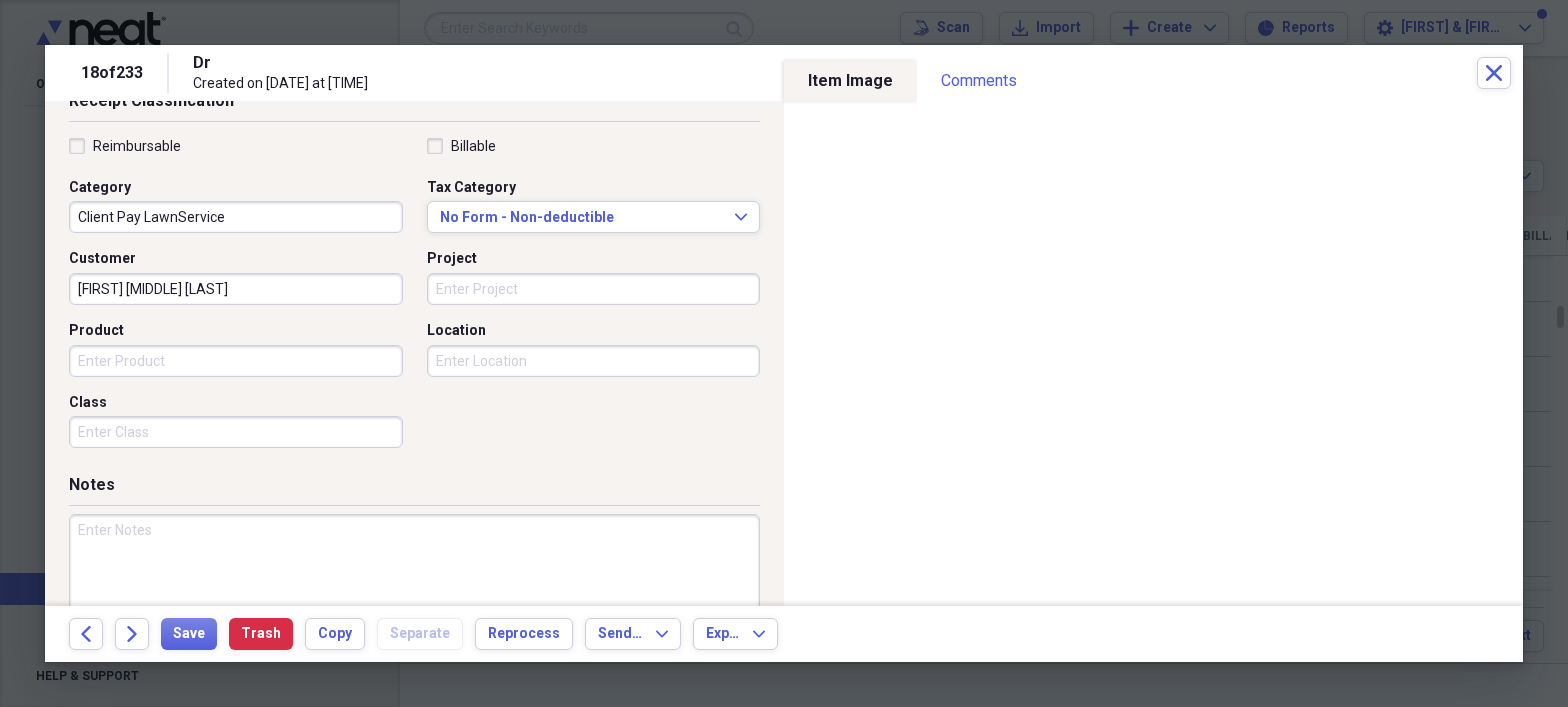 click on "Product" at bounding box center (236, 361) 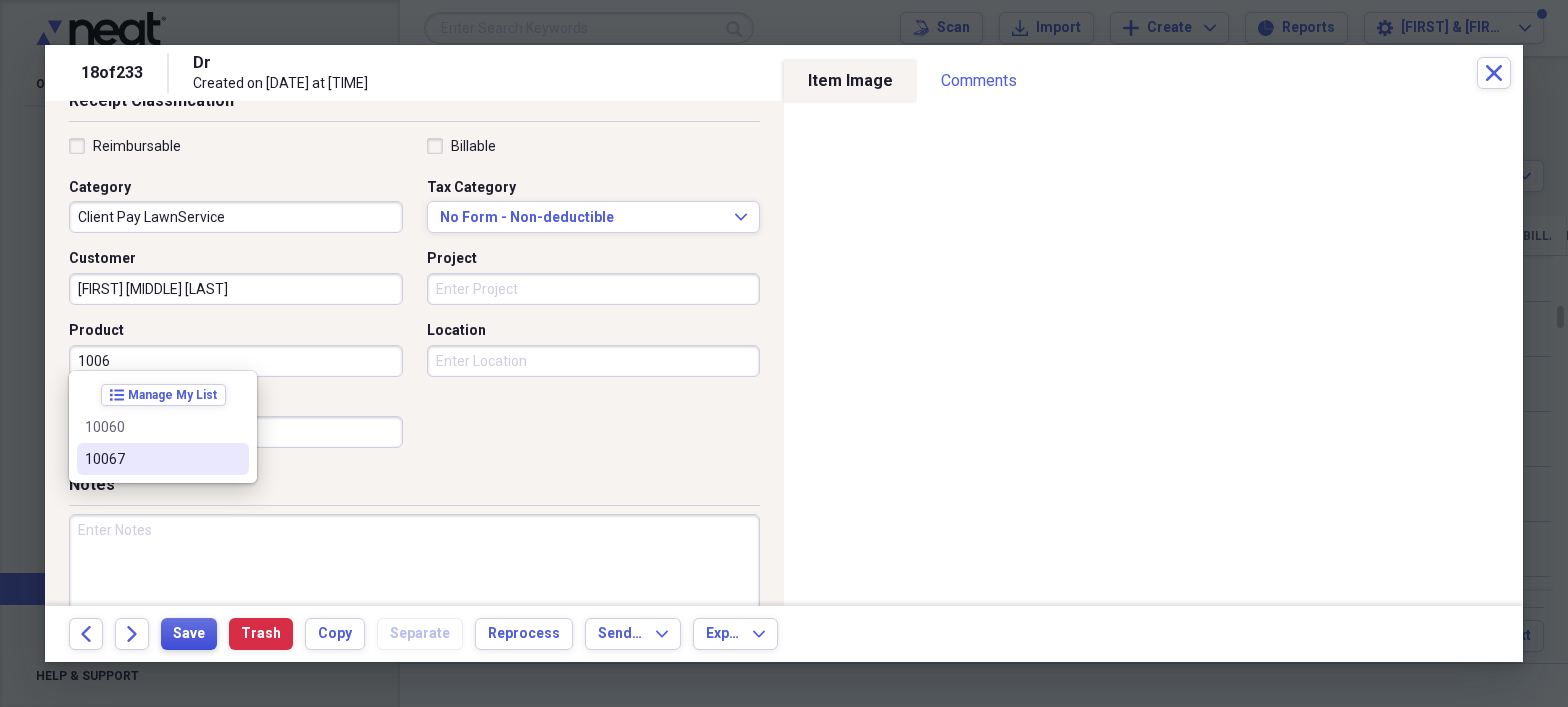 type on "1006" 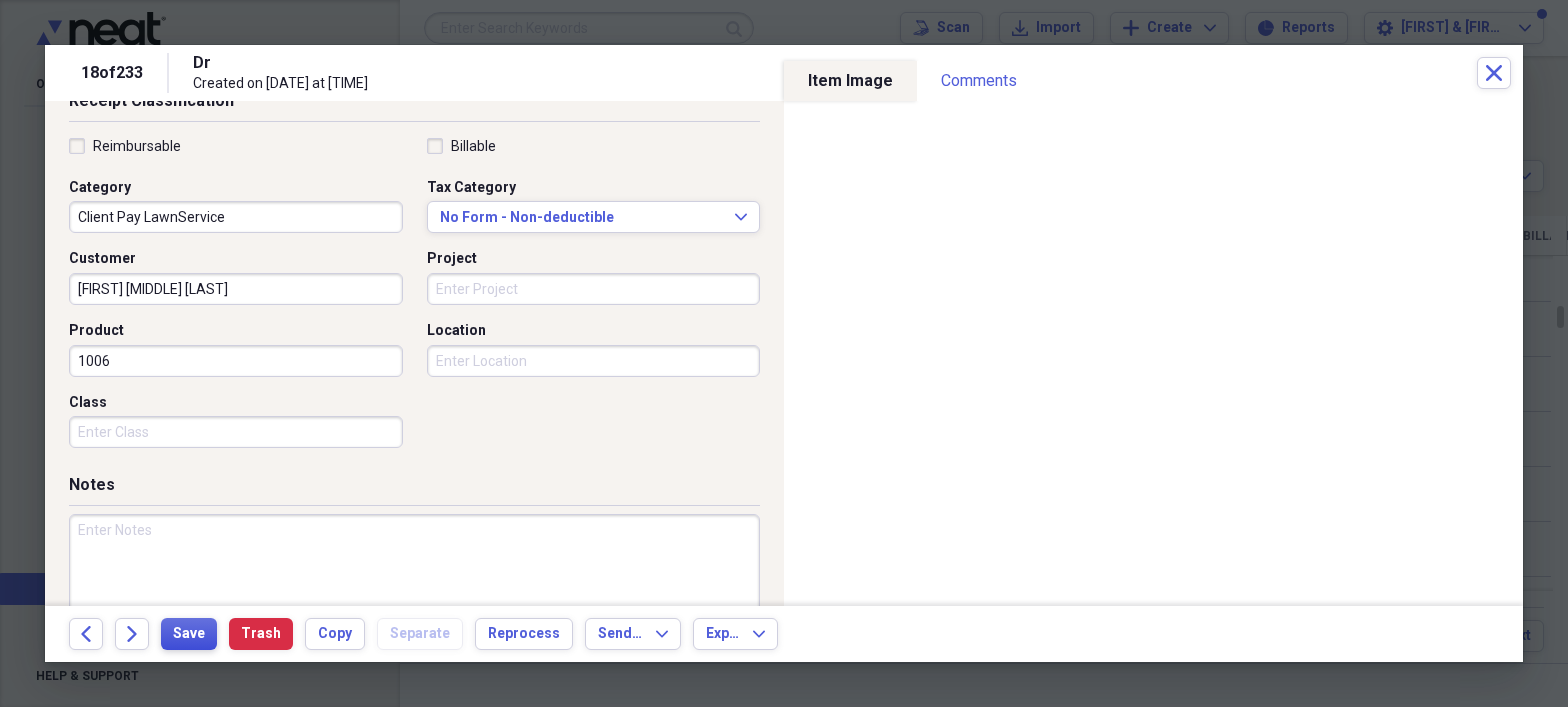 click on "Save" at bounding box center [189, 634] 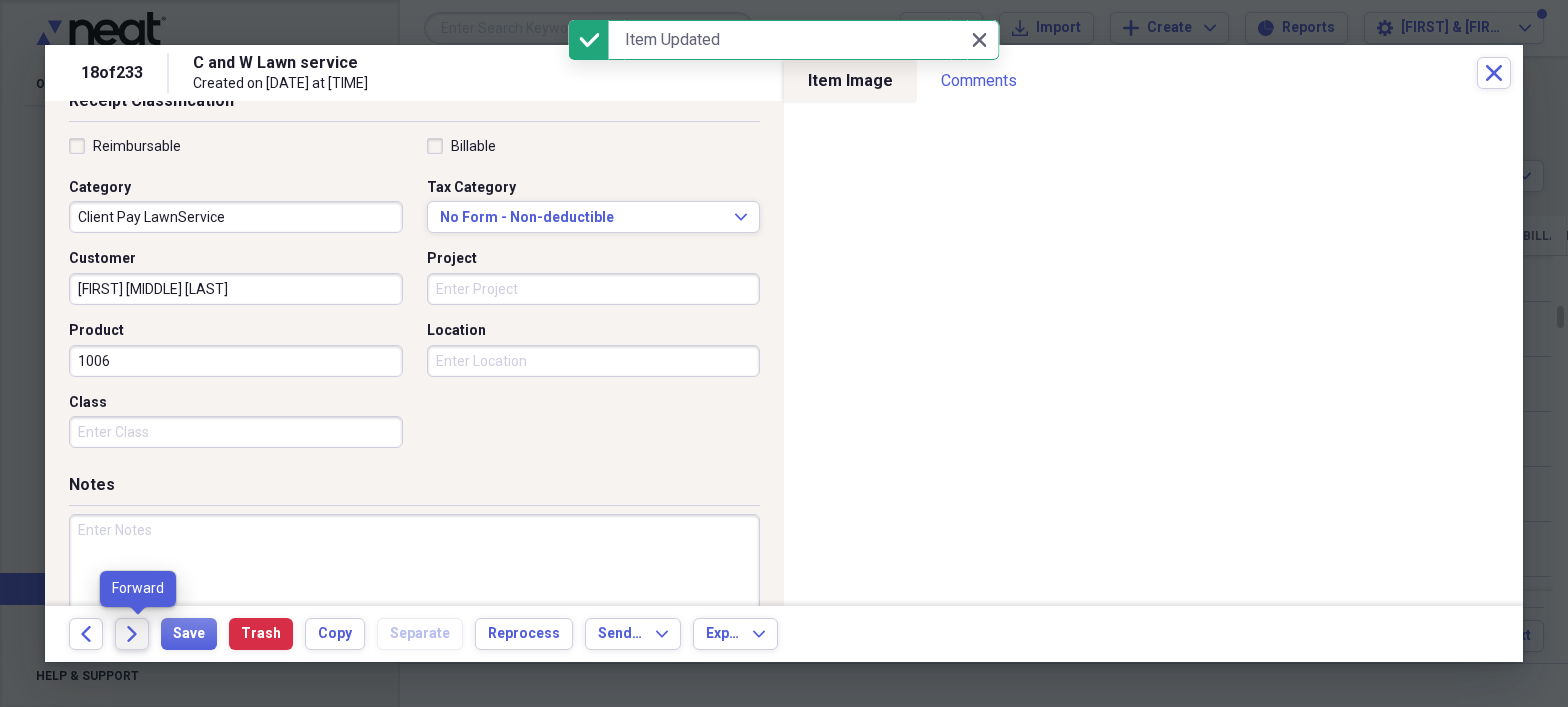 click 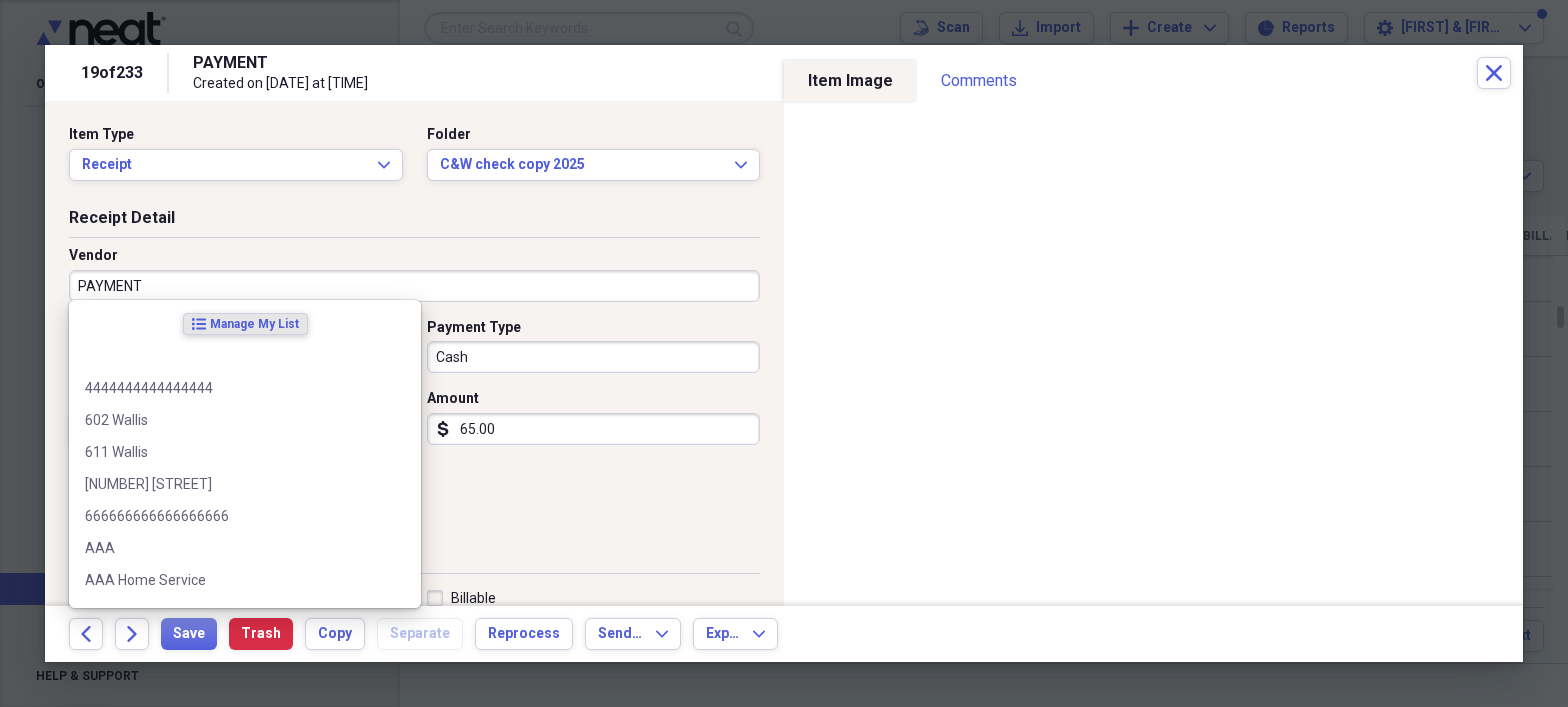 click on "PAYMENT" at bounding box center [414, 286] 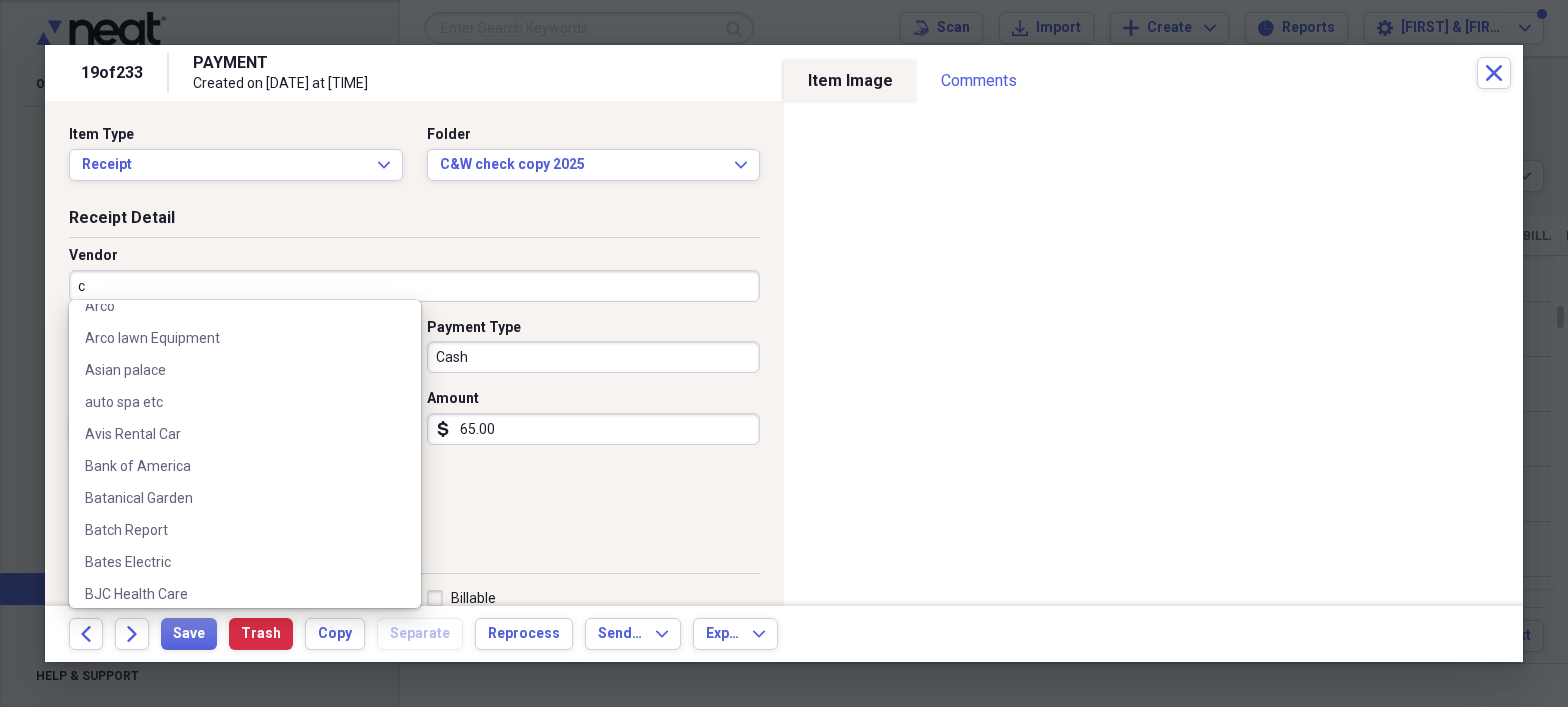 scroll, scrollTop: 1105, scrollLeft: 0, axis: vertical 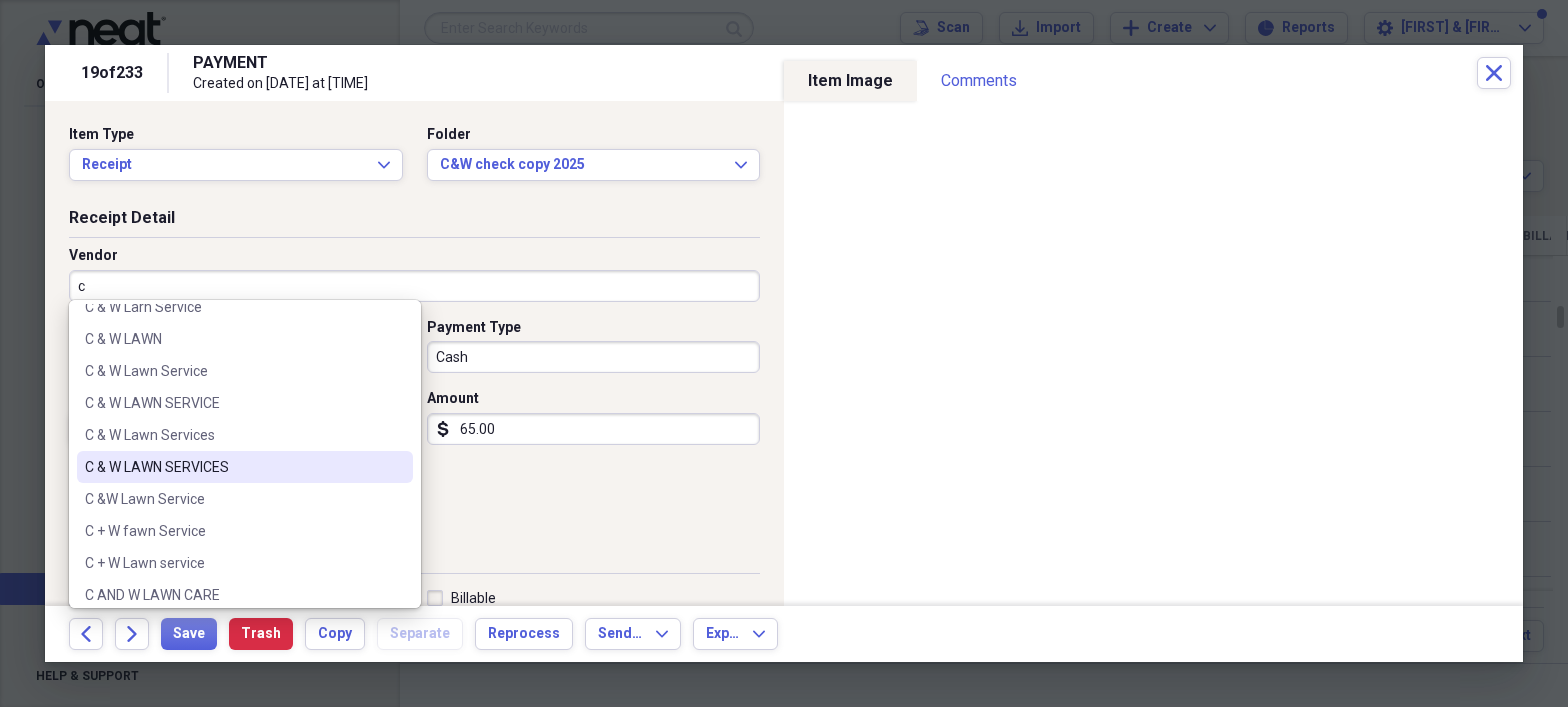 click on "C & W LAWN SERVICES" at bounding box center [233, 467] 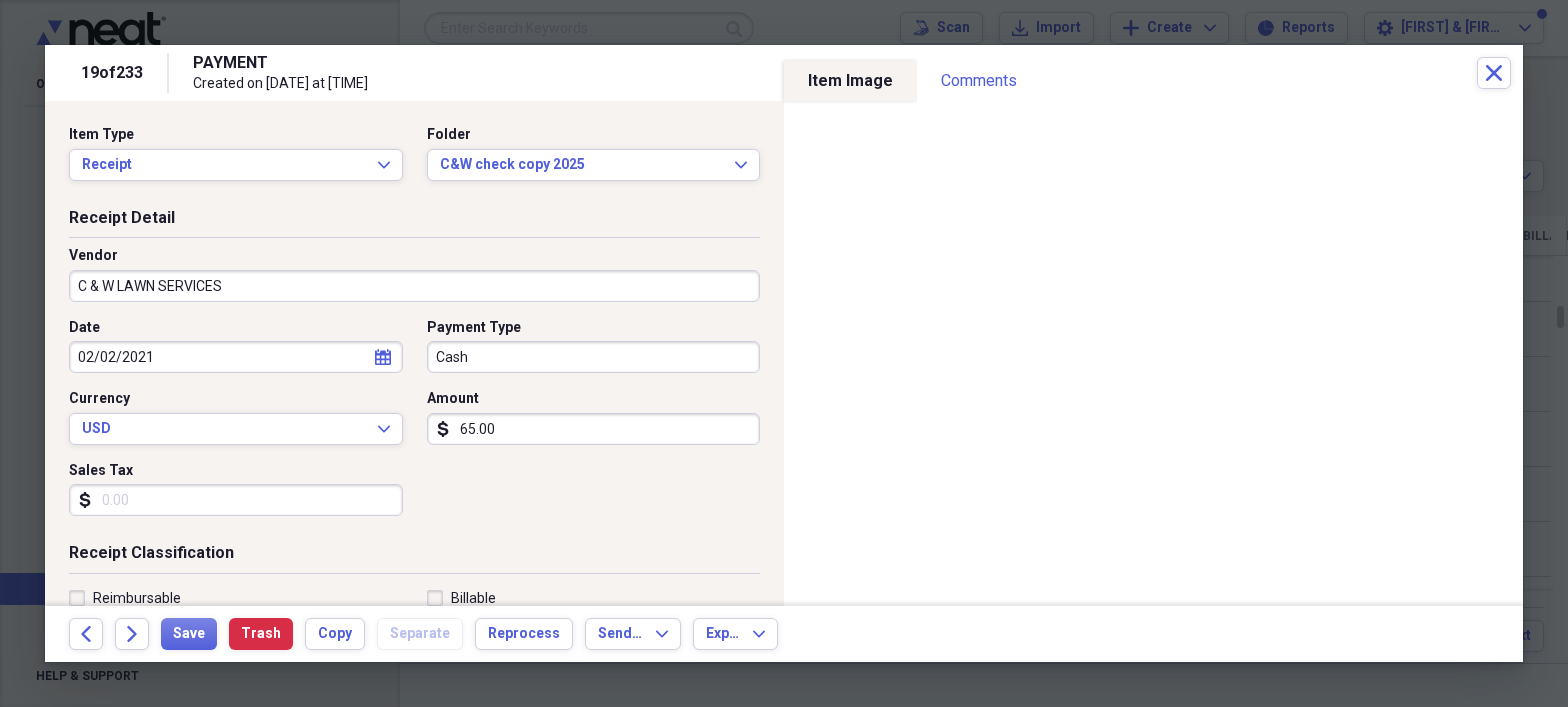 type on "Client Pay LawnService" 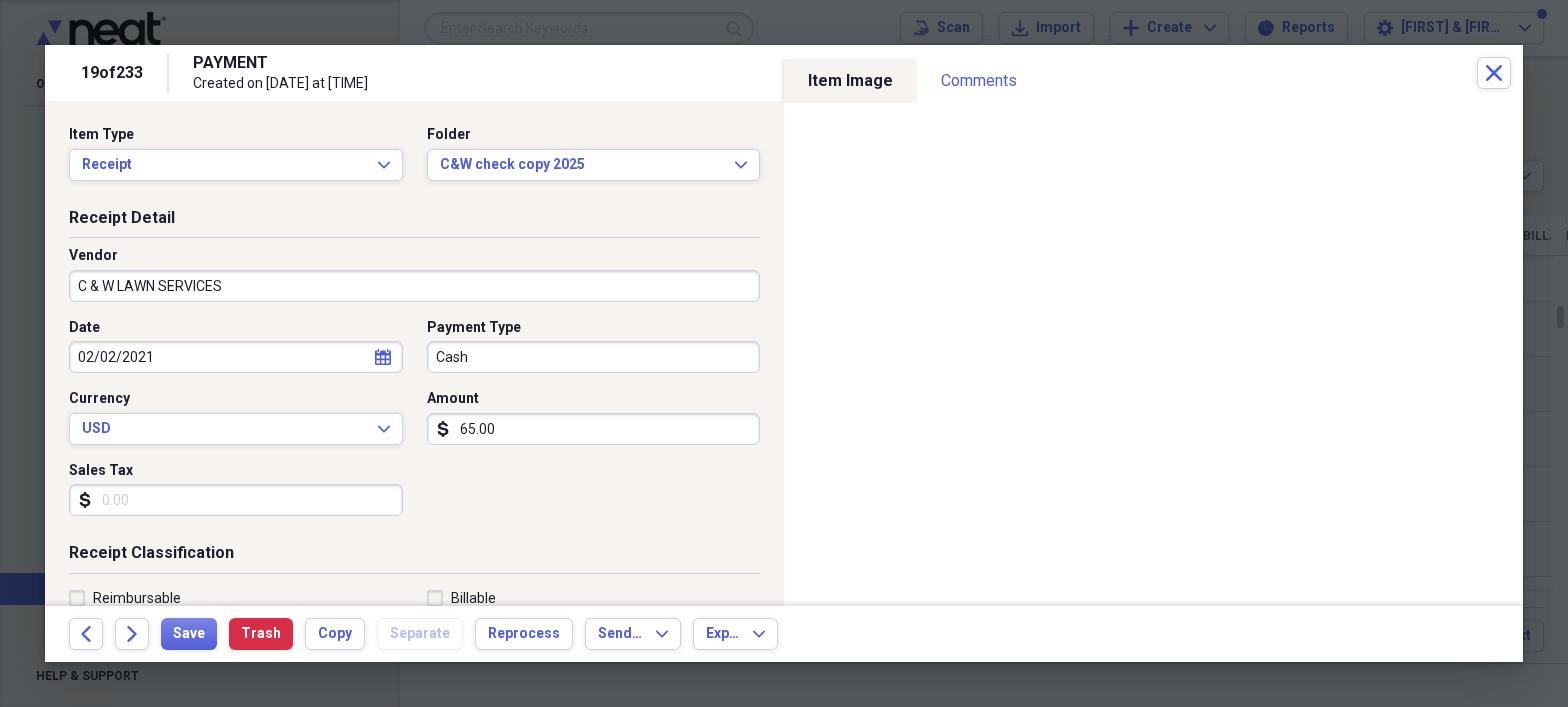 click on "02/02/2021" at bounding box center [236, 357] 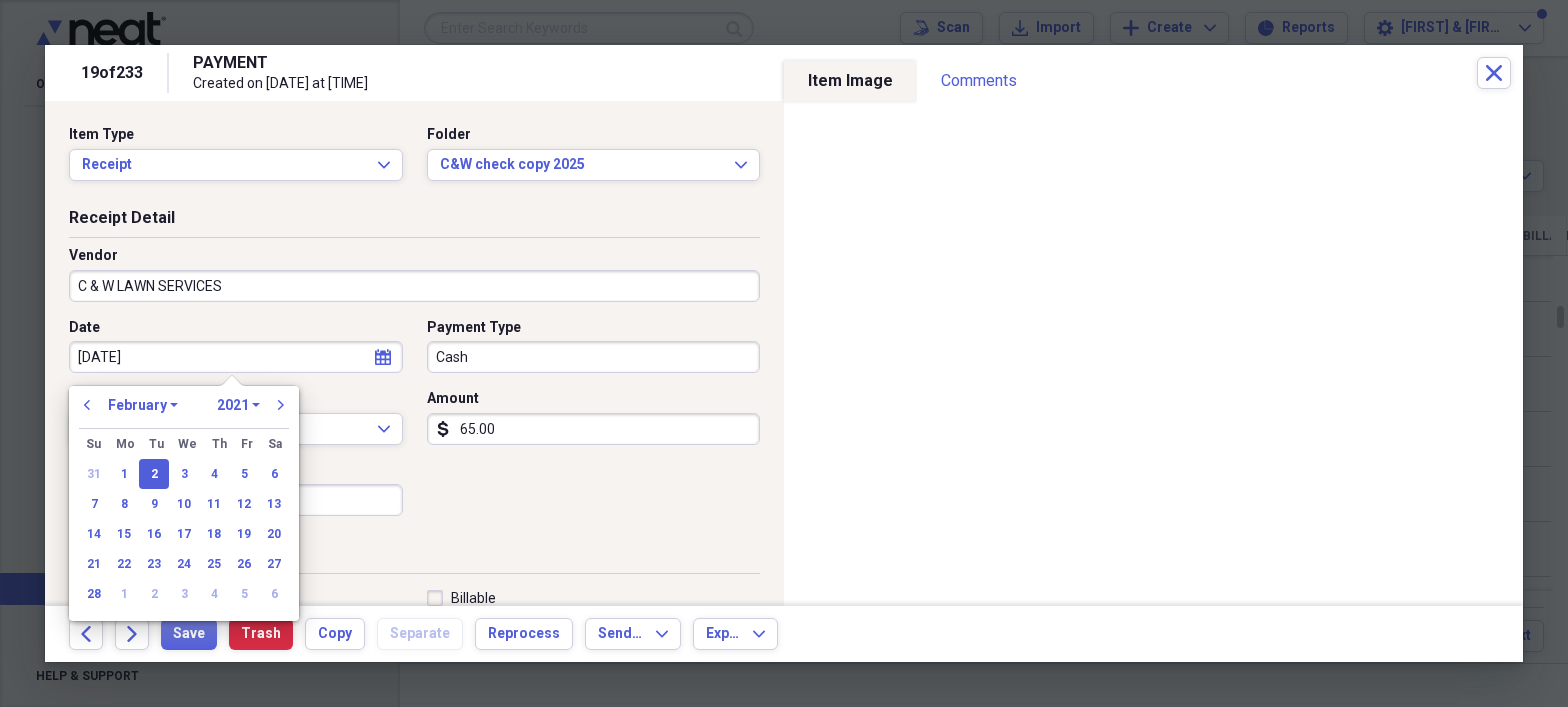click on "[DATE]" at bounding box center [236, 357] 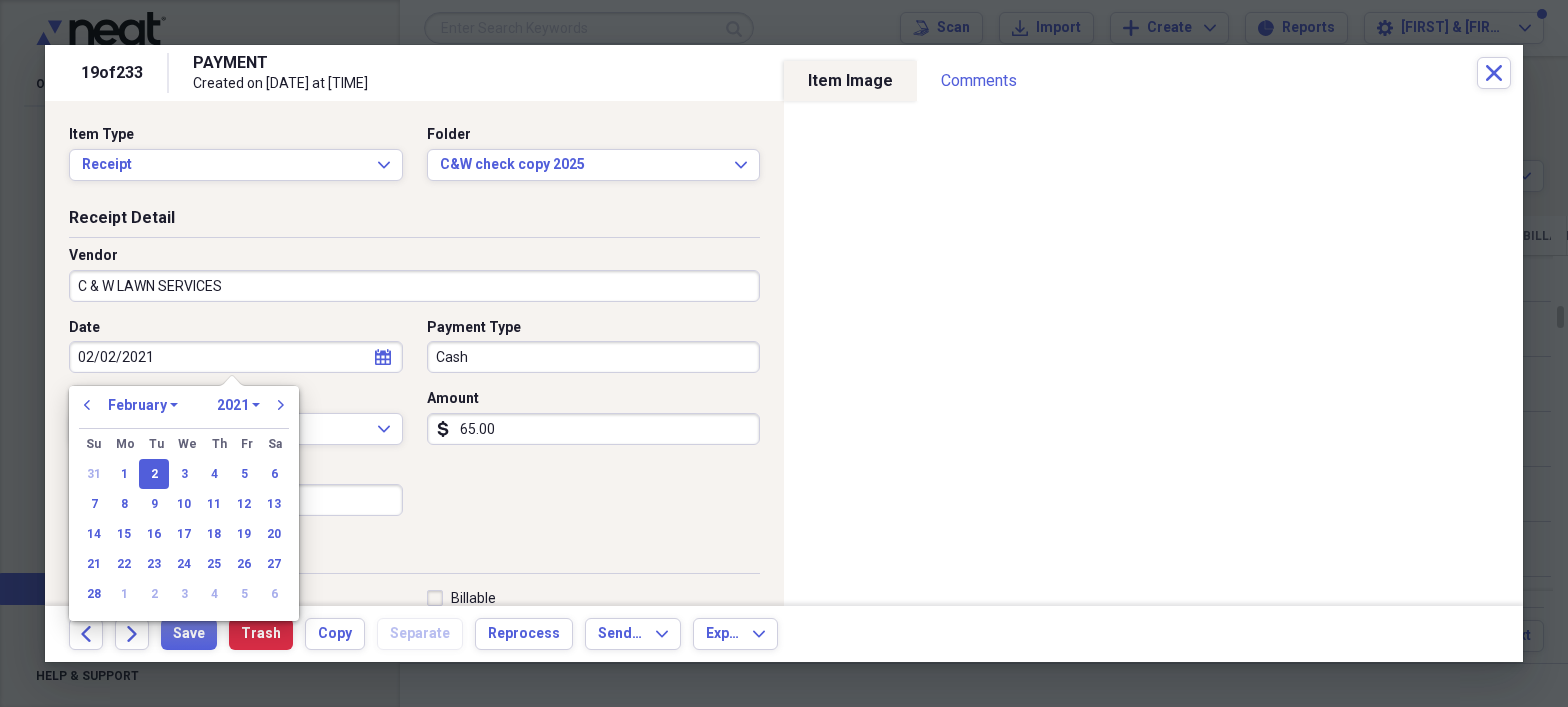 click on "1970 1971 1972 1973 1974 1975 1976 1977 1978 1979 1980 1981 1982 1983 1984 1985 1986 1987 1988 1989 1990 1991 1992 1993 1994 1995 1996 1997 1998 1999 2000 2001 2002 2003 2004 2005 2006 2007 2008 2009 2010 2011 2012 2013 2014 2015 2016 2017 2018 2019 2020 2021 2022 2023 2024 2025 2026 2027 2028 2029 2030 2031 2032 2033 2034 2035" at bounding box center (238, 405) 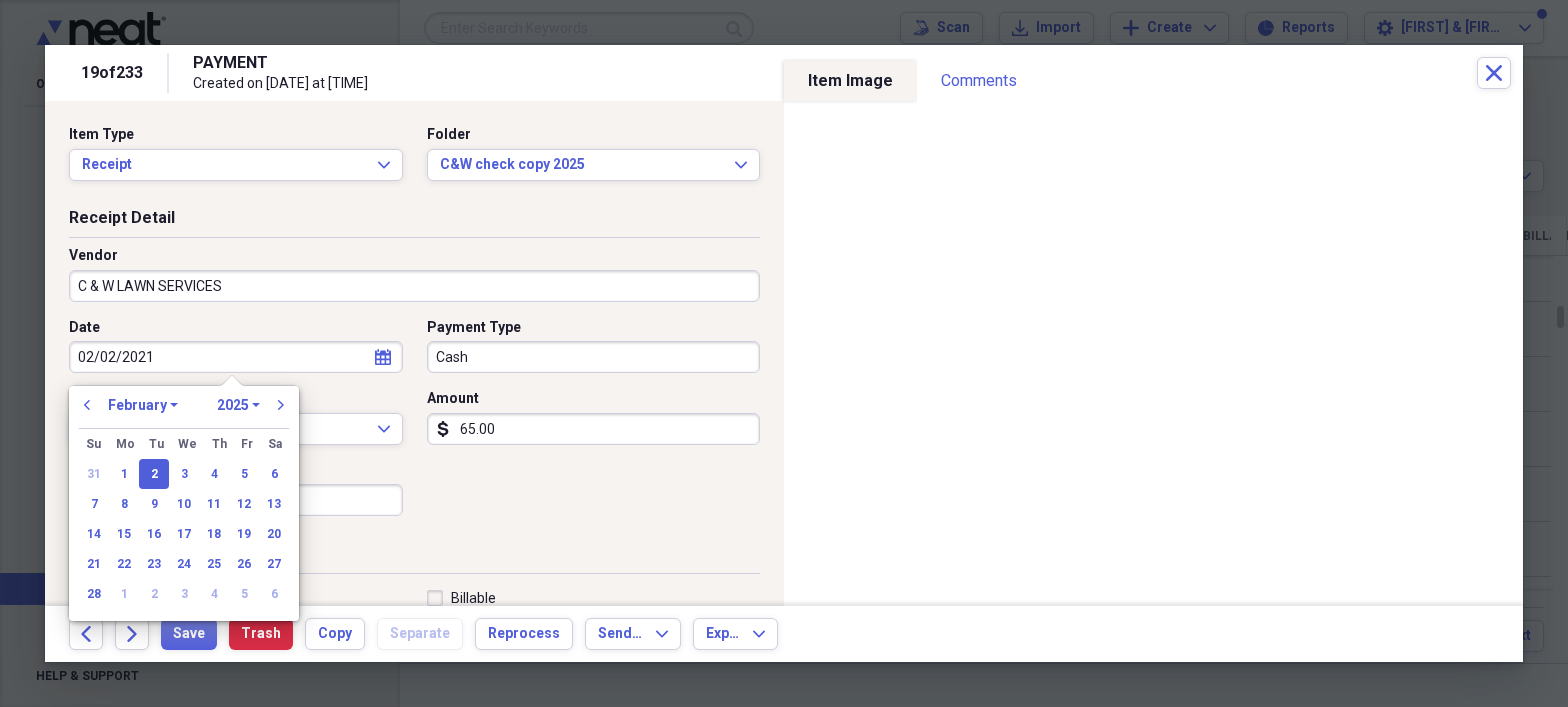 click on "1970 1971 1972 1973 1974 1975 1976 1977 1978 1979 1980 1981 1982 1983 1984 1985 1986 1987 1988 1989 1990 1991 1992 1993 1994 1995 1996 1997 1998 1999 2000 2001 2002 2003 2004 2005 2006 2007 2008 2009 2010 2011 2012 2013 2014 2015 2016 2017 2018 2019 2020 2021 2022 2023 2024 2025 2026 2027 2028 2029 2030 2031 2032 2033 2034 2035" at bounding box center (238, 405) 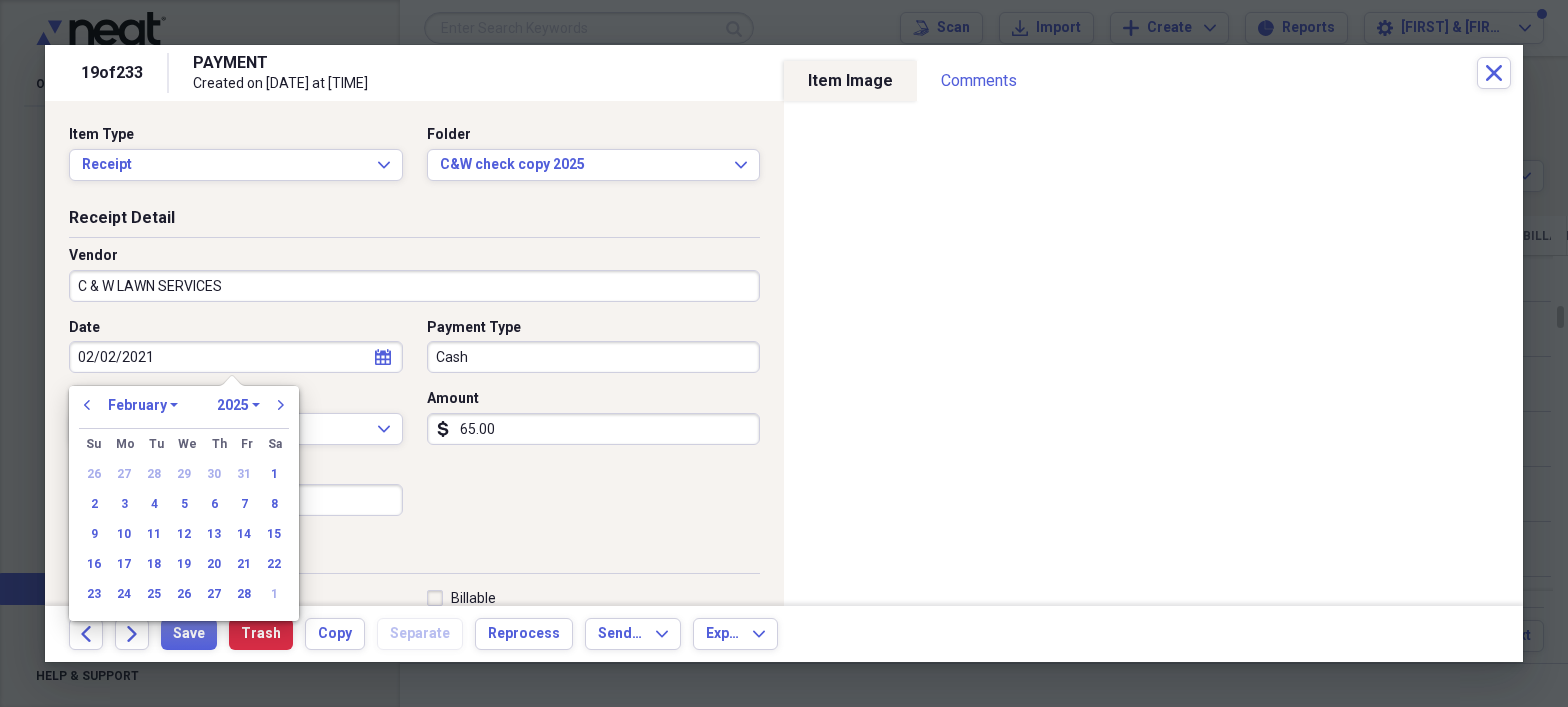 click on "January February March April May June July August September October November December" at bounding box center [143, 405] 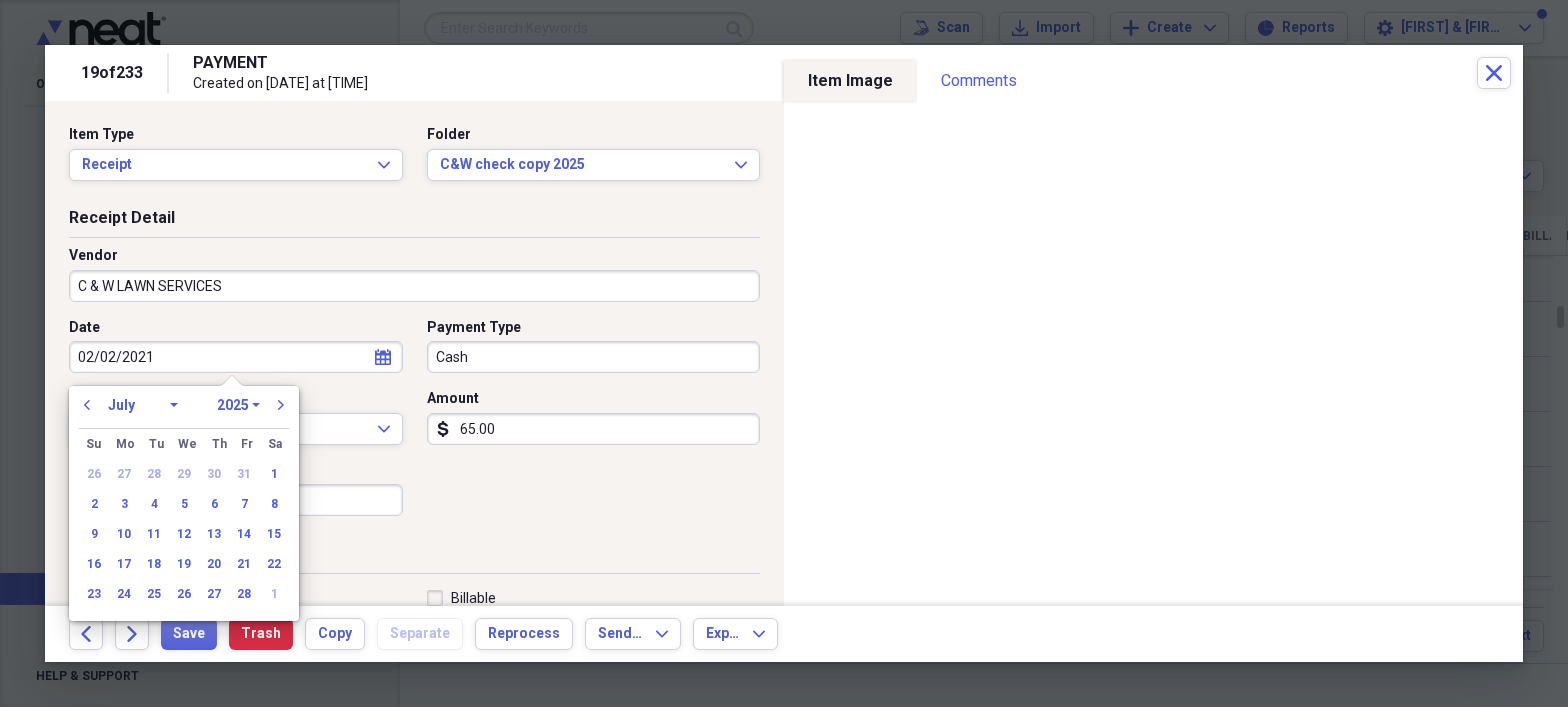 click on "January February March April May June July August September October November December" at bounding box center [143, 405] 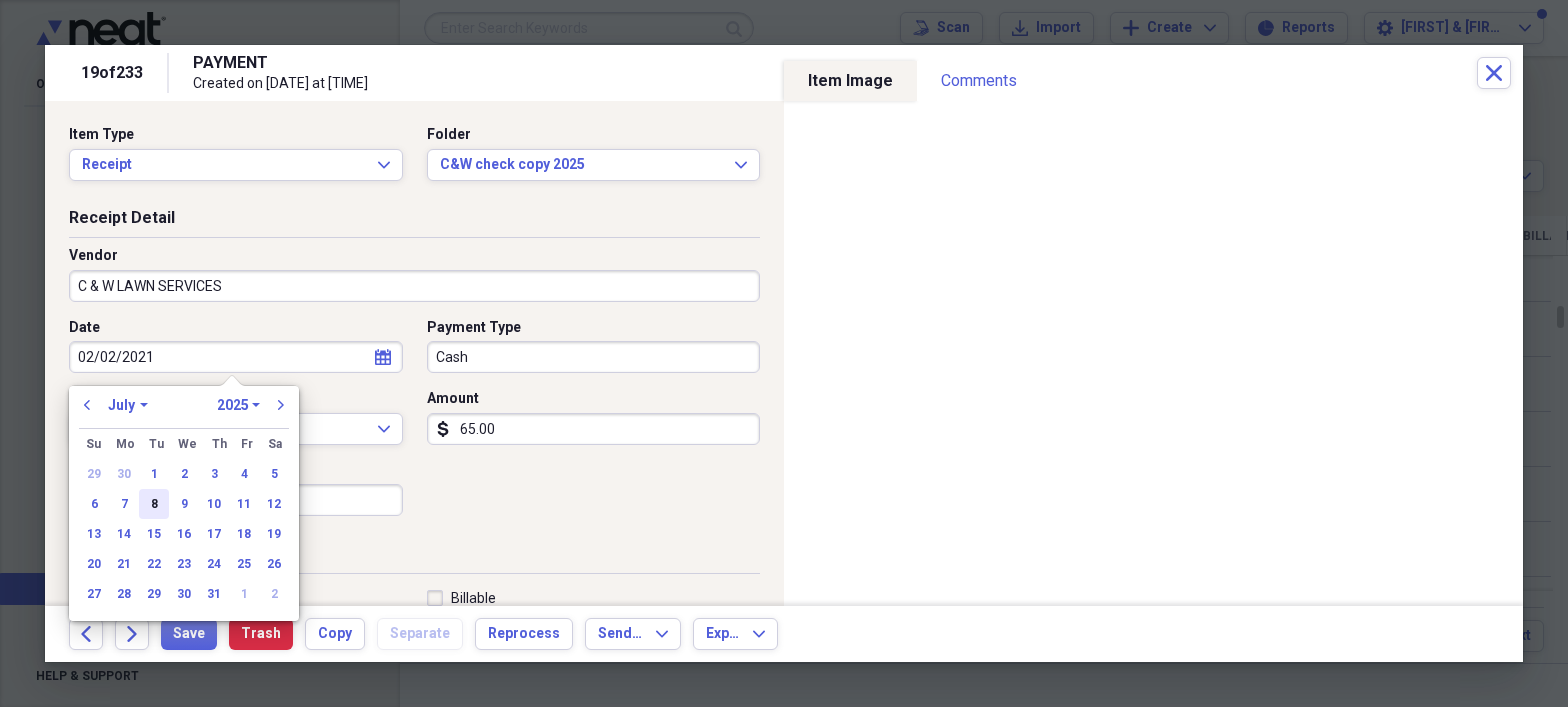 click on "8" at bounding box center [154, 504] 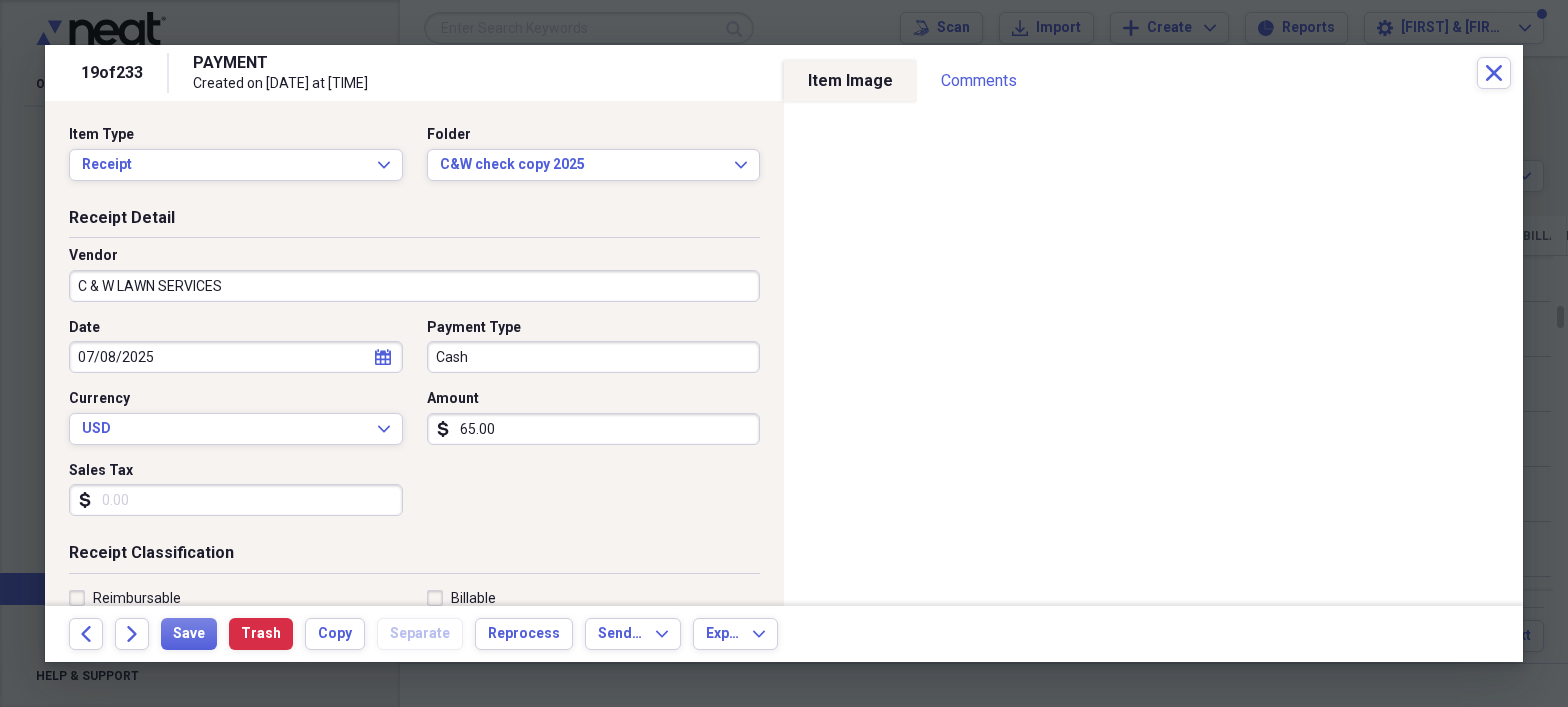 click on "Receipt Classification" at bounding box center [414, 557] 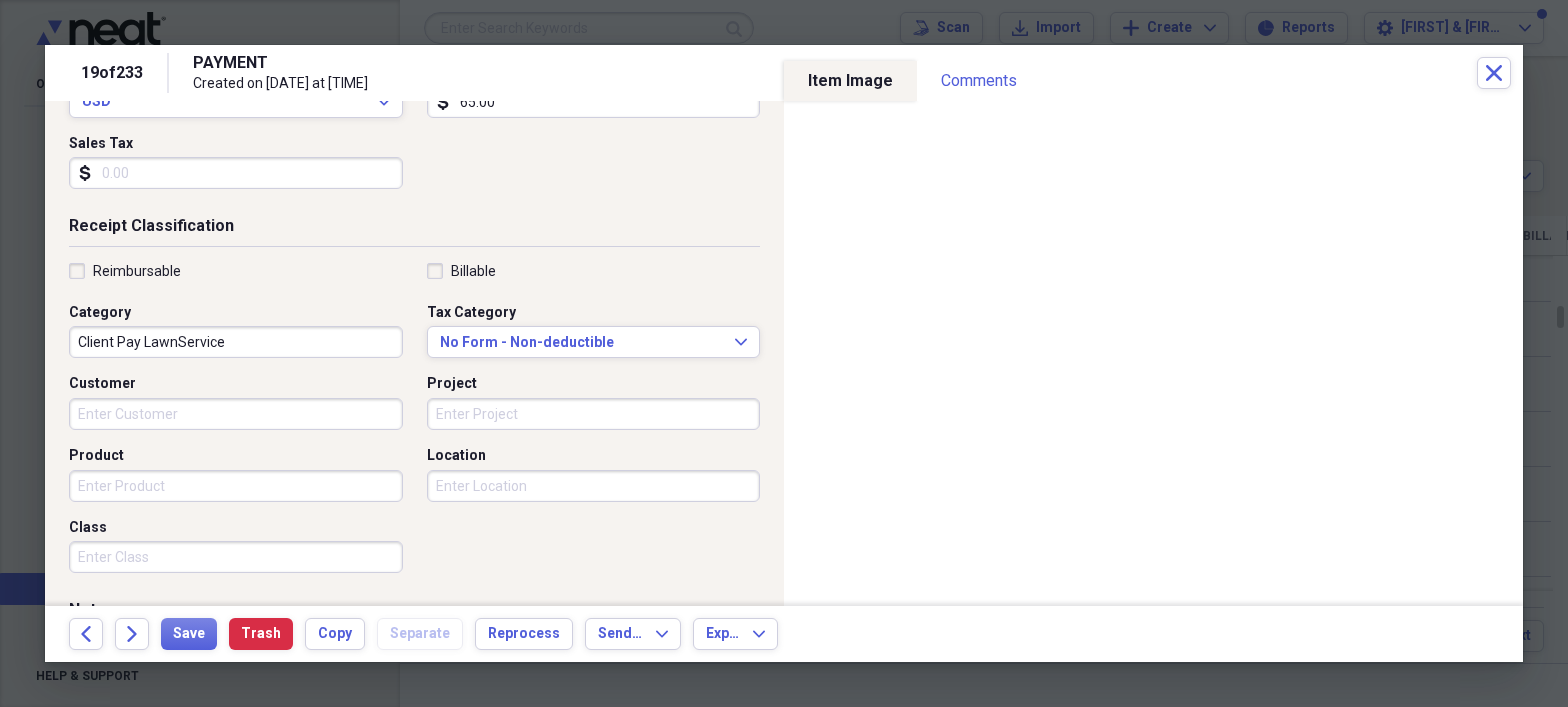 scroll, scrollTop: 334, scrollLeft: 0, axis: vertical 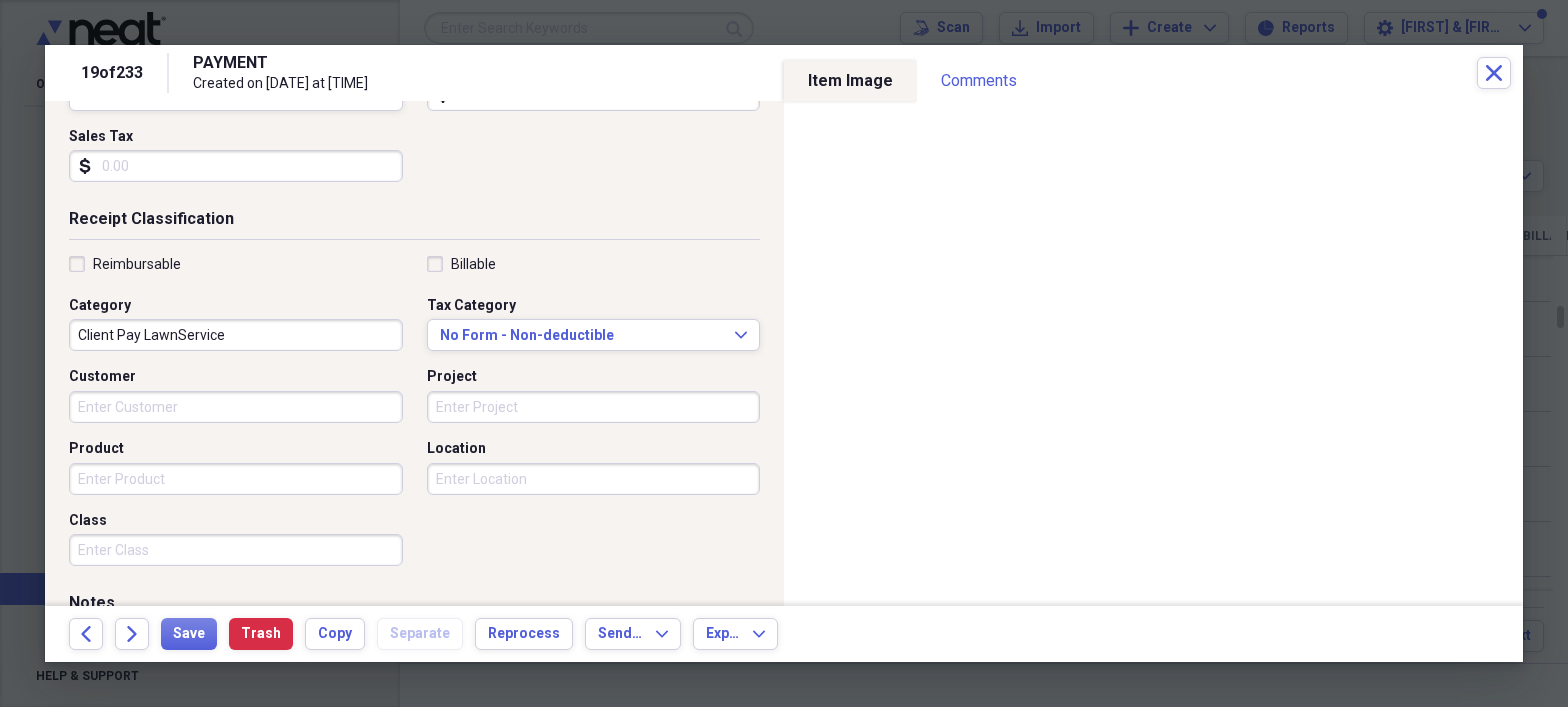 click on "Customer" at bounding box center (236, 407) 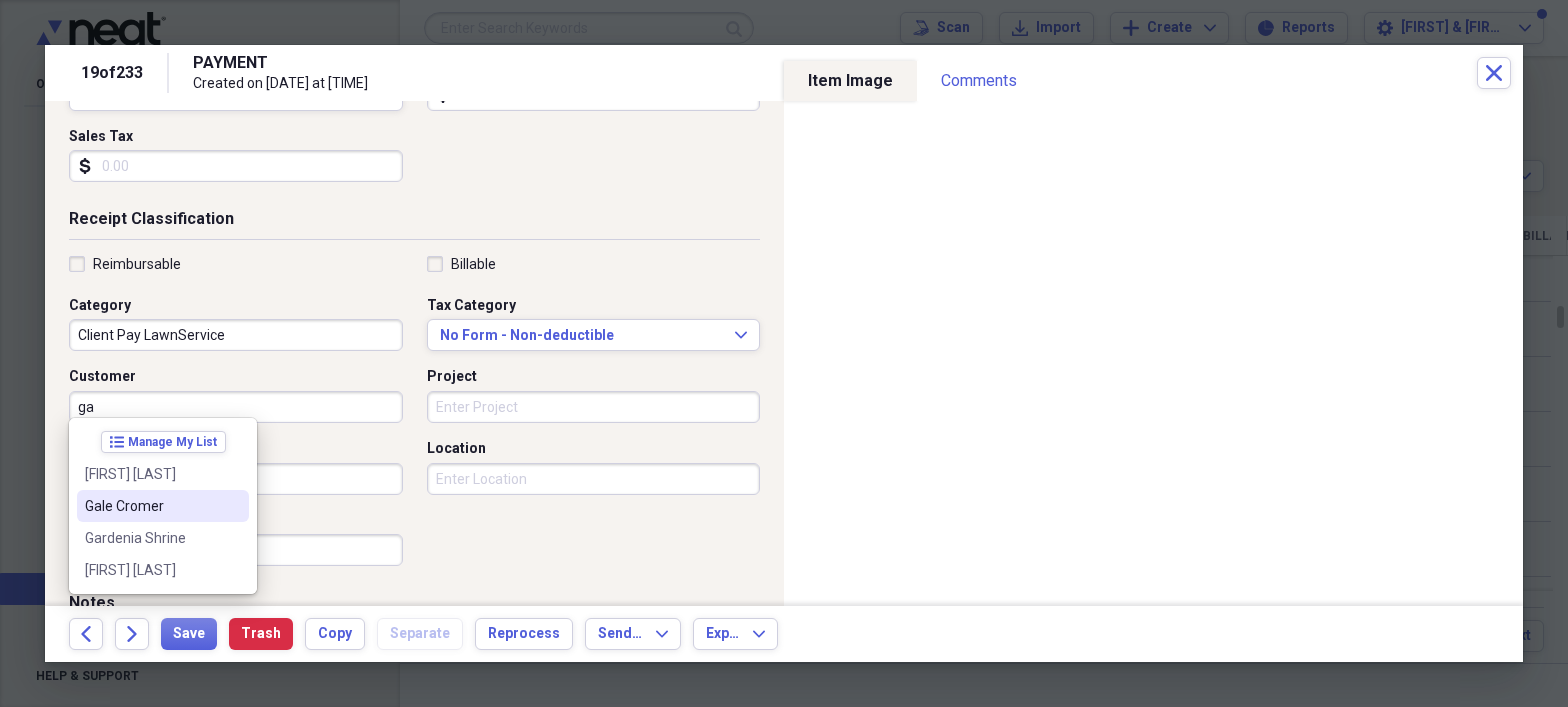click on "Gale Cromer" at bounding box center (151, 506) 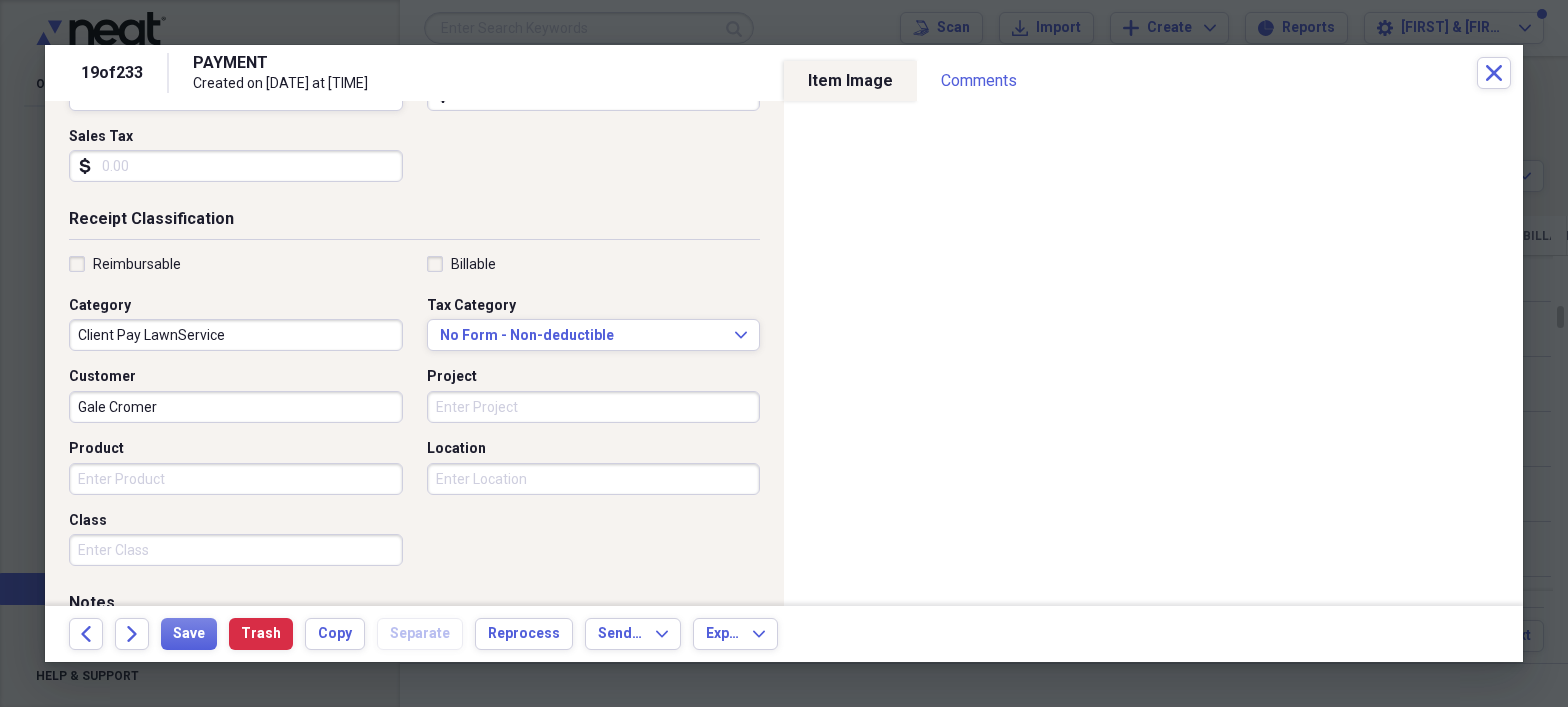 click on "Product" at bounding box center (236, 479) 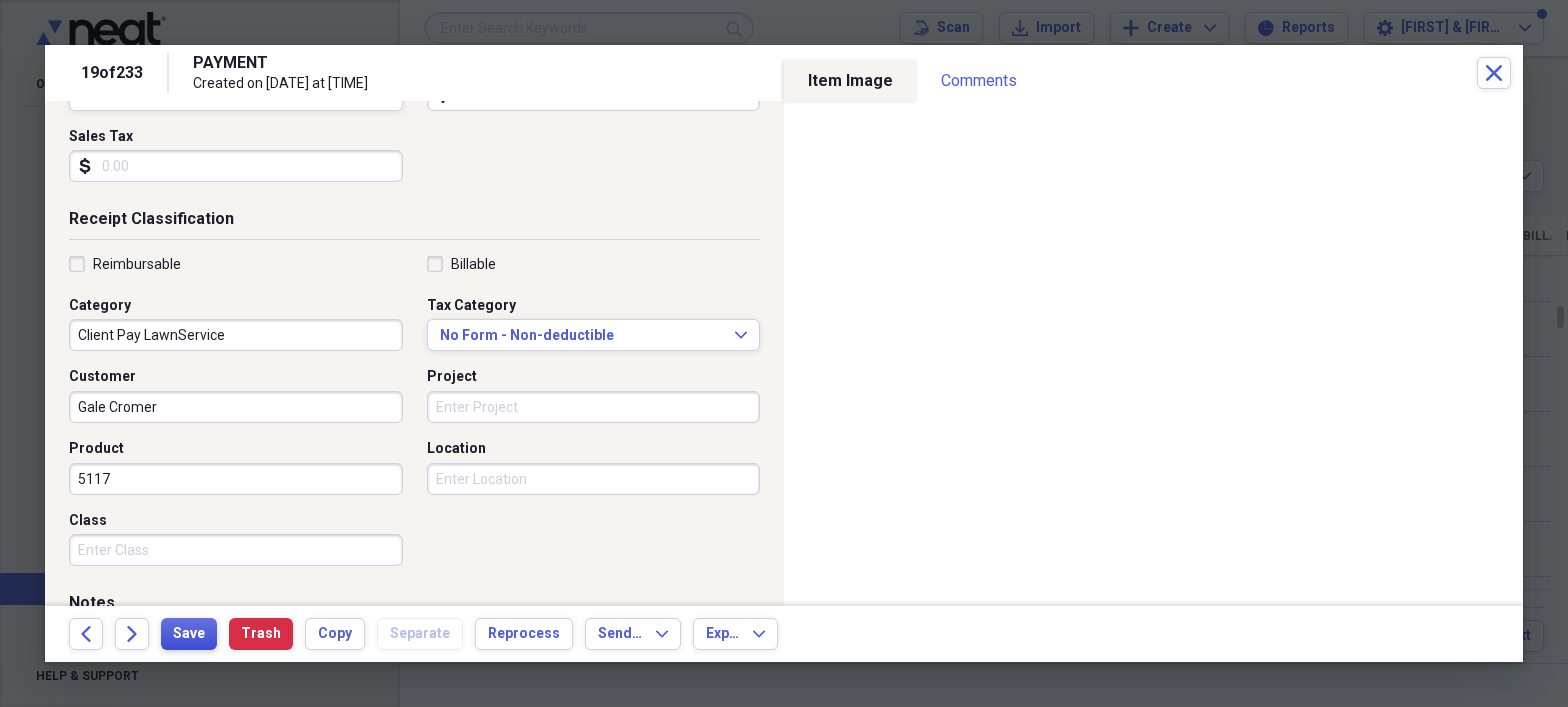 type on "5117" 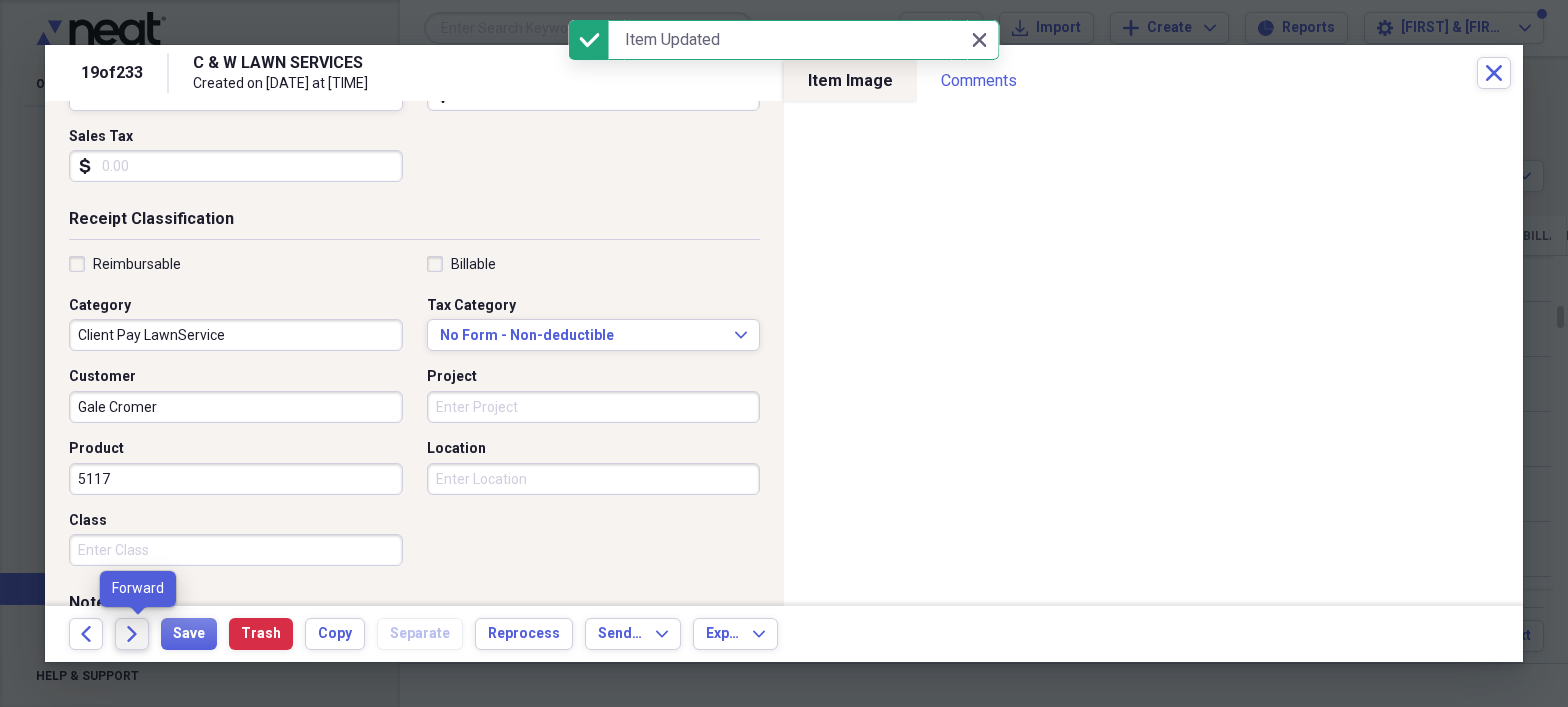 click on "Forward" 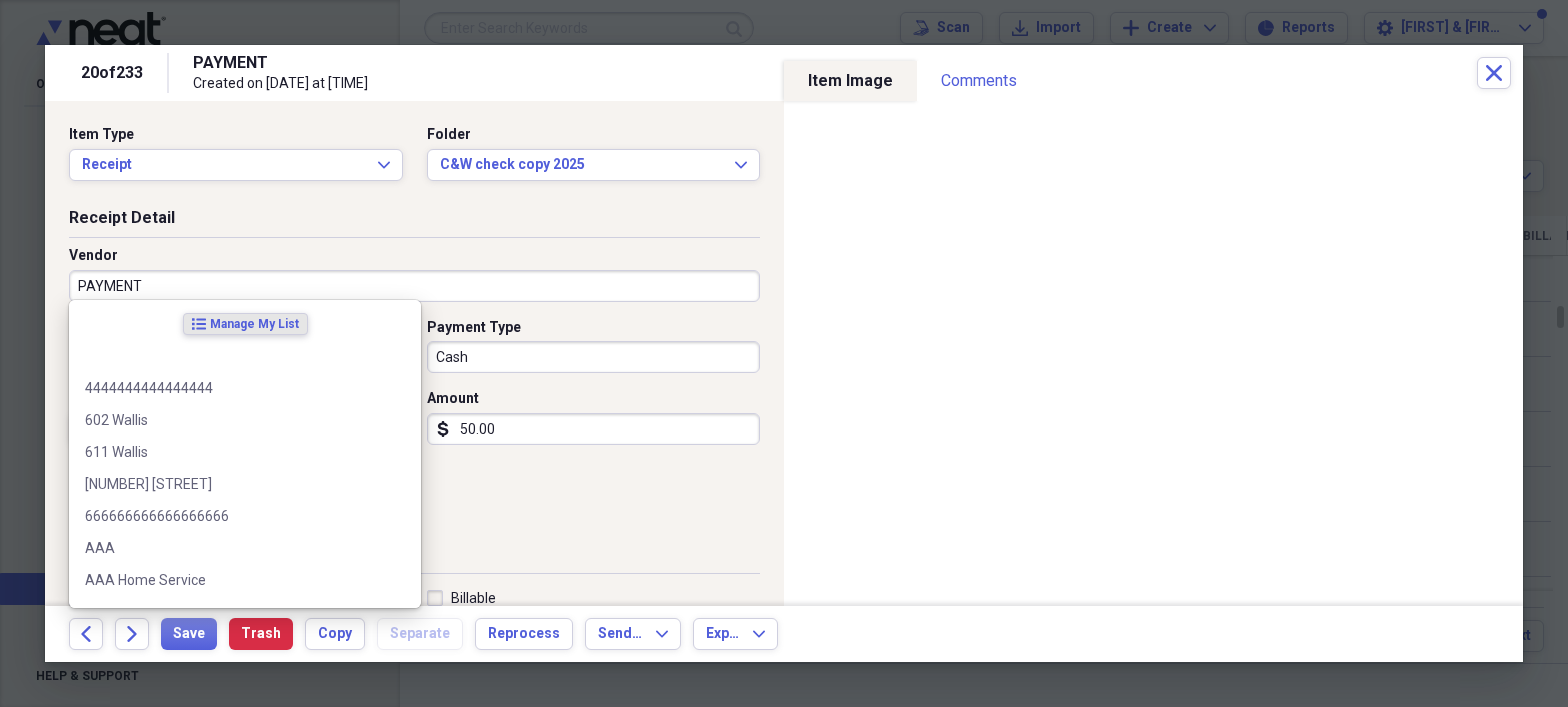 click on "PAYMENT" at bounding box center [414, 286] 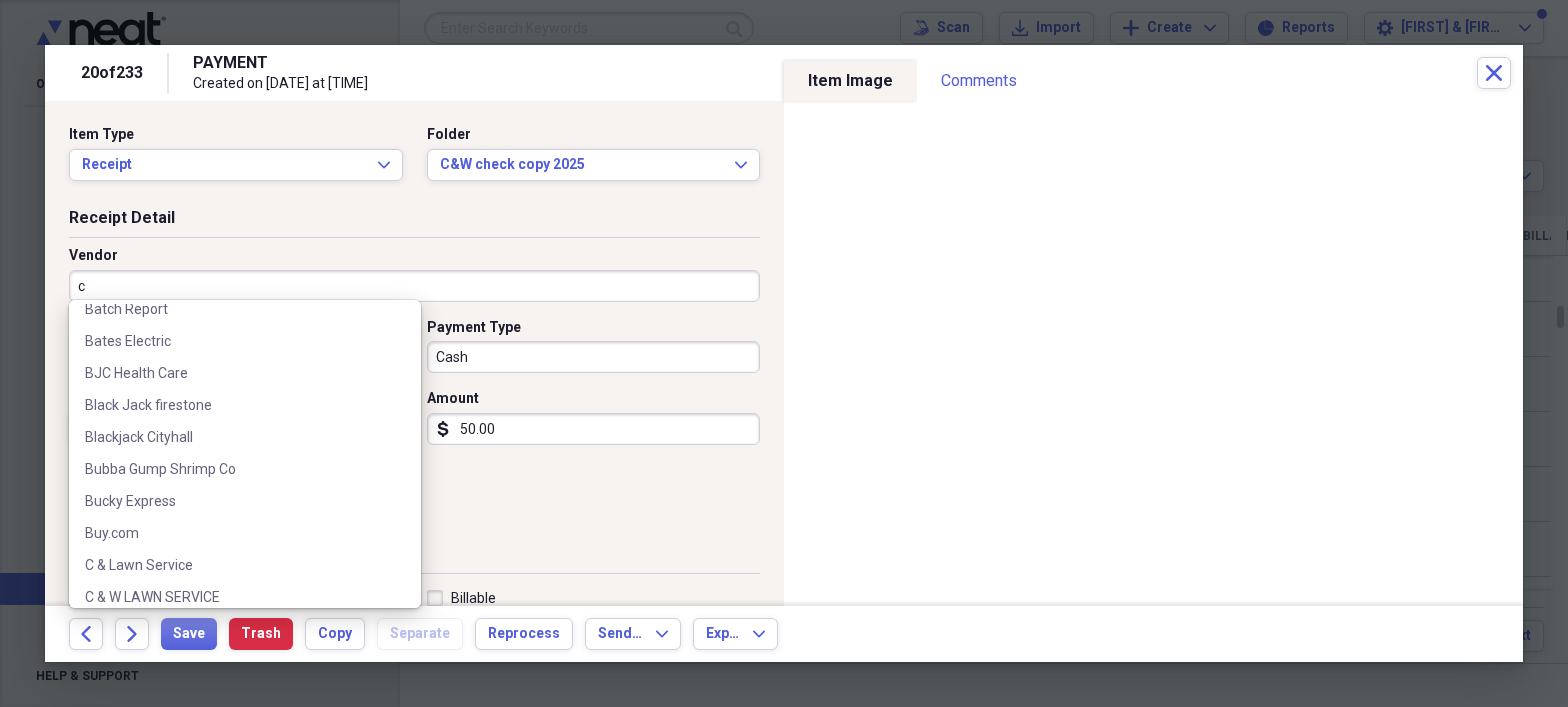 scroll, scrollTop: 1326, scrollLeft: 0, axis: vertical 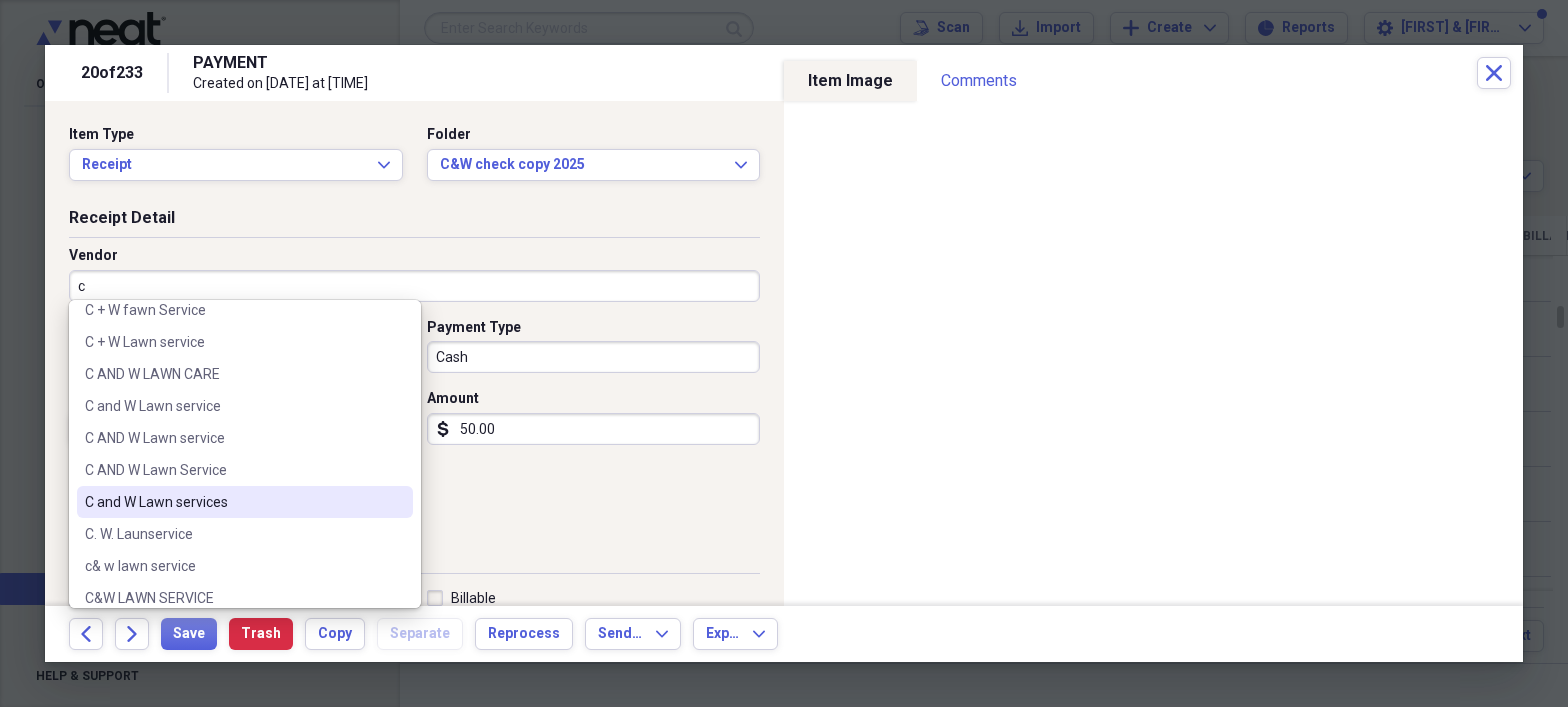 click on "C and W Lawn services" at bounding box center [233, 502] 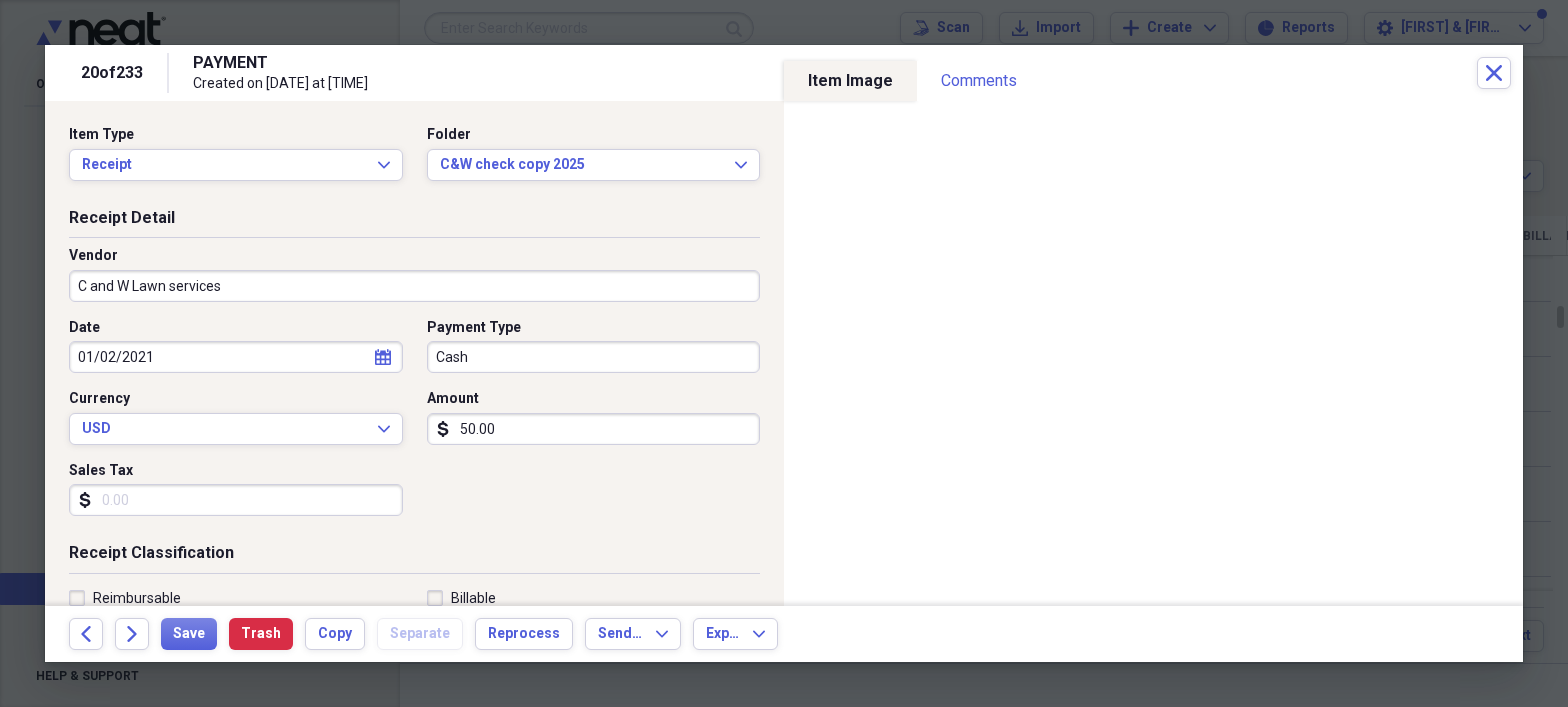 type on "Client Pay LawnService" 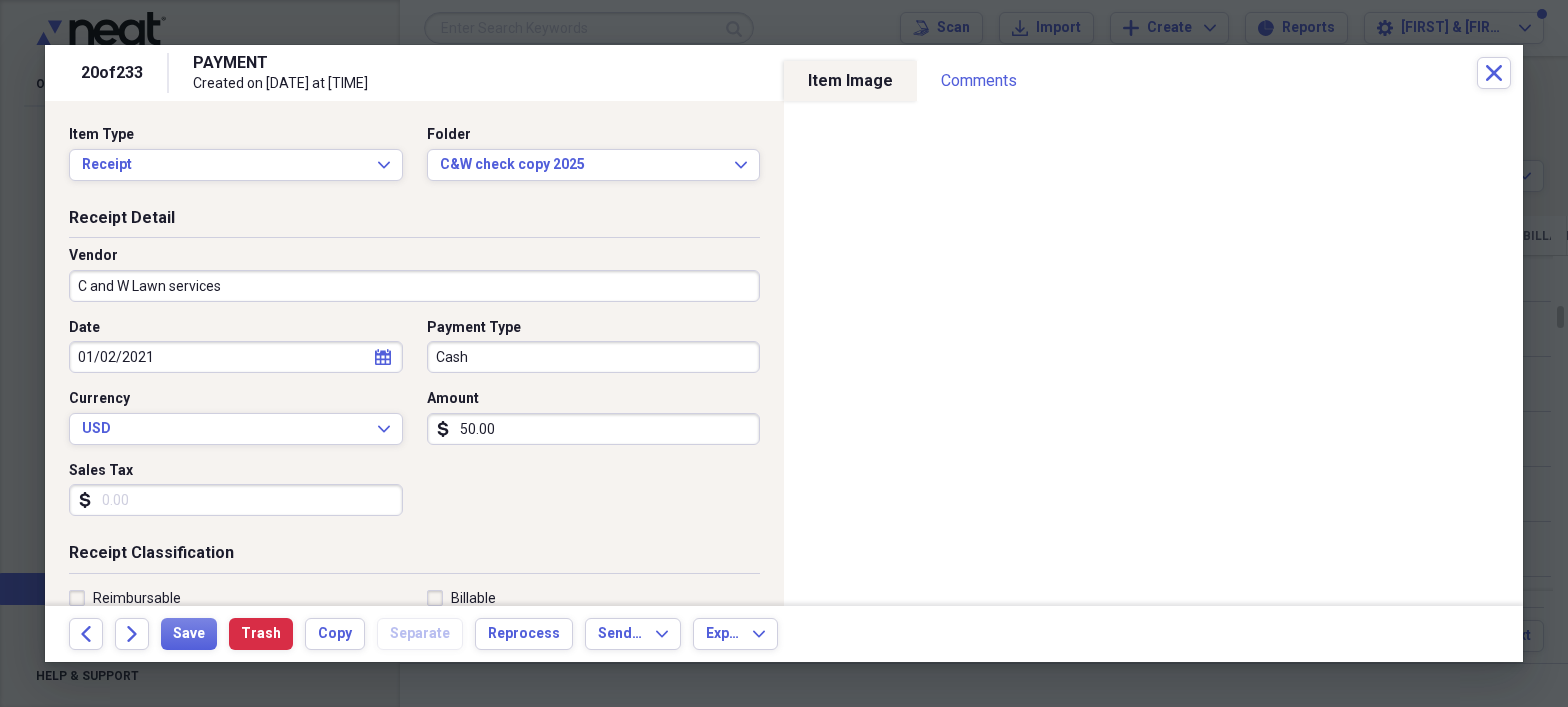 select on "2021" 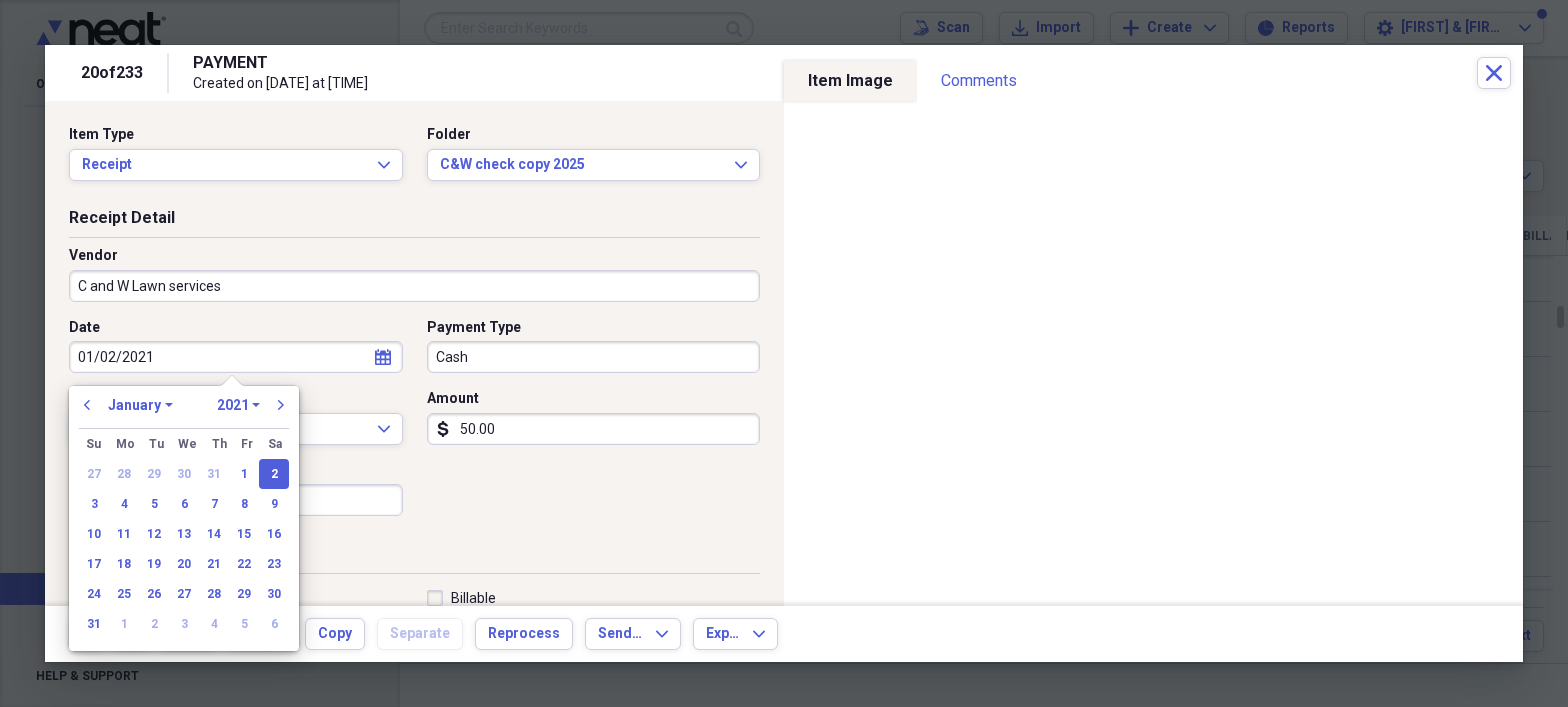 drag, startPoint x: 188, startPoint y: 353, endPoint x: 53, endPoint y: 353, distance: 135 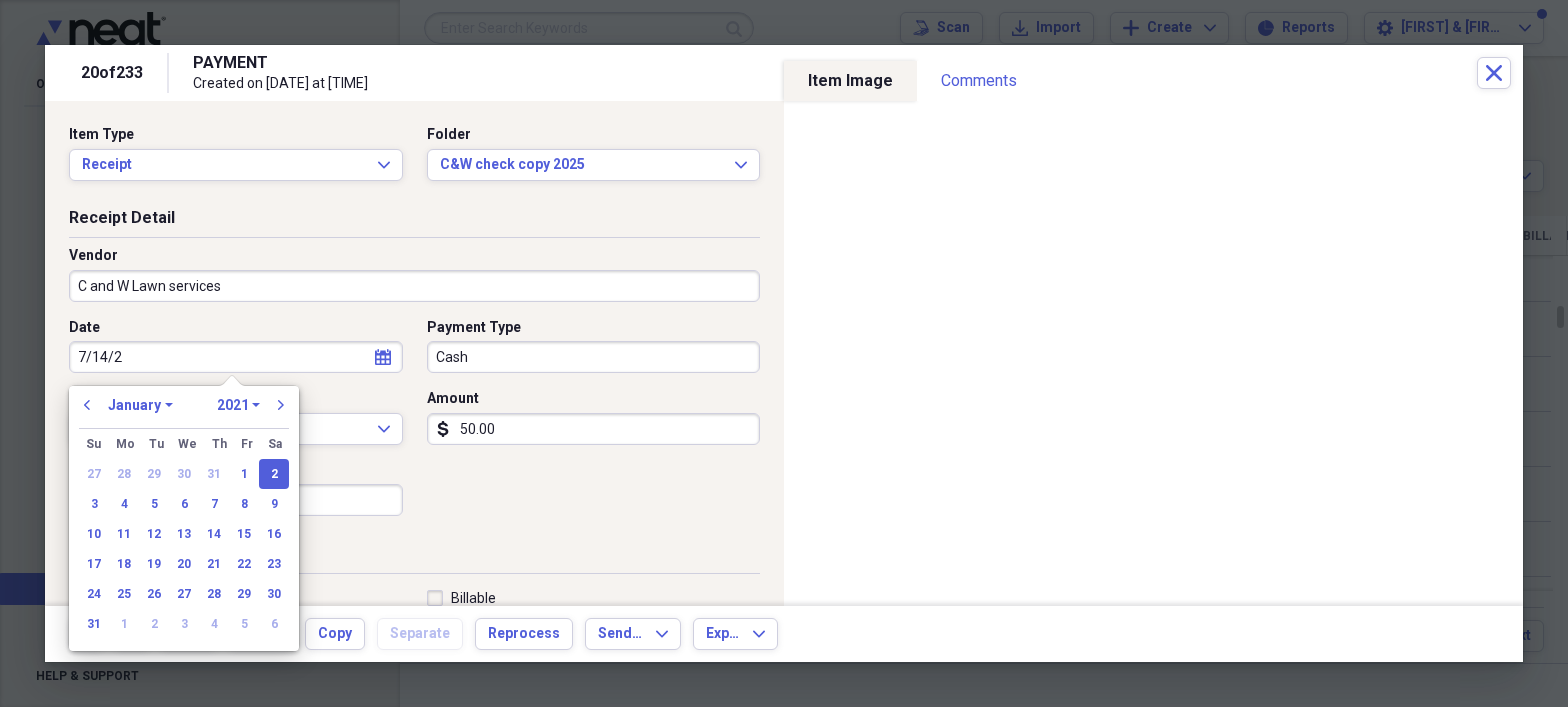 type on "7/14/25" 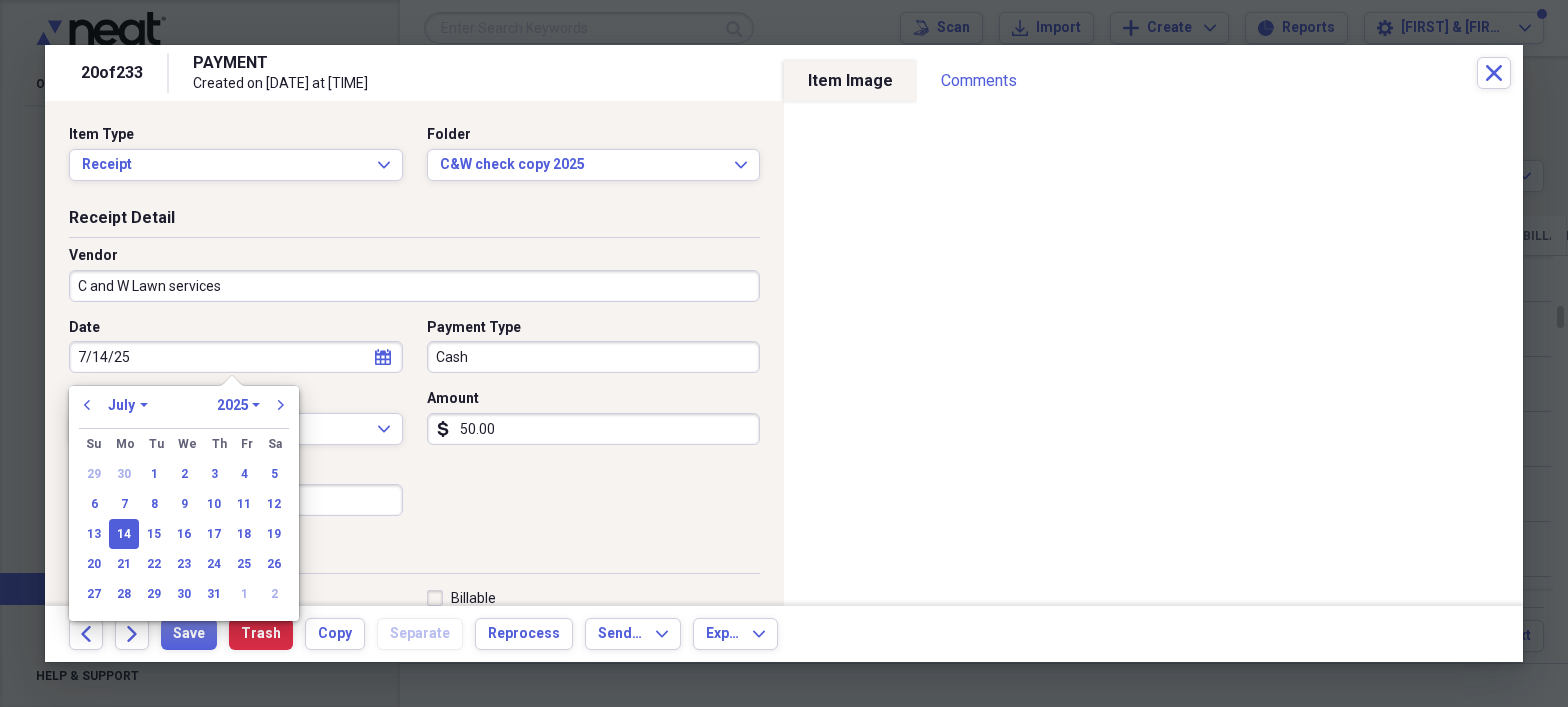 type on "07/14/2025" 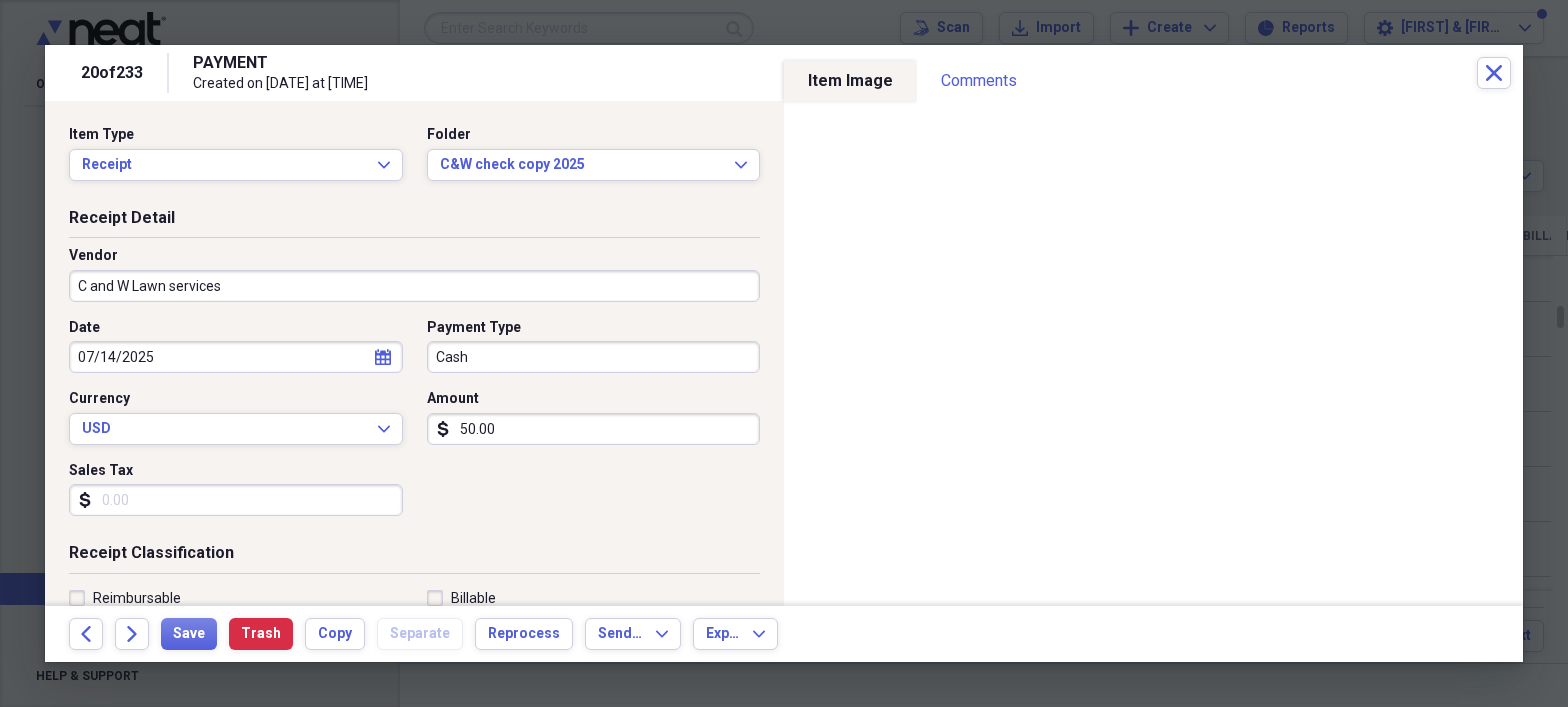click on "Date [DATE] calendar Calendar Payment Type Cash Currency USD Expand Amount dollar-sign 50.00 Sales Tax dollar-sign" at bounding box center (414, 425) 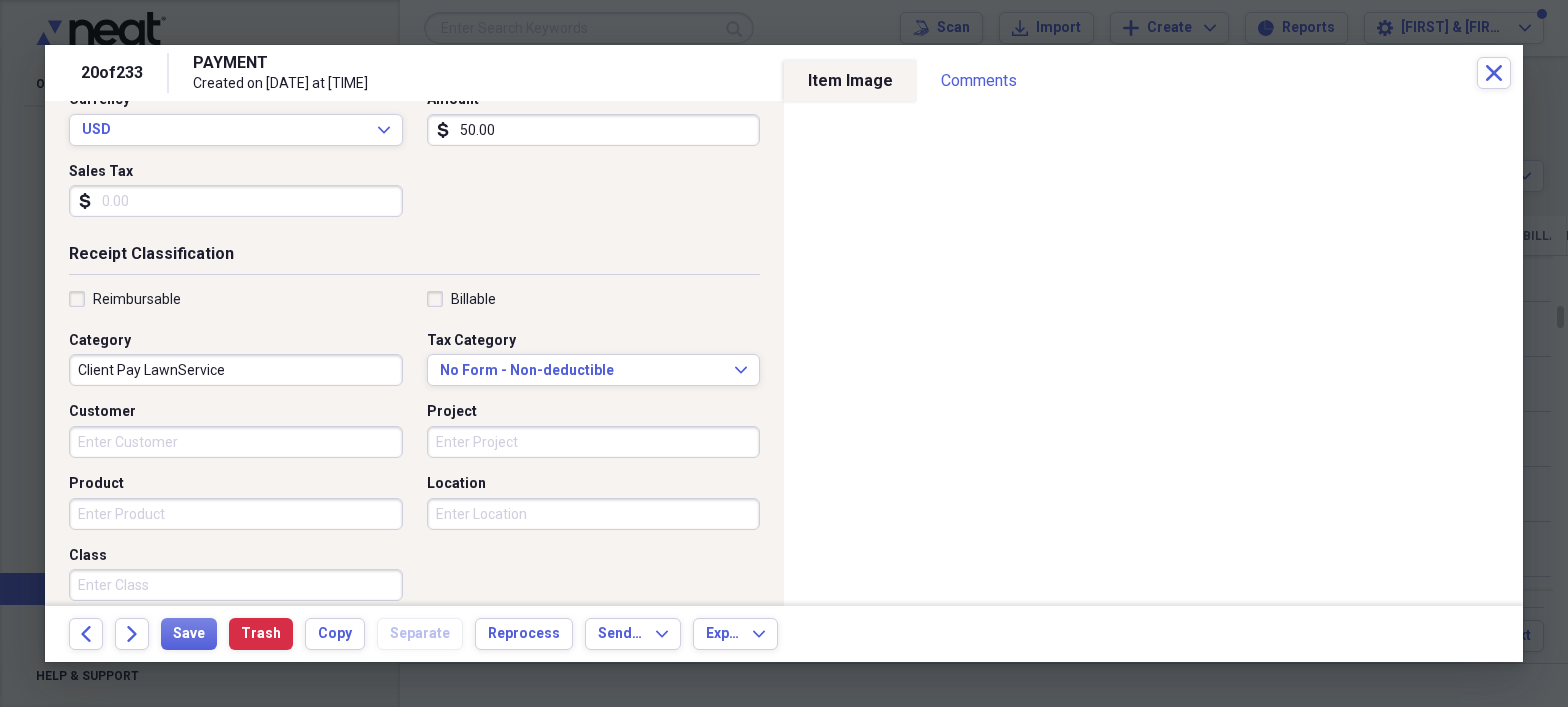 scroll, scrollTop: 321, scrollLeft: 0, axis: vertical 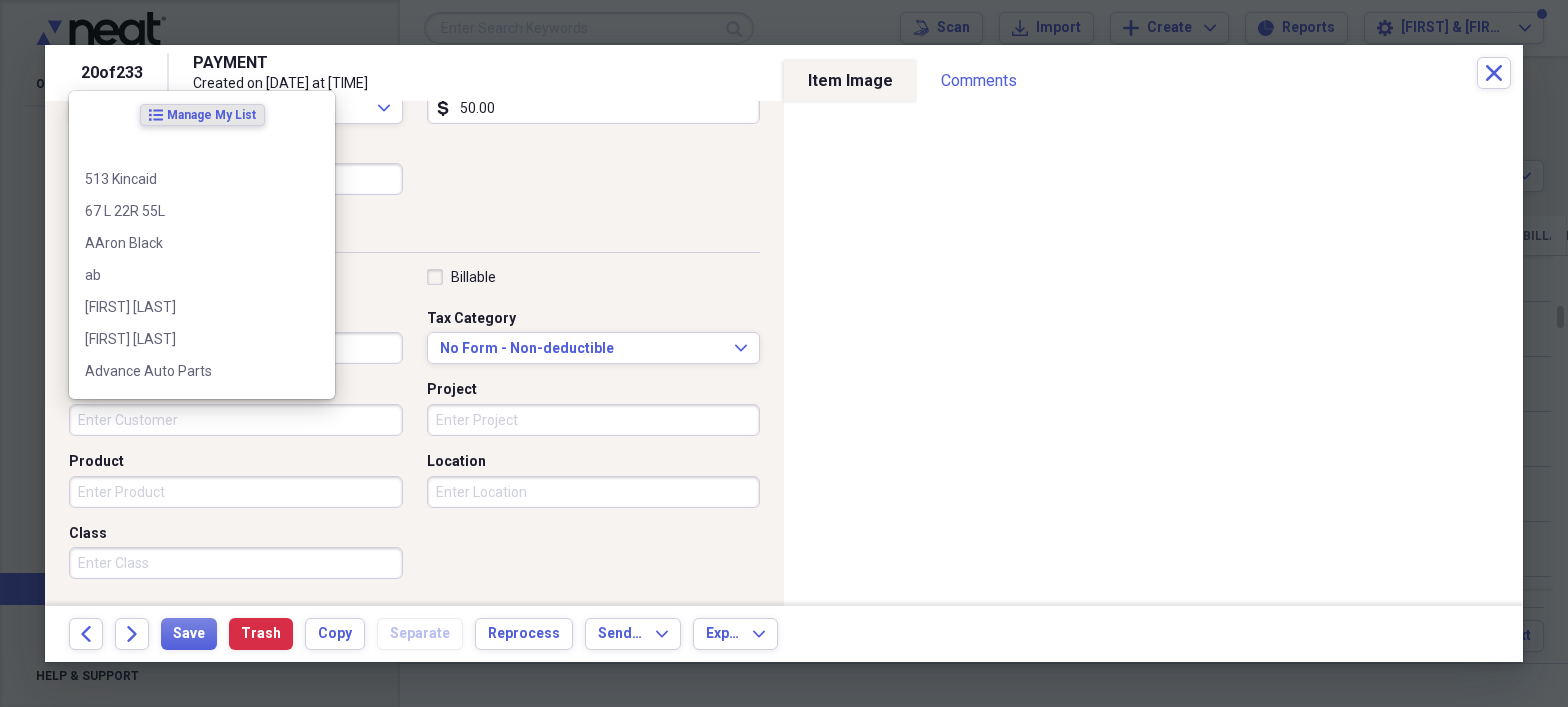 click on "Customer" at bounding box center [236, 420] 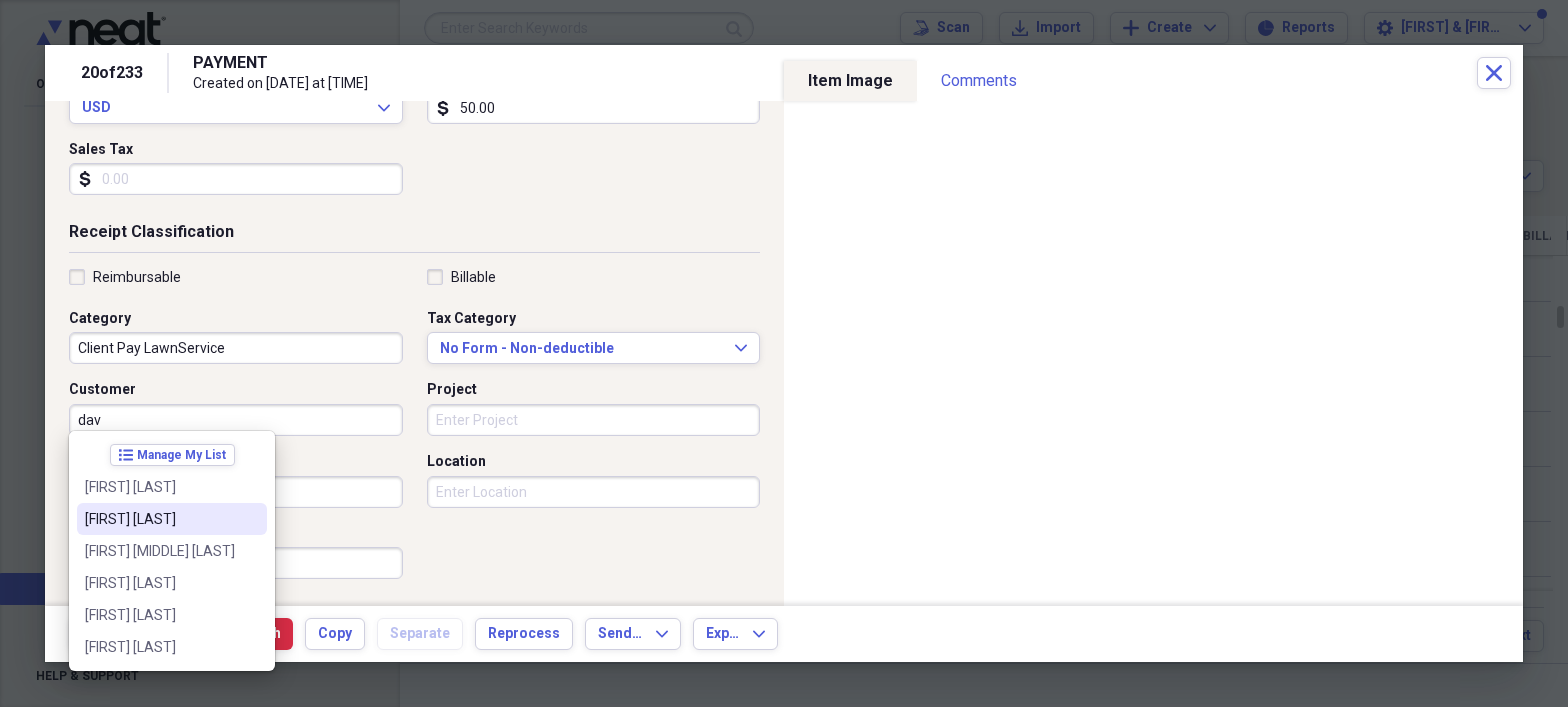 click on "[FIRST] [LAST]" at bounding box center [160, 519] 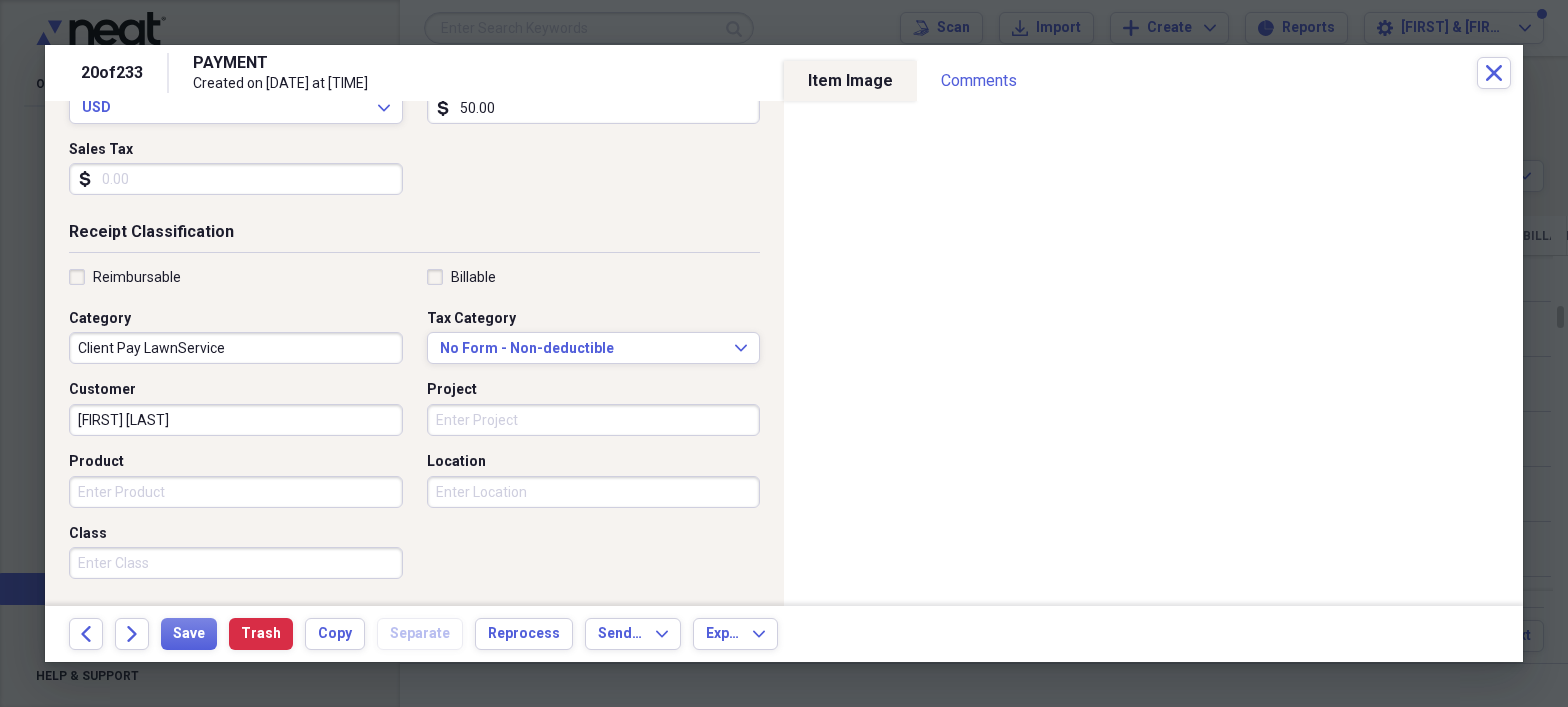 click on "Product" at bounding box center [236, 492] 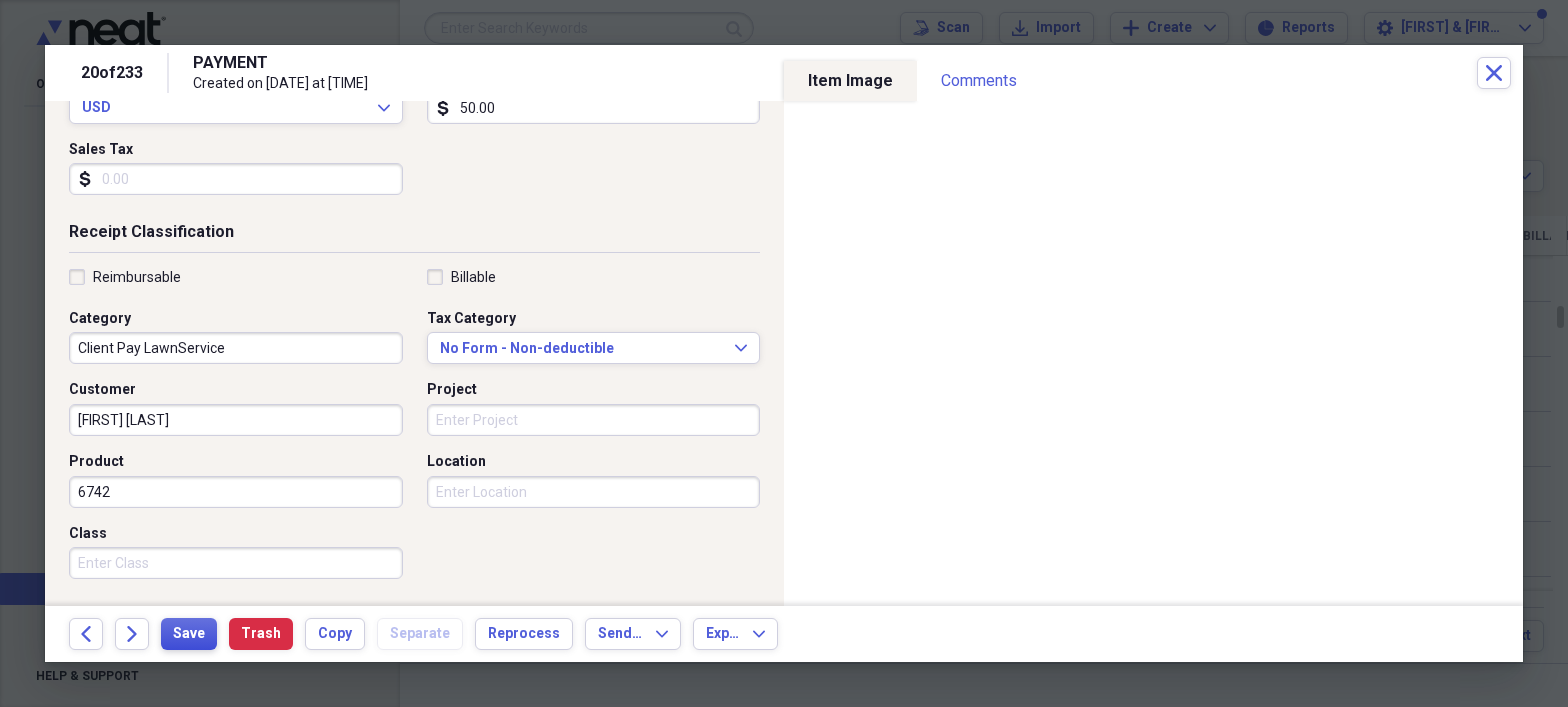 type on "6742" 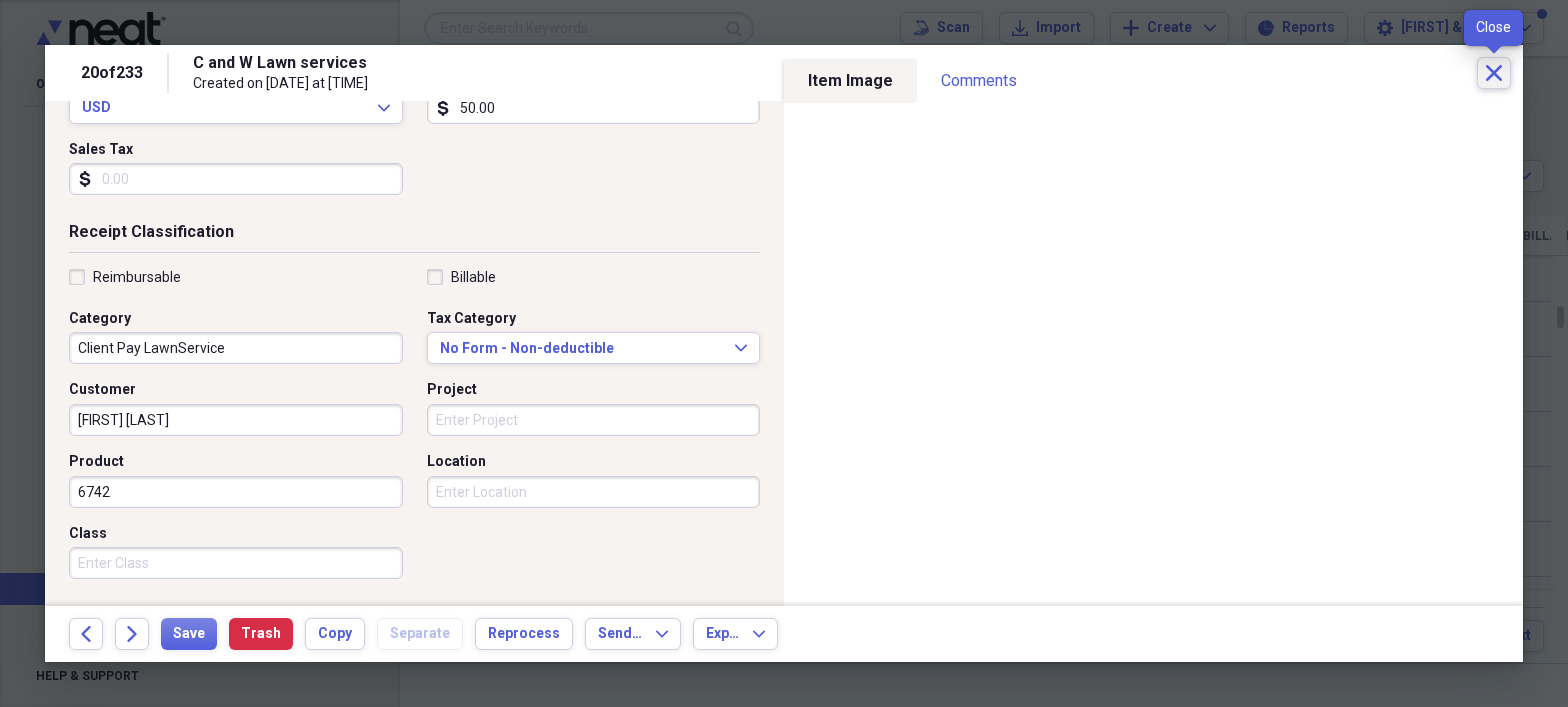click on "Close" 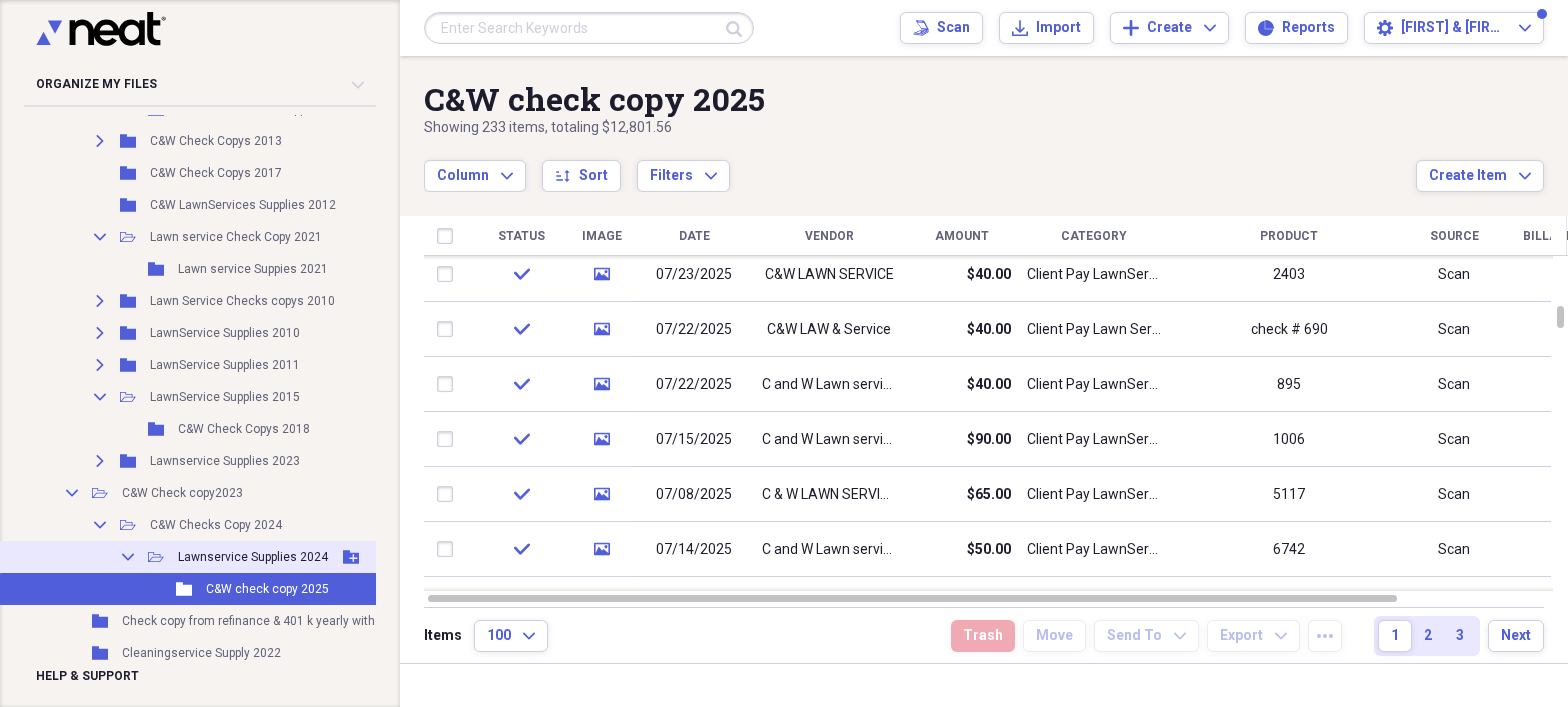 click on "Lawnservice Supplies 2024" at bounding box center [253, 557] 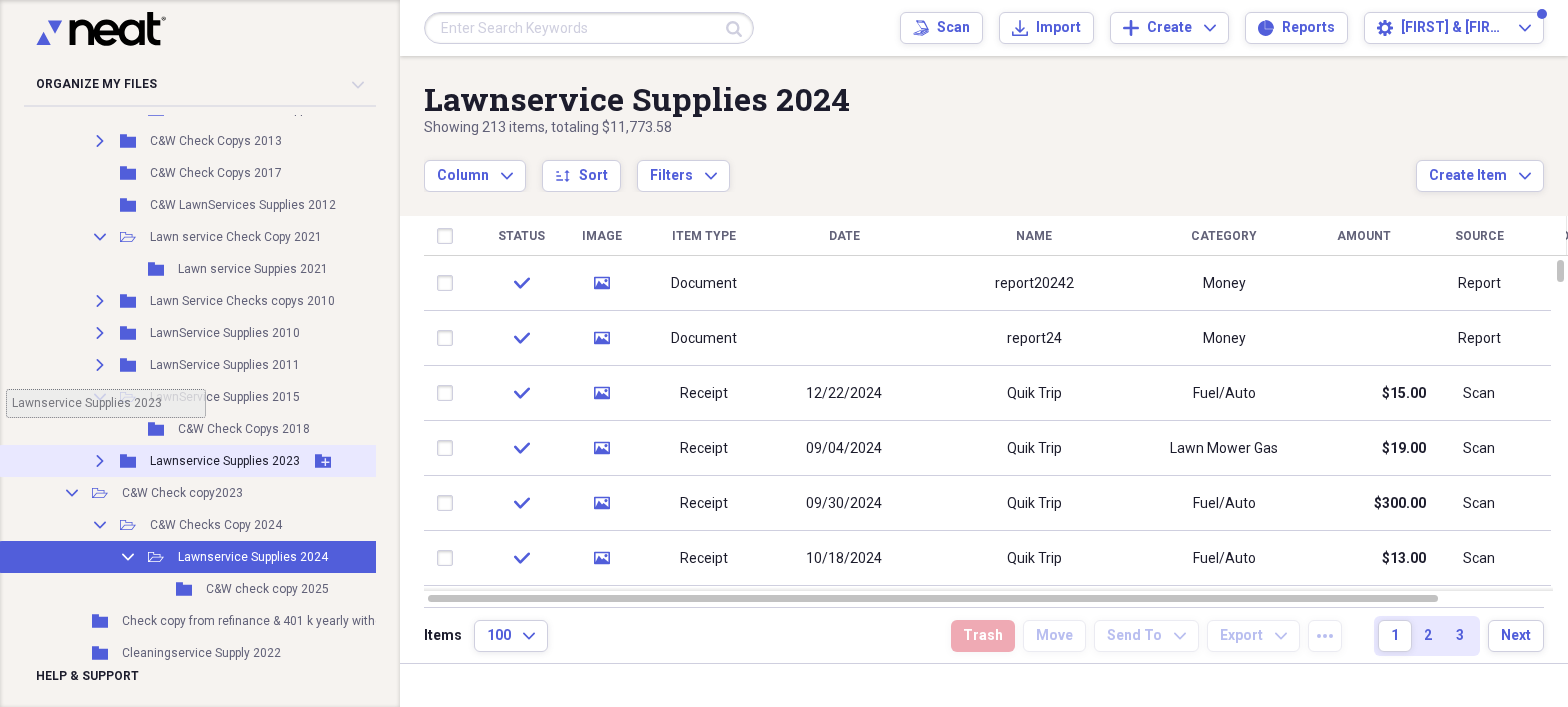 scroll, scrollTop: 726, scrollLeft: 105, axis: both 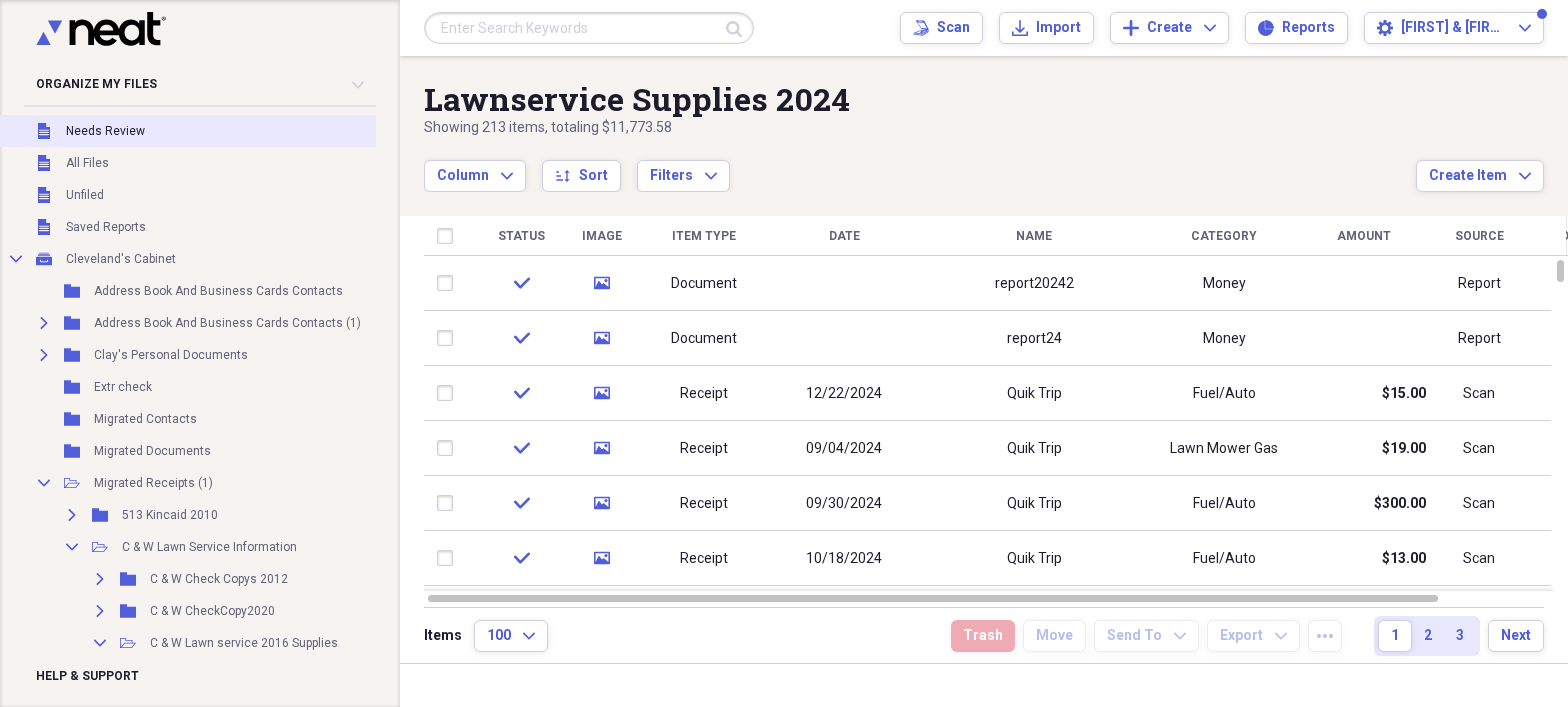 click on "Needs Review" at bounding box center (105, 131) 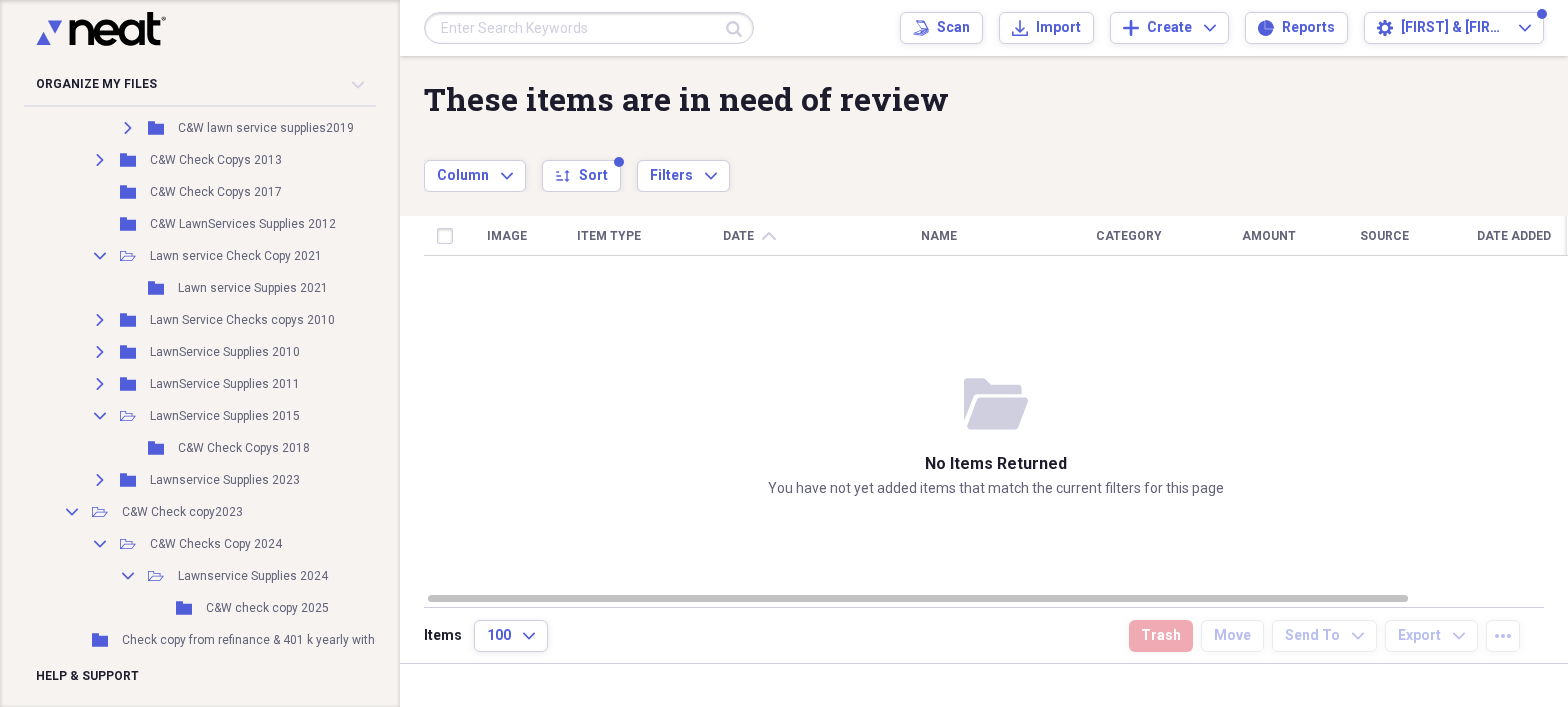 scroll, scrollTop: 792, scrollLeft: 0, axis: vertical 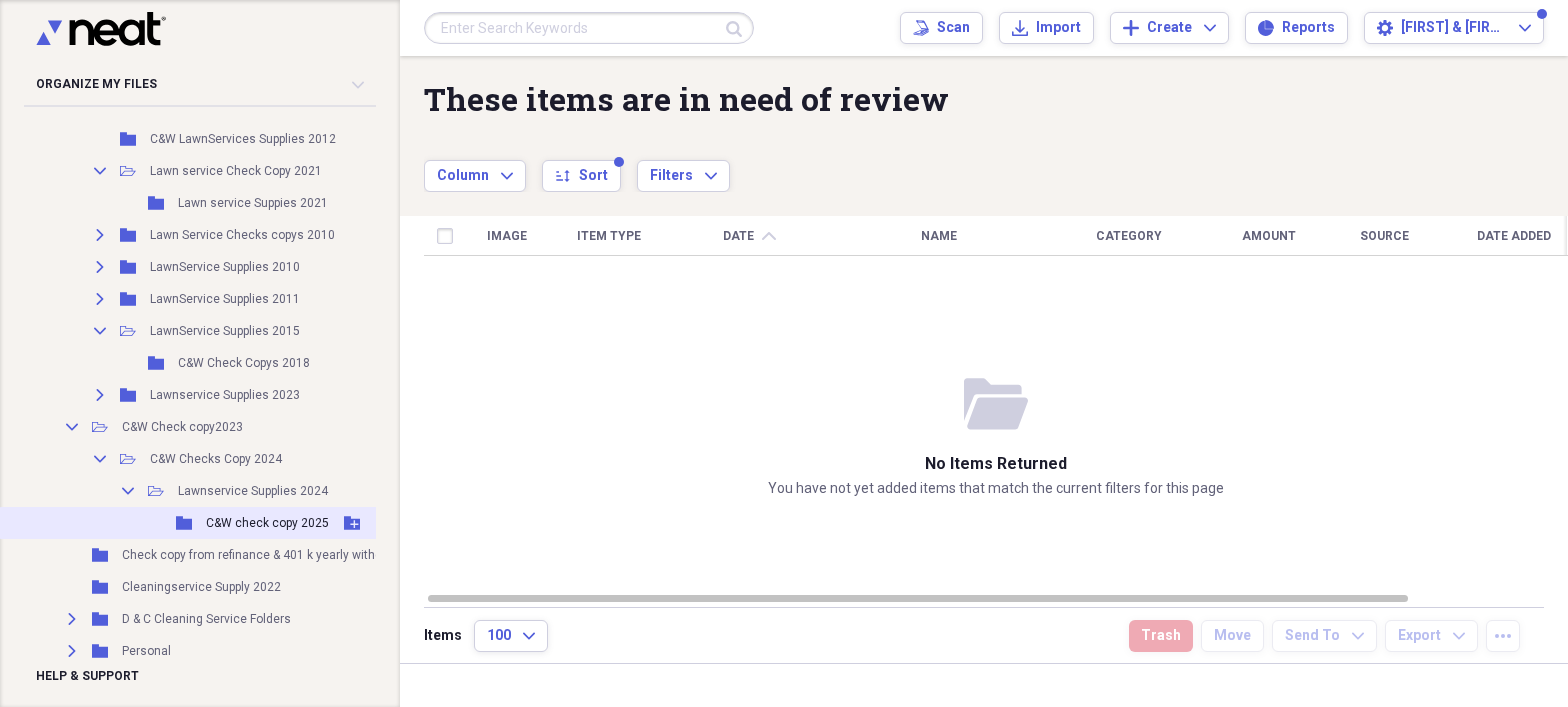 click on "C&W check copy 2025" at bounding box center [267, 523] 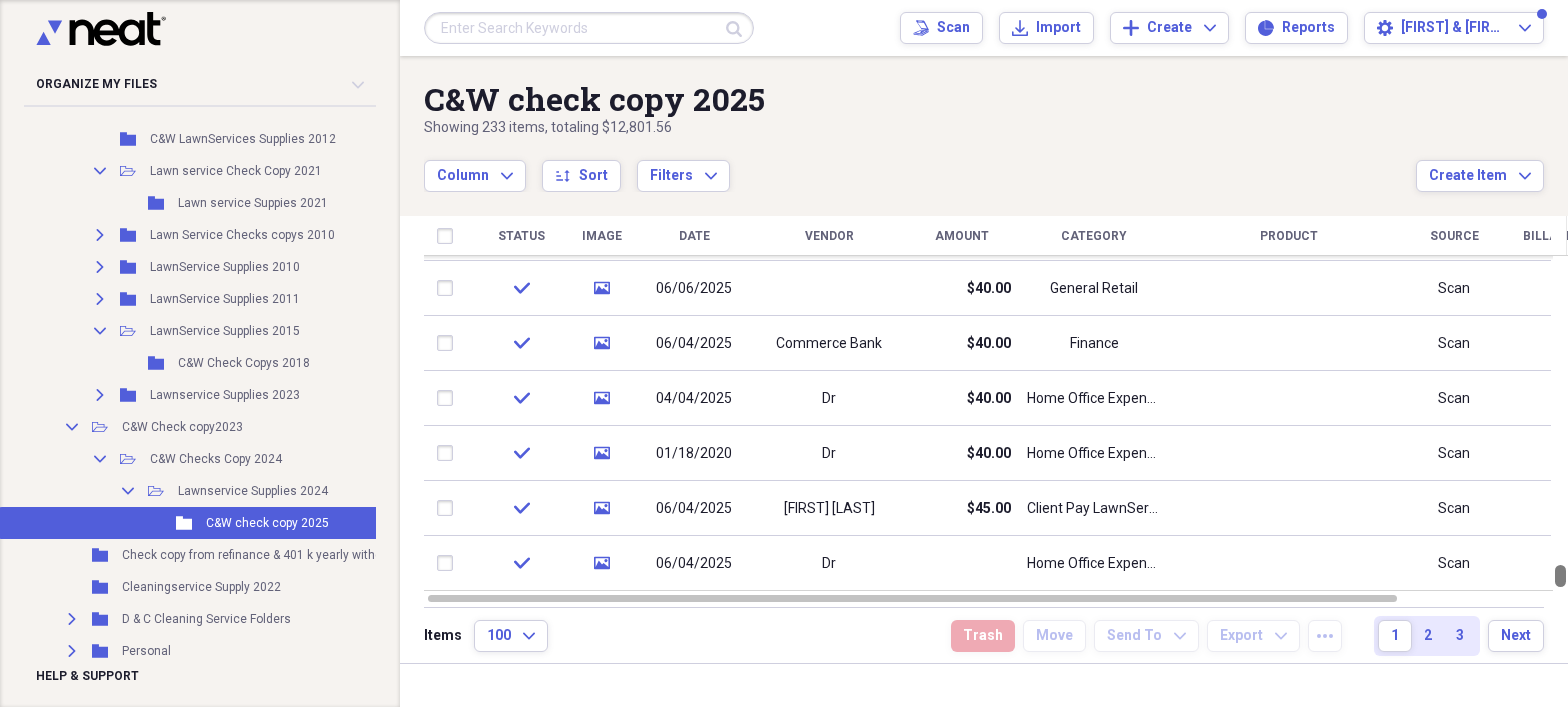 drag, startPoint x: 1559, startPoint y: 372, endPoint x: 1548, endPoint y: 612, distance: 240.25195 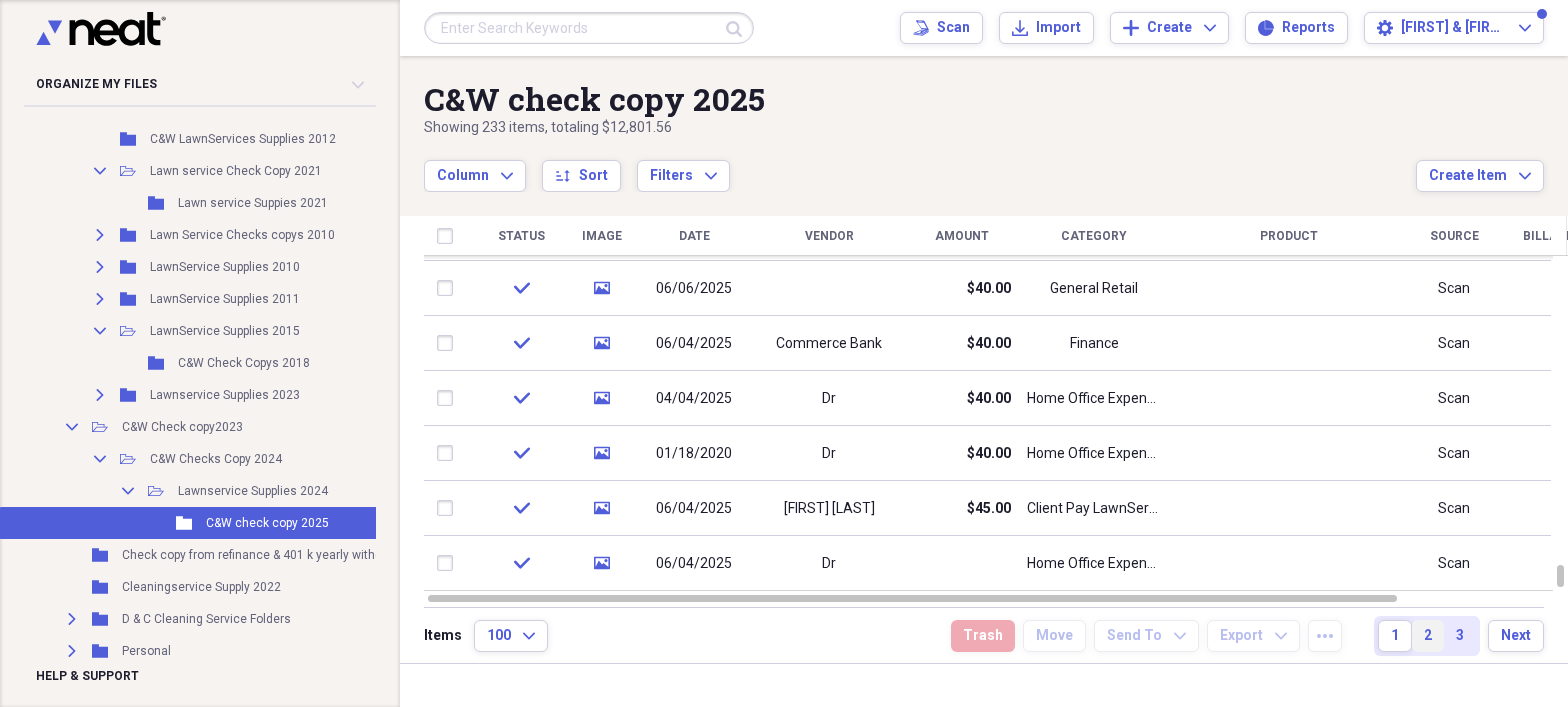 click on "2" at bounding box center [1428, 636] 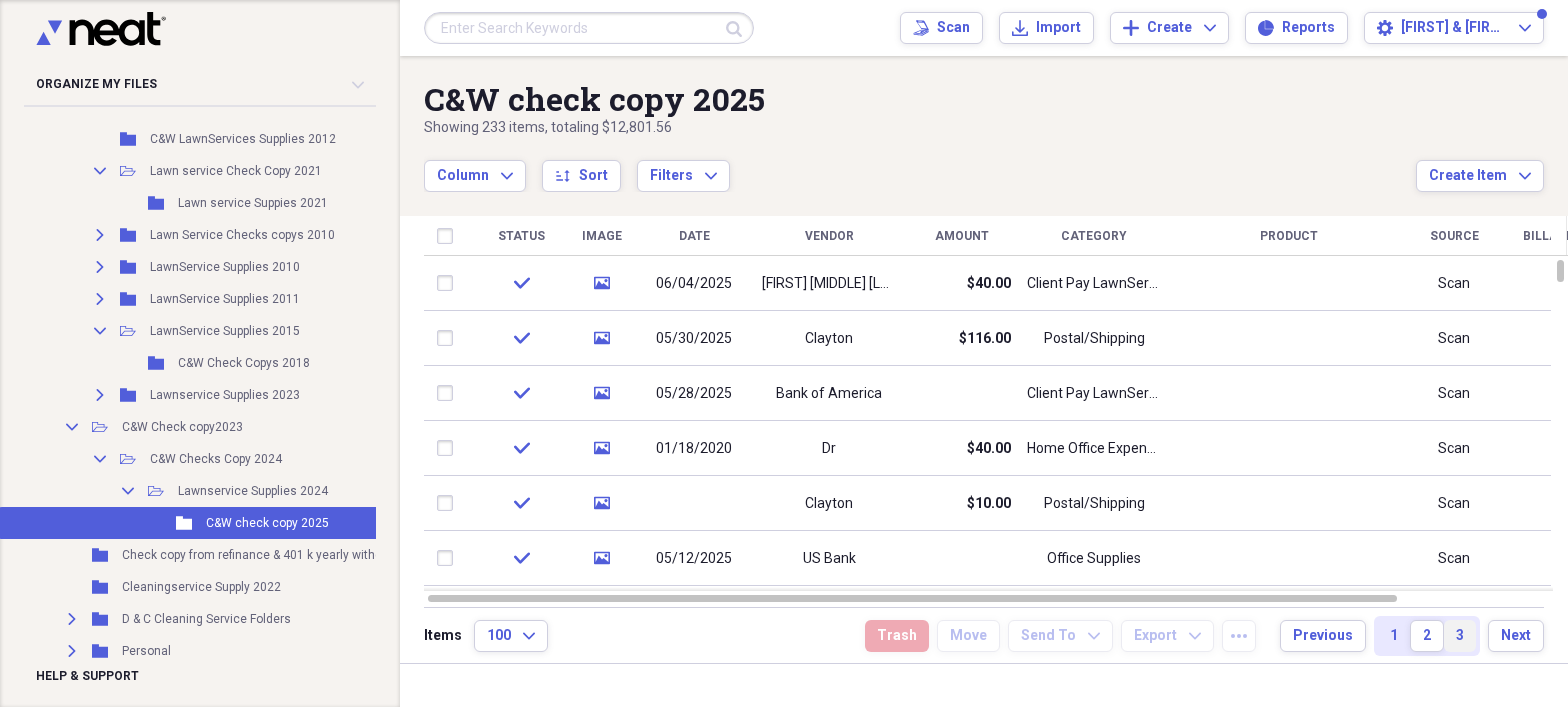 click on "3" at bounding box center [1460, 636] 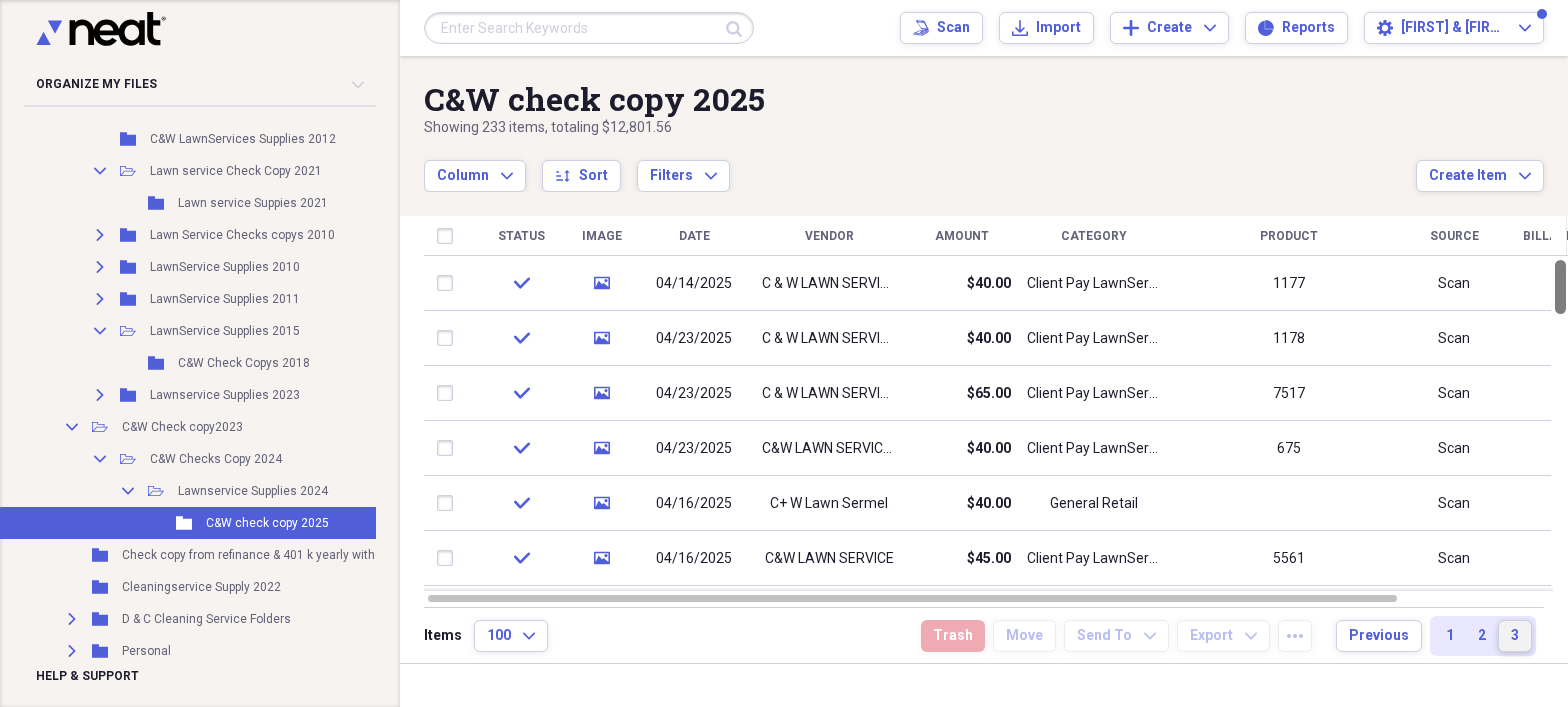 drag, startPoint x: 1563, startPoint y: 332, endPoint x: 1557, endPoint y: 238, distance: 94.19129 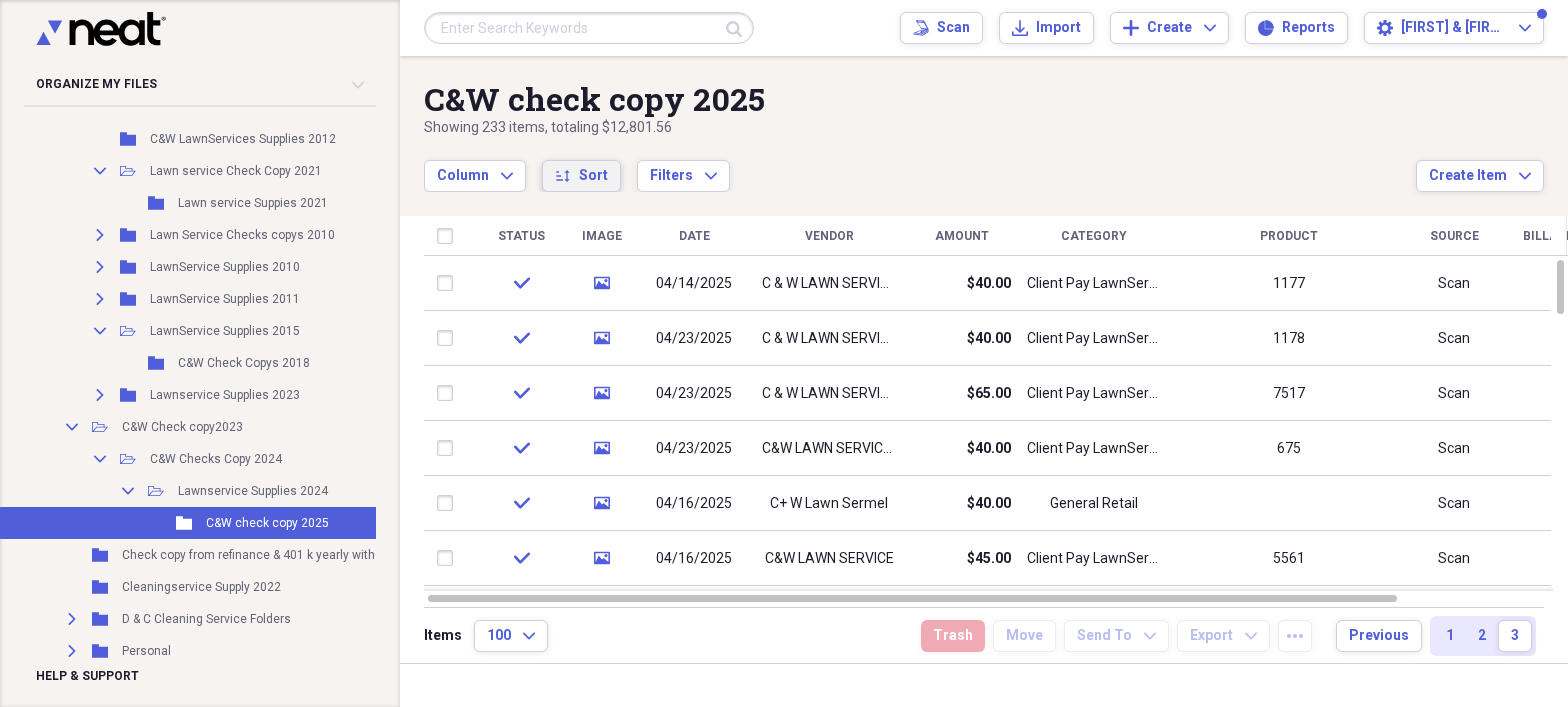 click on "Sort" at bounding box center (593, 176) 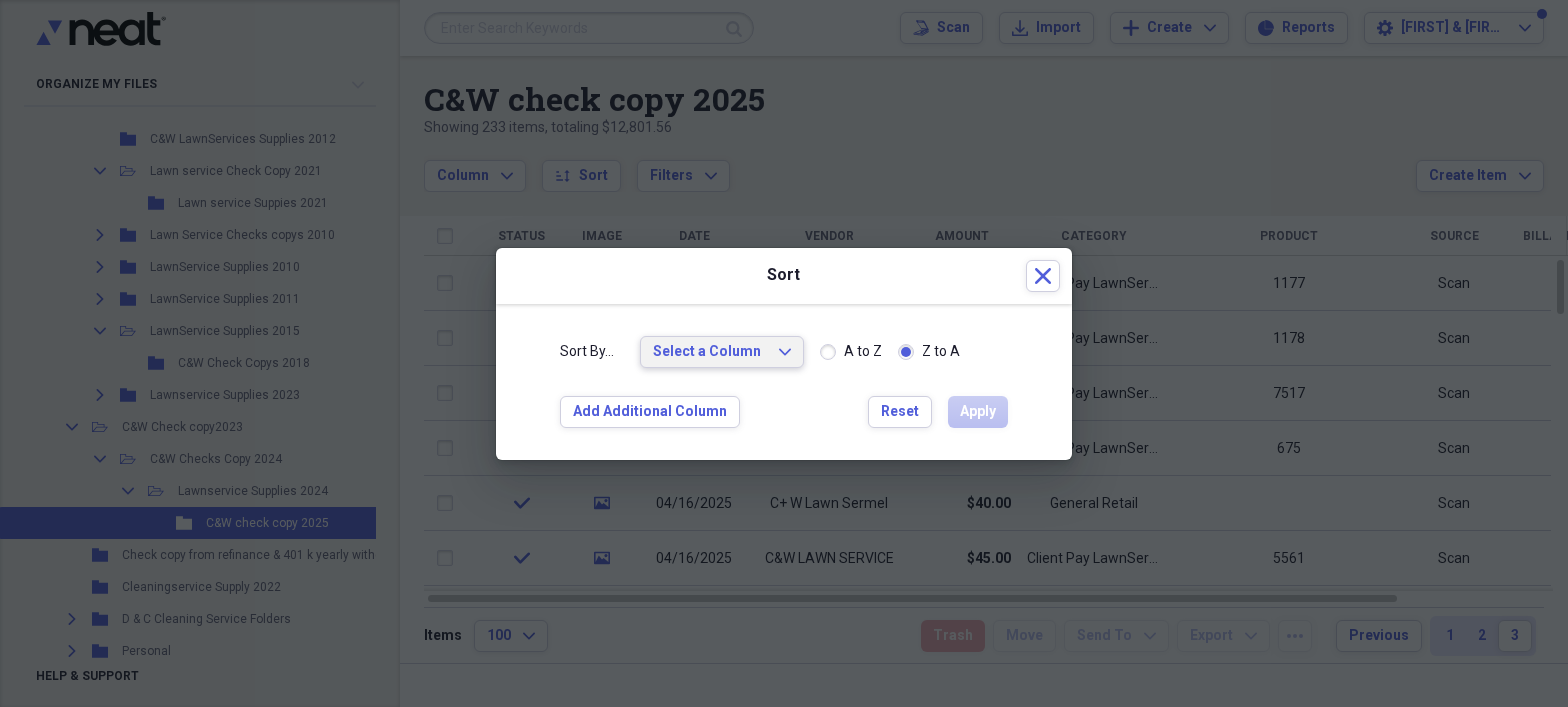 click on "Expand" 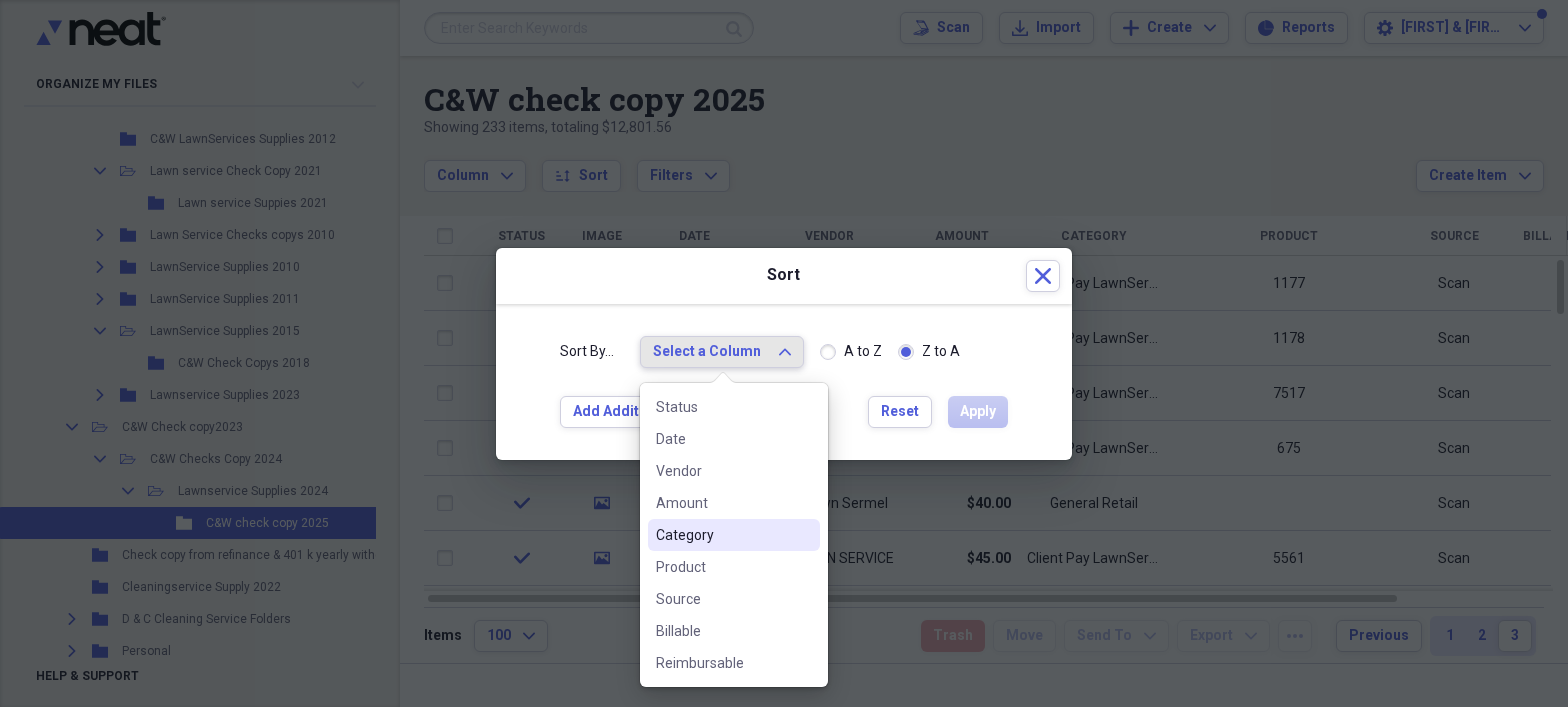 click on "Category" at bounding box center (722, 535) 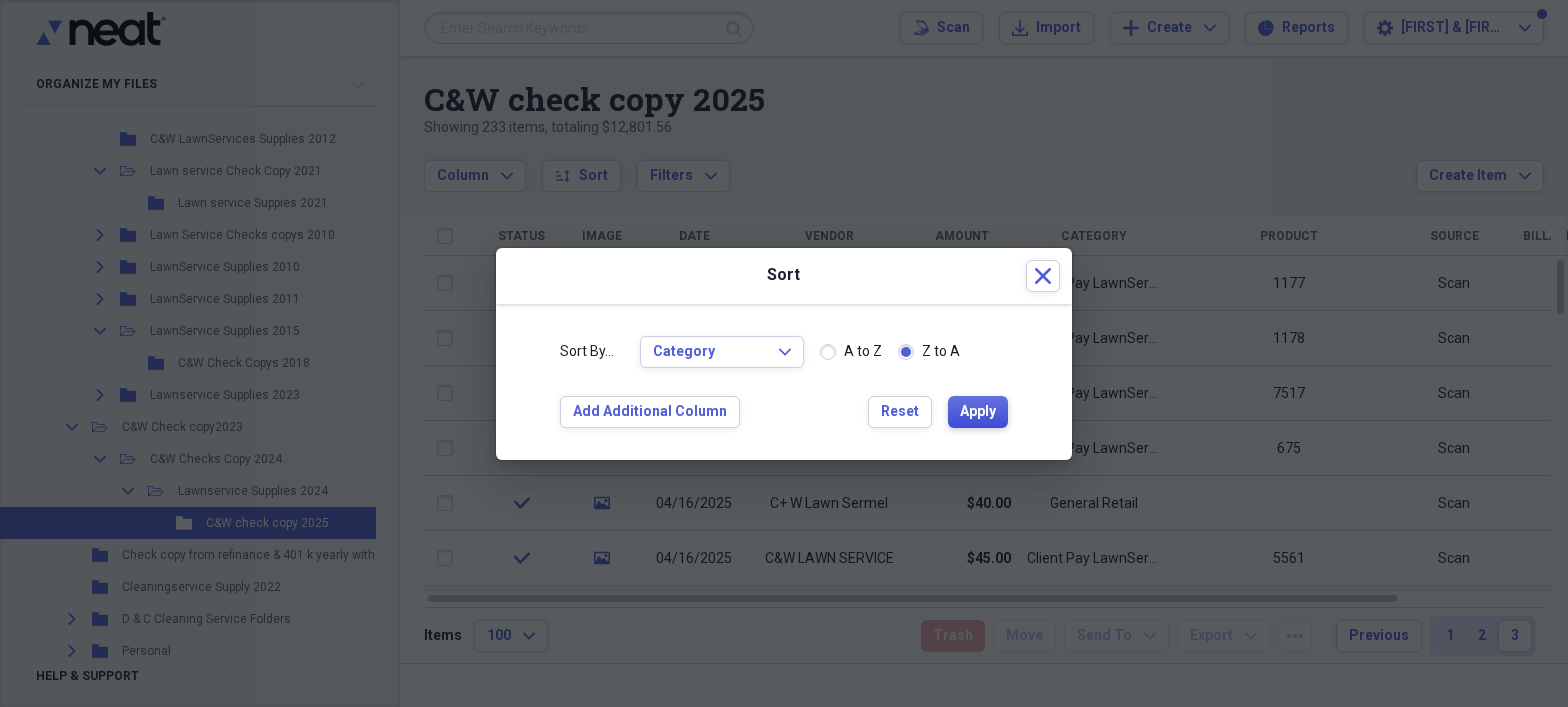 click on "Apply" at bounding box center [978, 412] 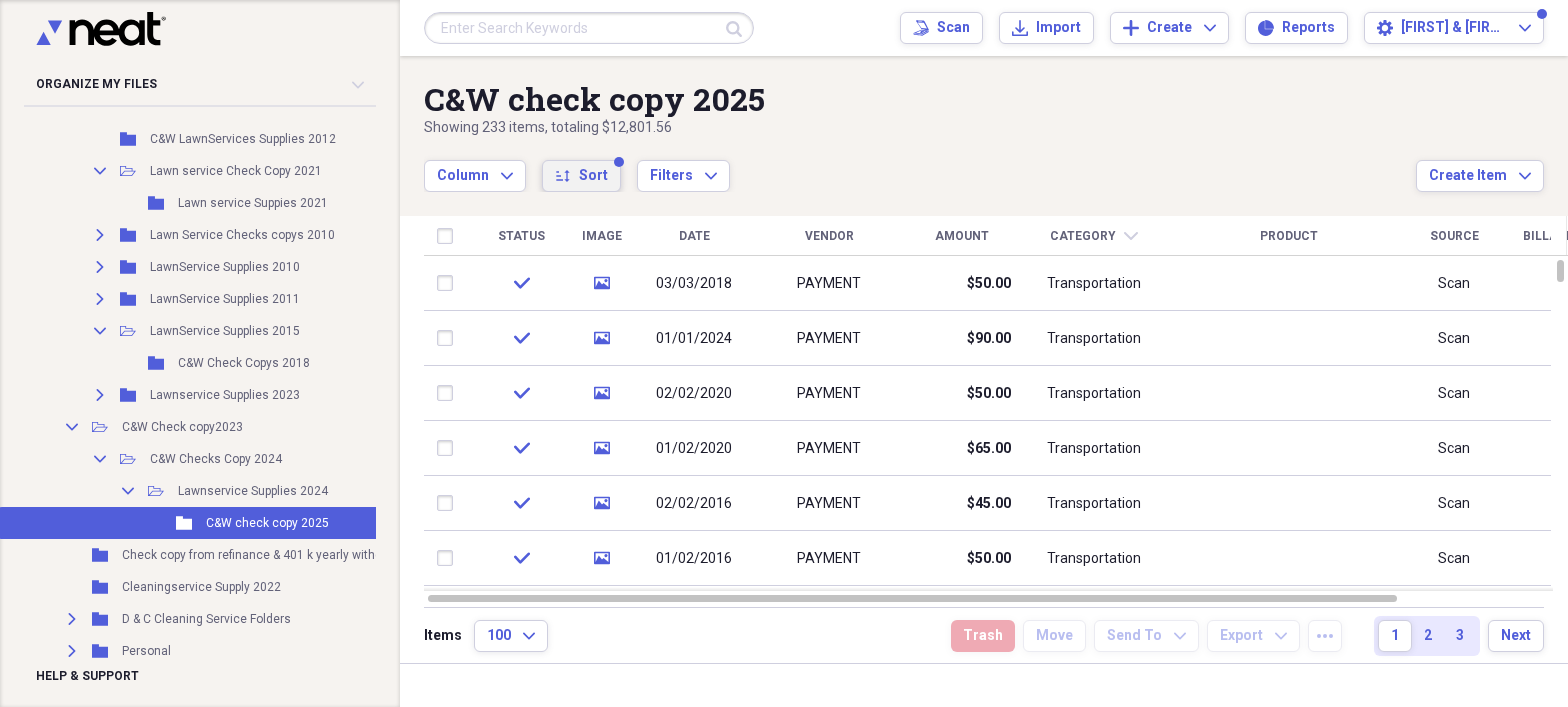 click on "Sort" at bounding box center [593, 176] 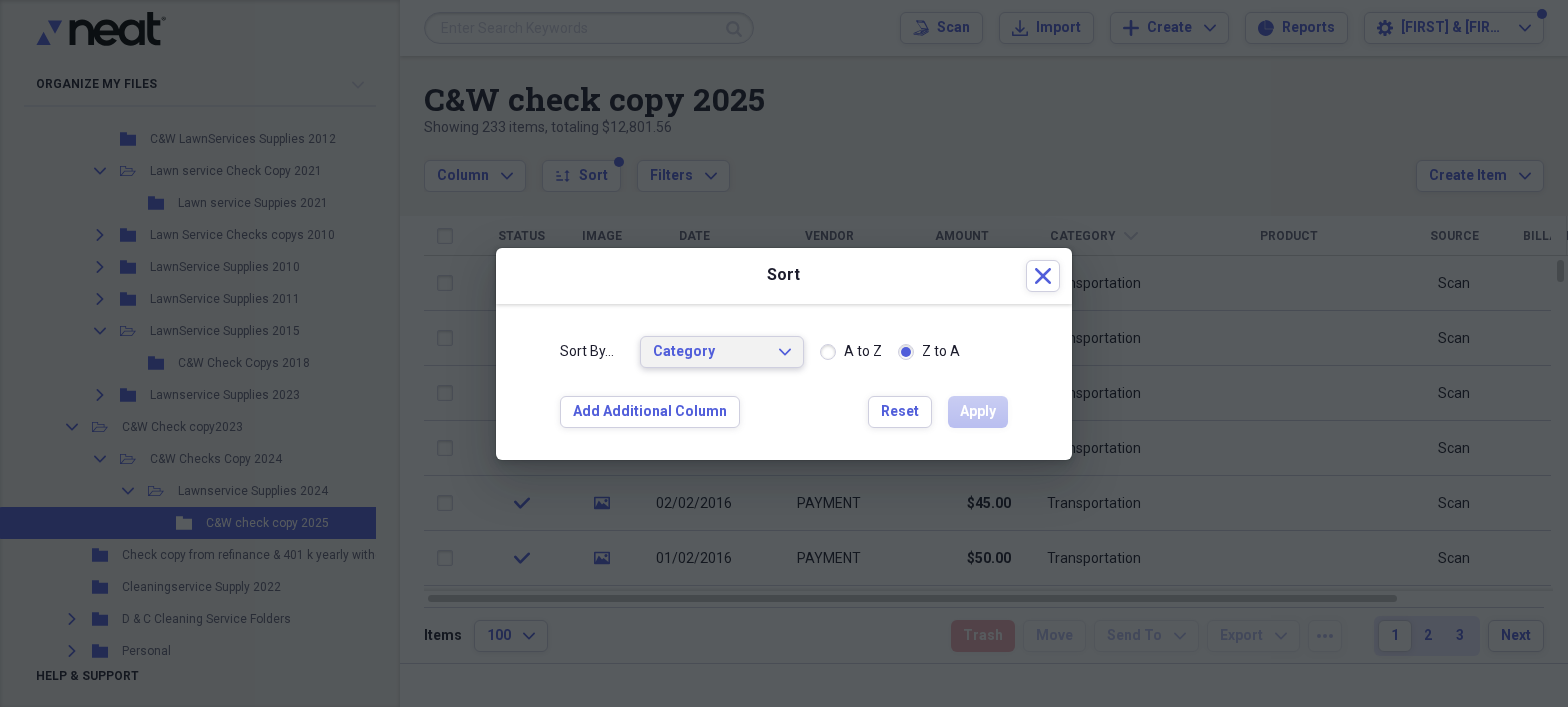click on "Expand" 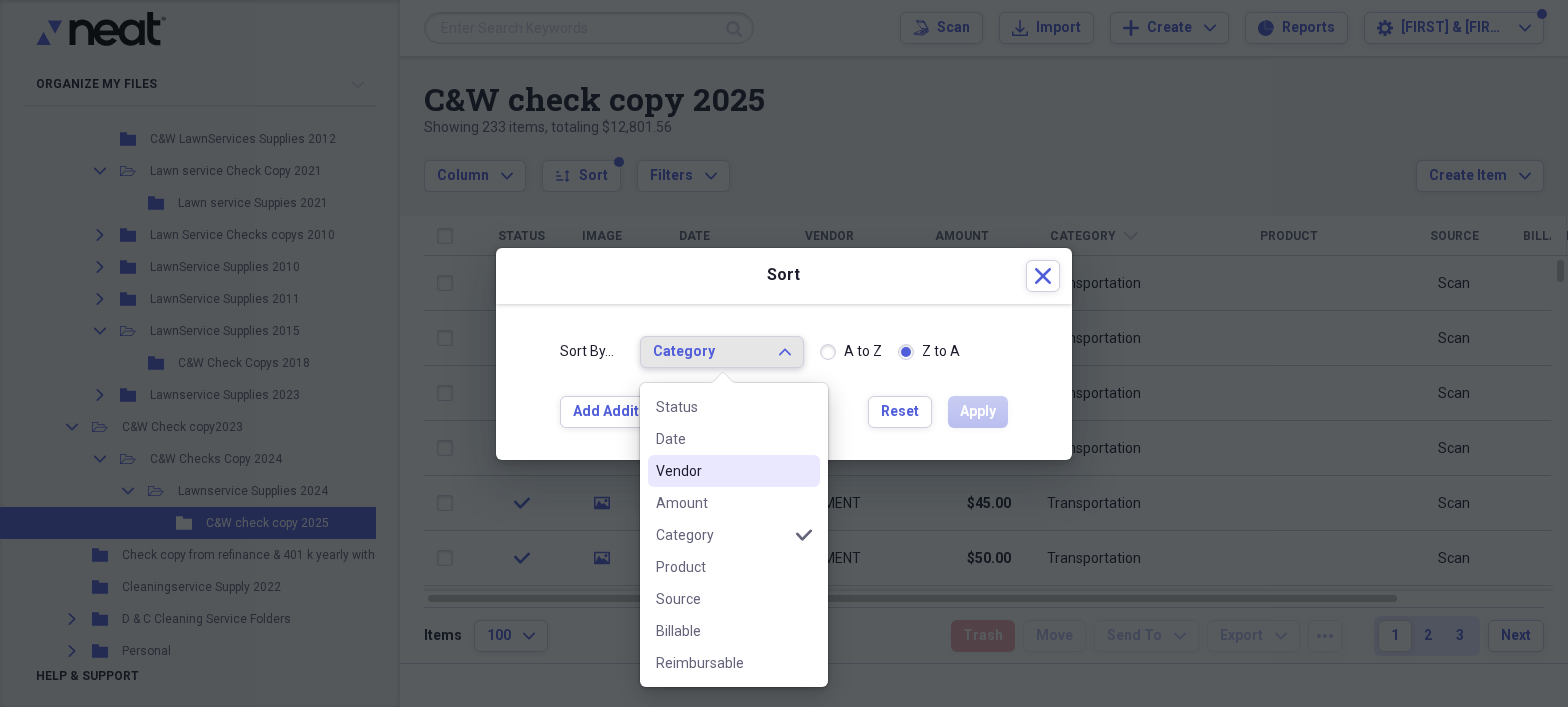 click on "Vendor" at bounding box center [722, 471] 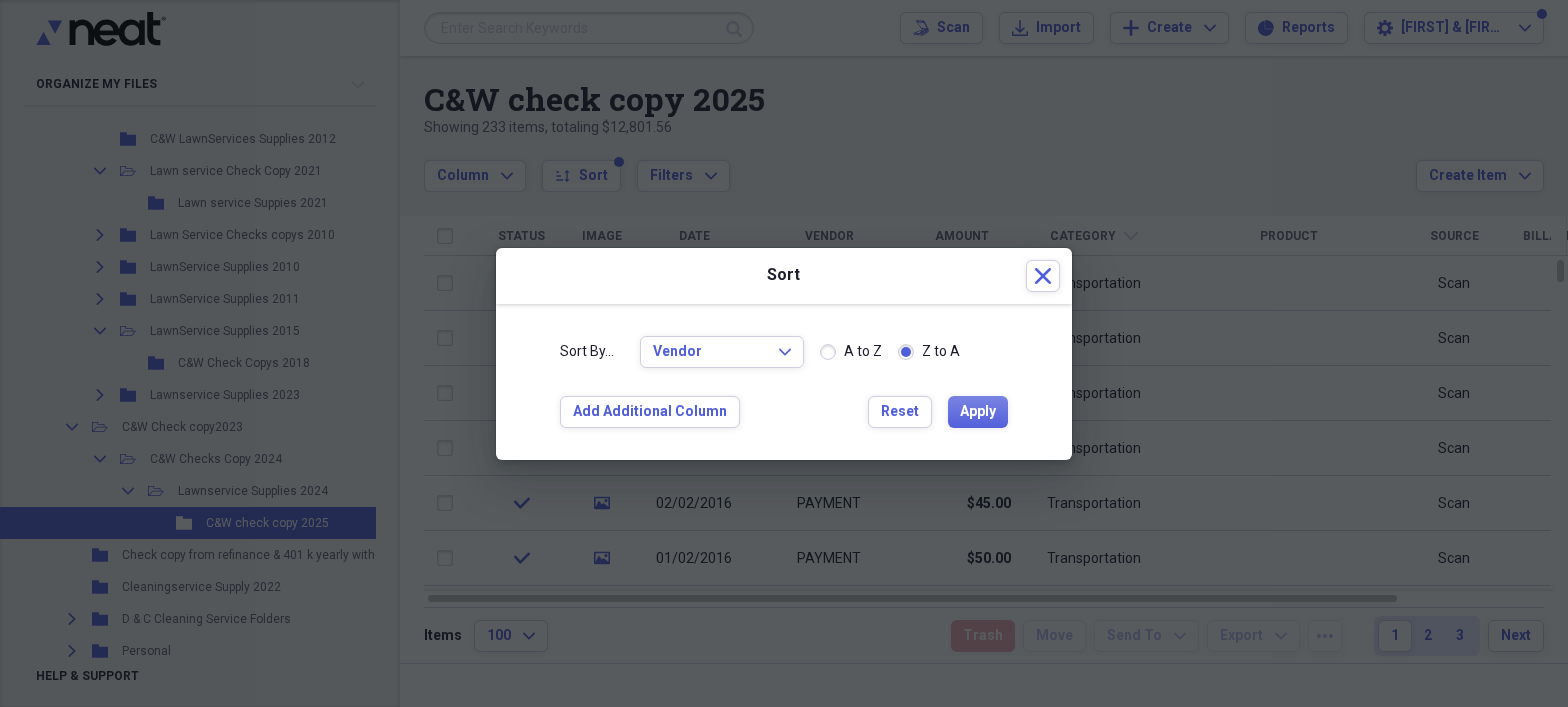 click on "A to Z" at bounding box center [851, 352] 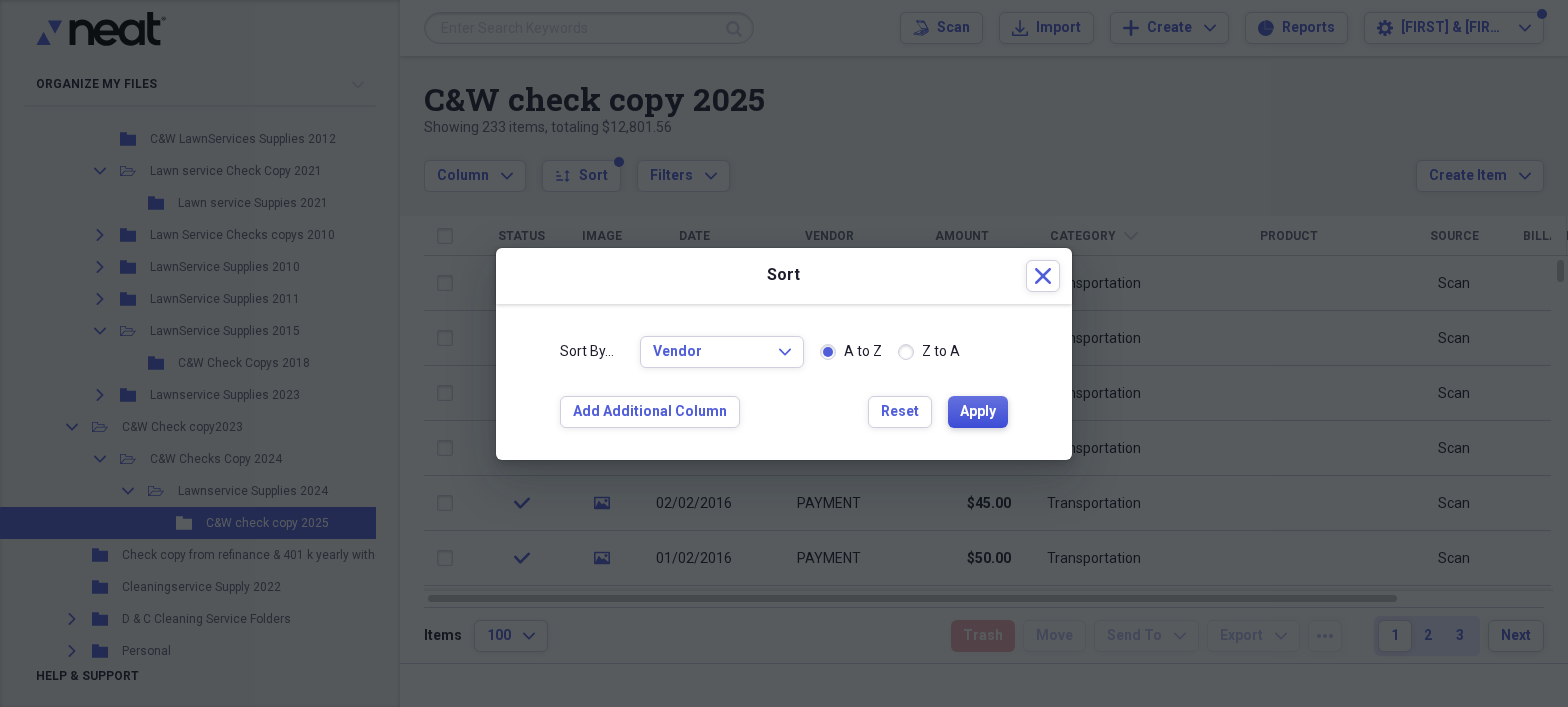 click on "Apply" at bounding box center [978, 412] 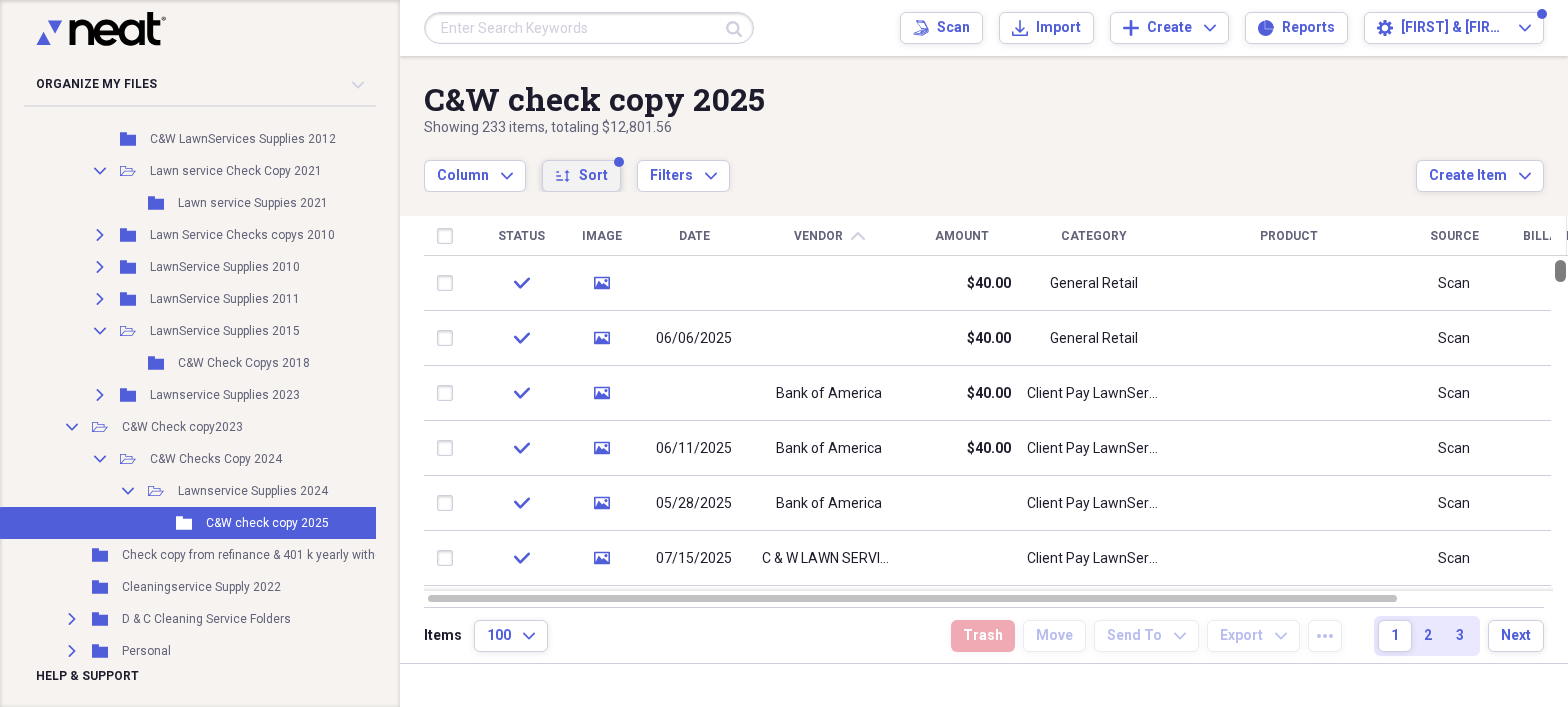 drag, startPoint x: 1561, startPoint y: 273, endPoint x: 1560, endPoint y: 204, distance: 69.00725 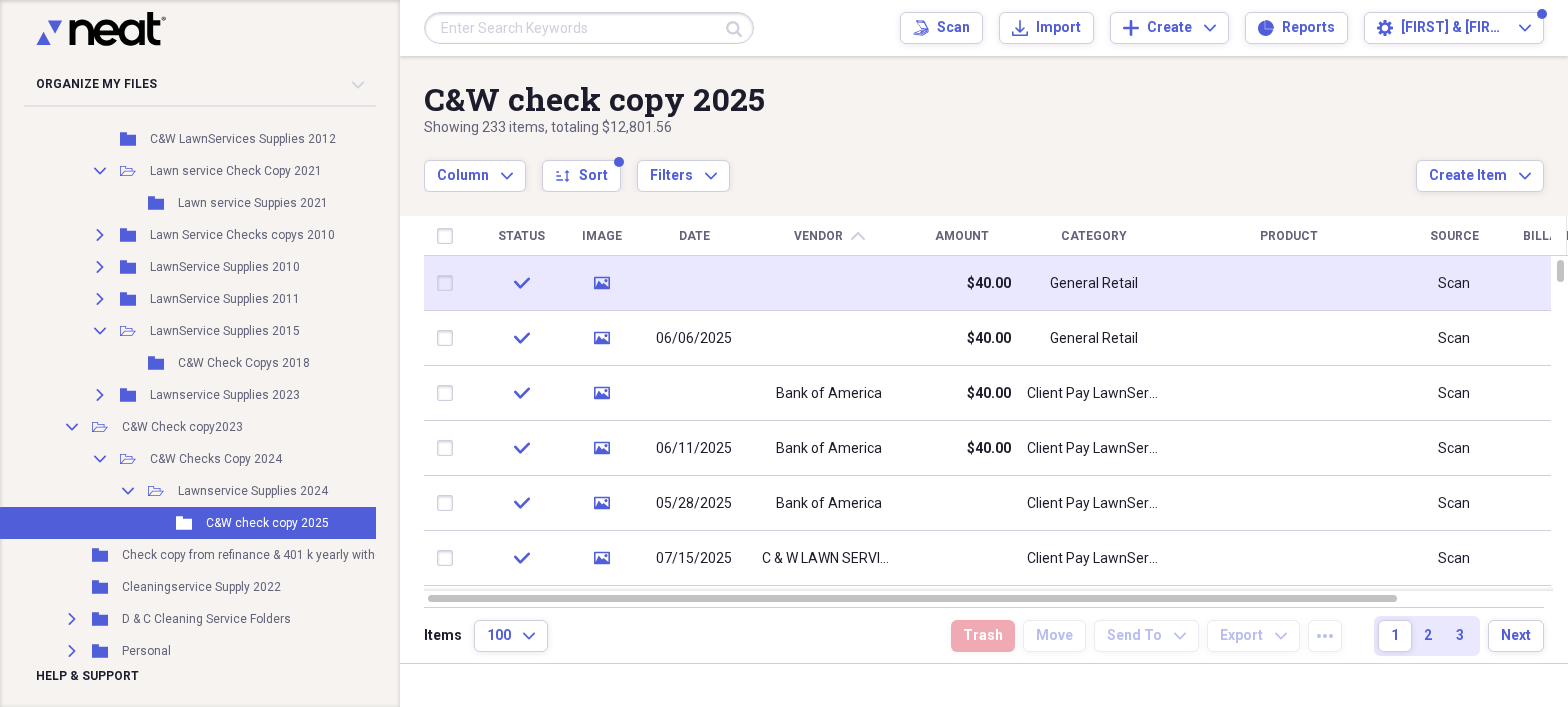 click at bounding box center (694, 283) 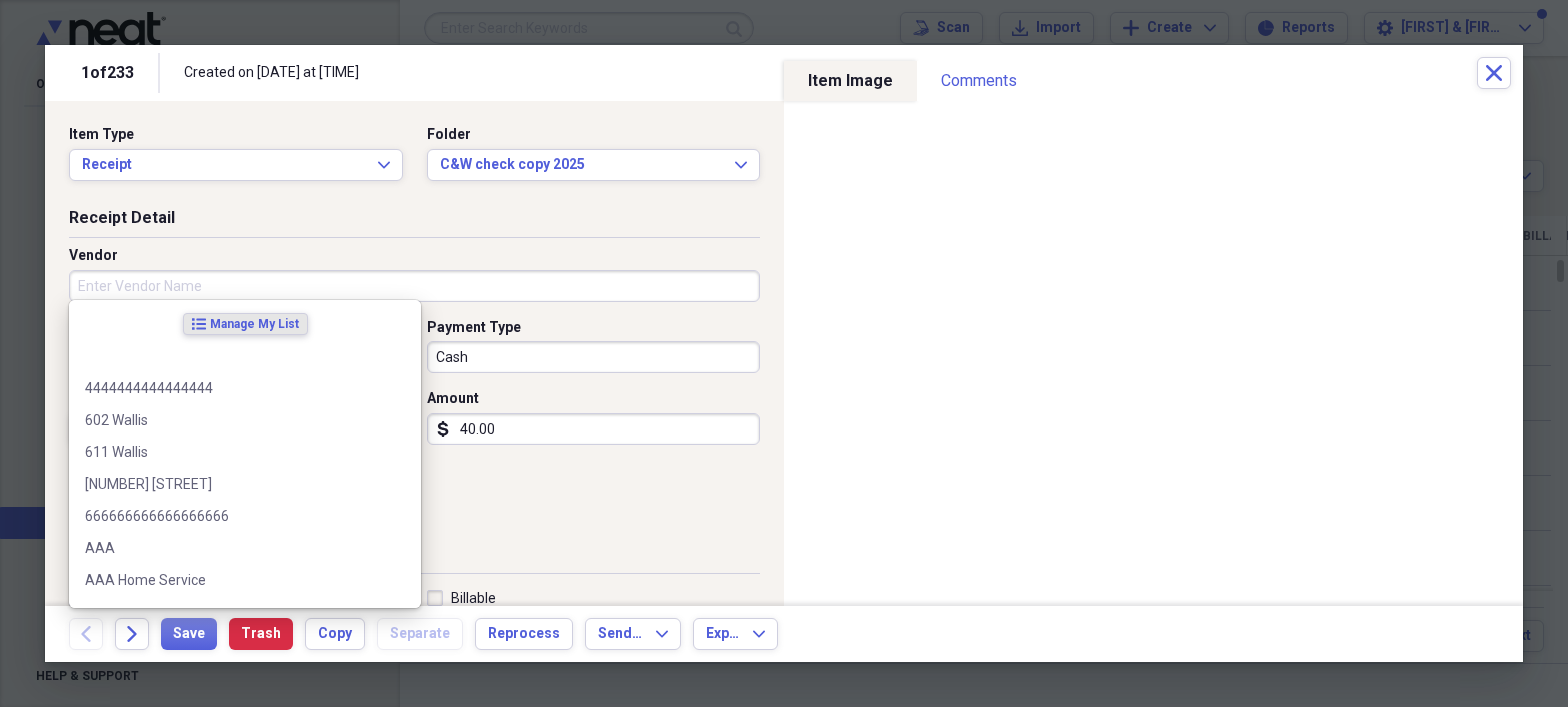 click on "Vendor" at bounding box center (414, 286) 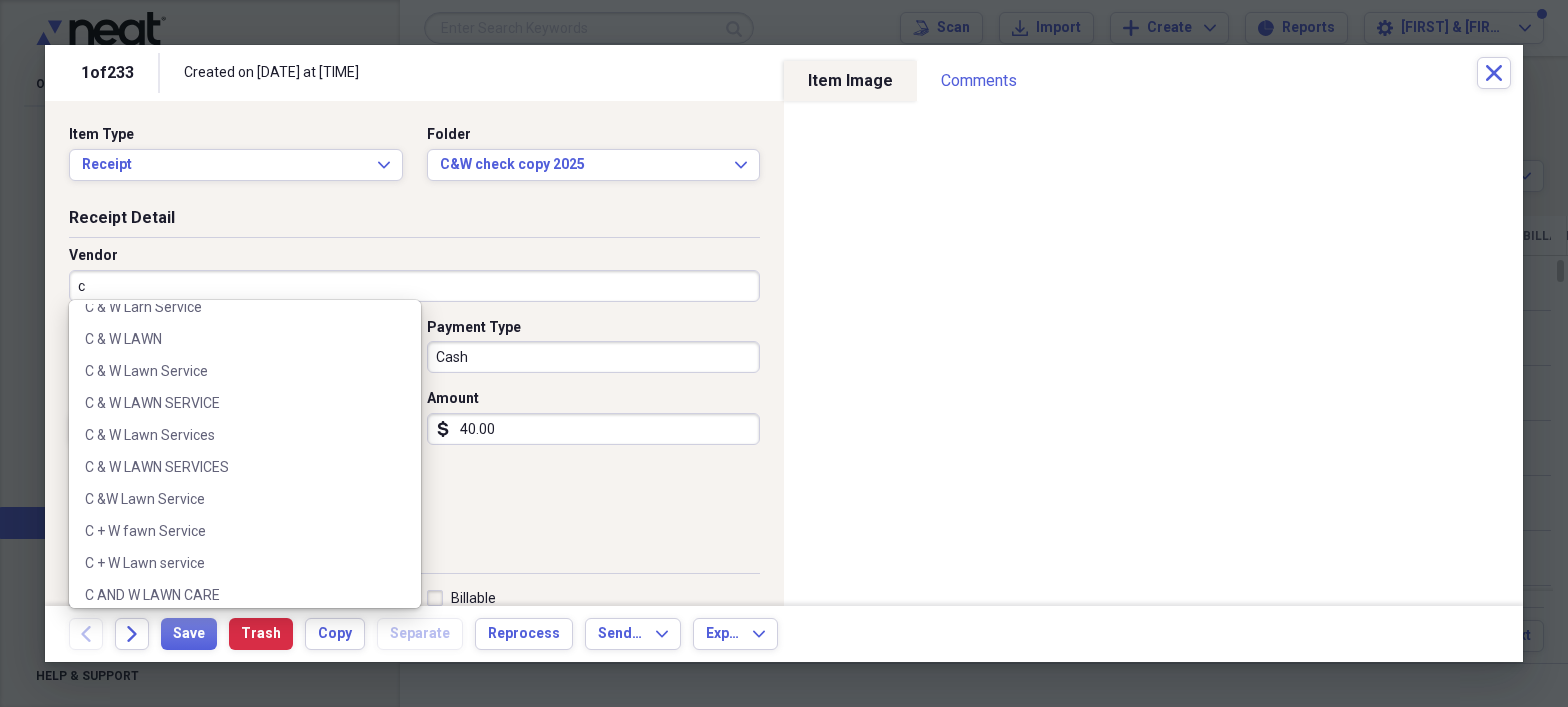 scroll, scrollTop: 1149, scrollLeft: 0, axis: vertical 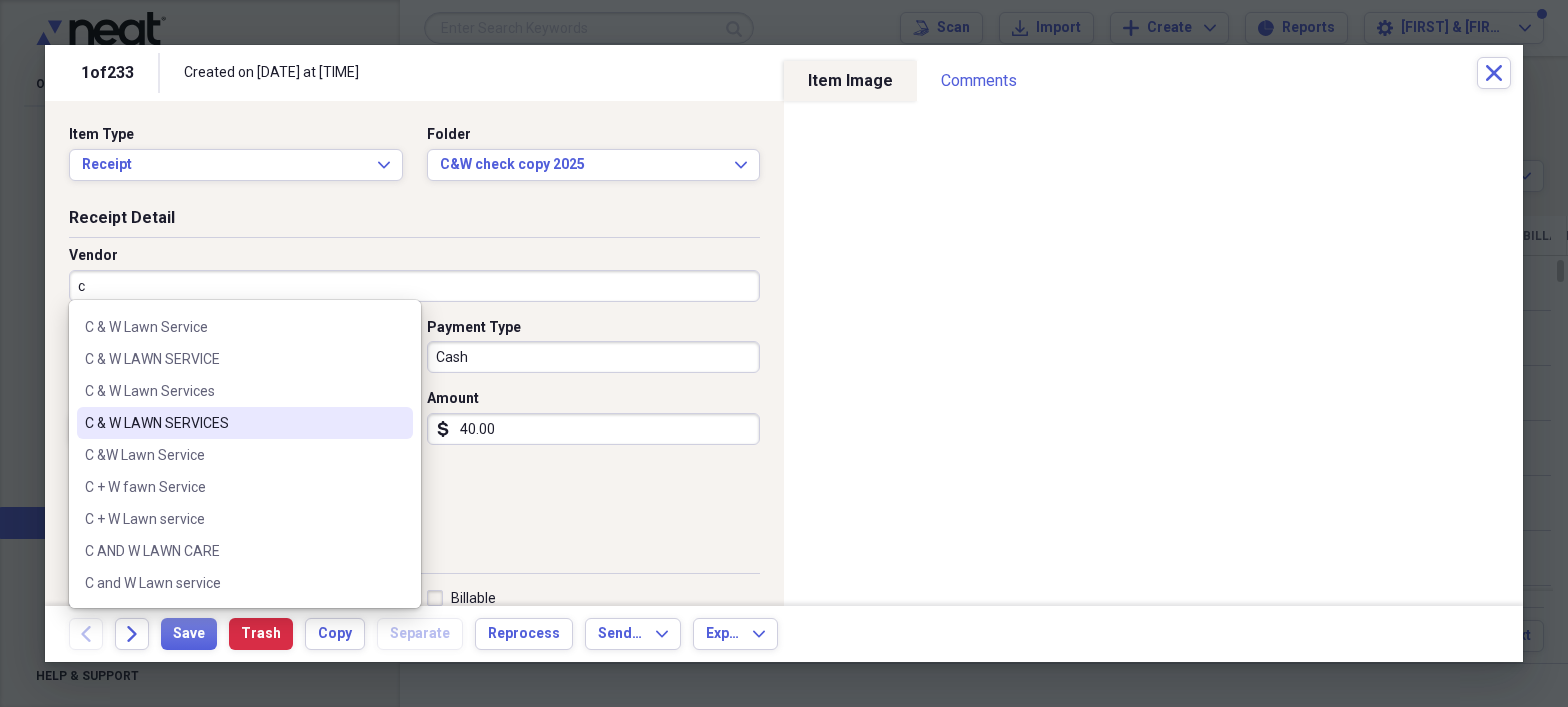 click on "C & W LAWN SERVICES" at bounding box center [233, 423] 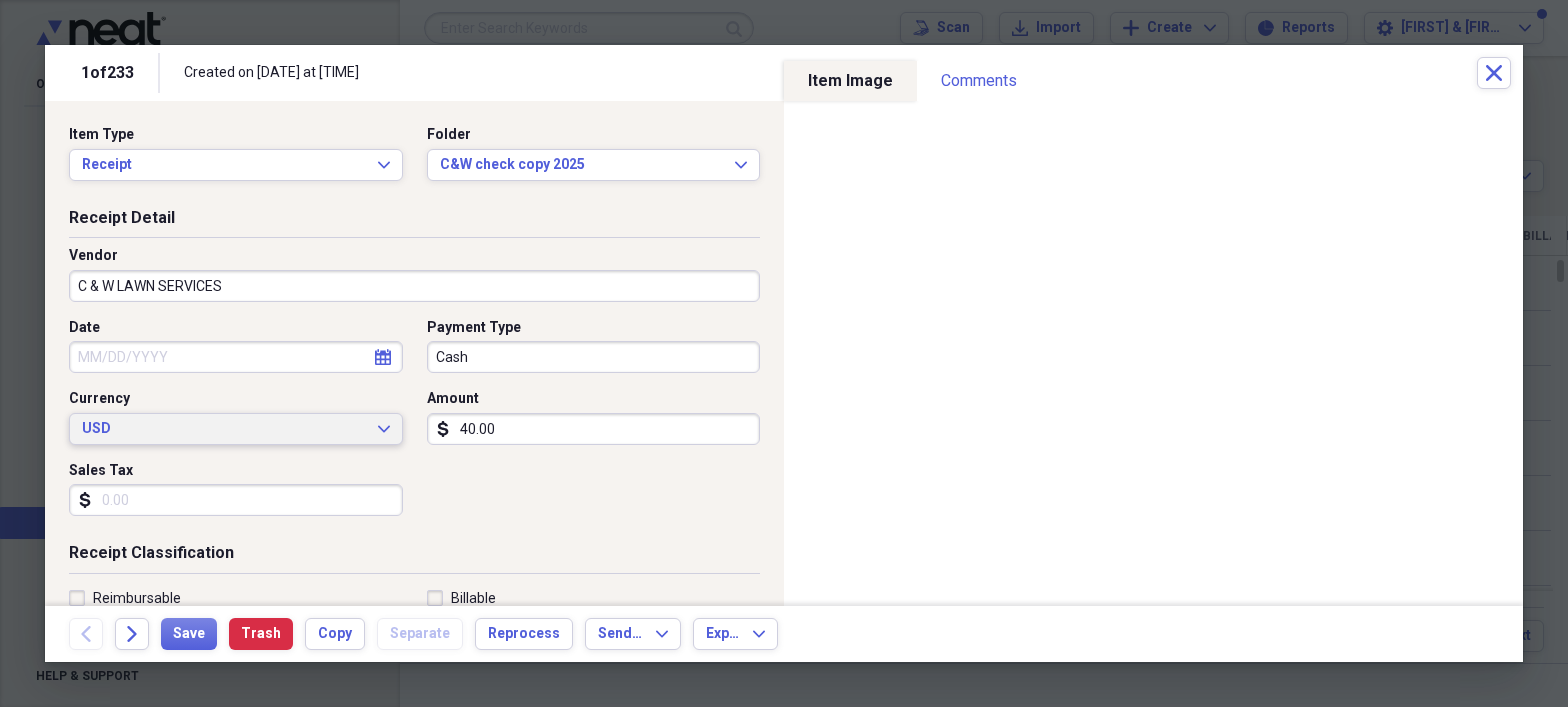 type on "Client Pay LawnService" 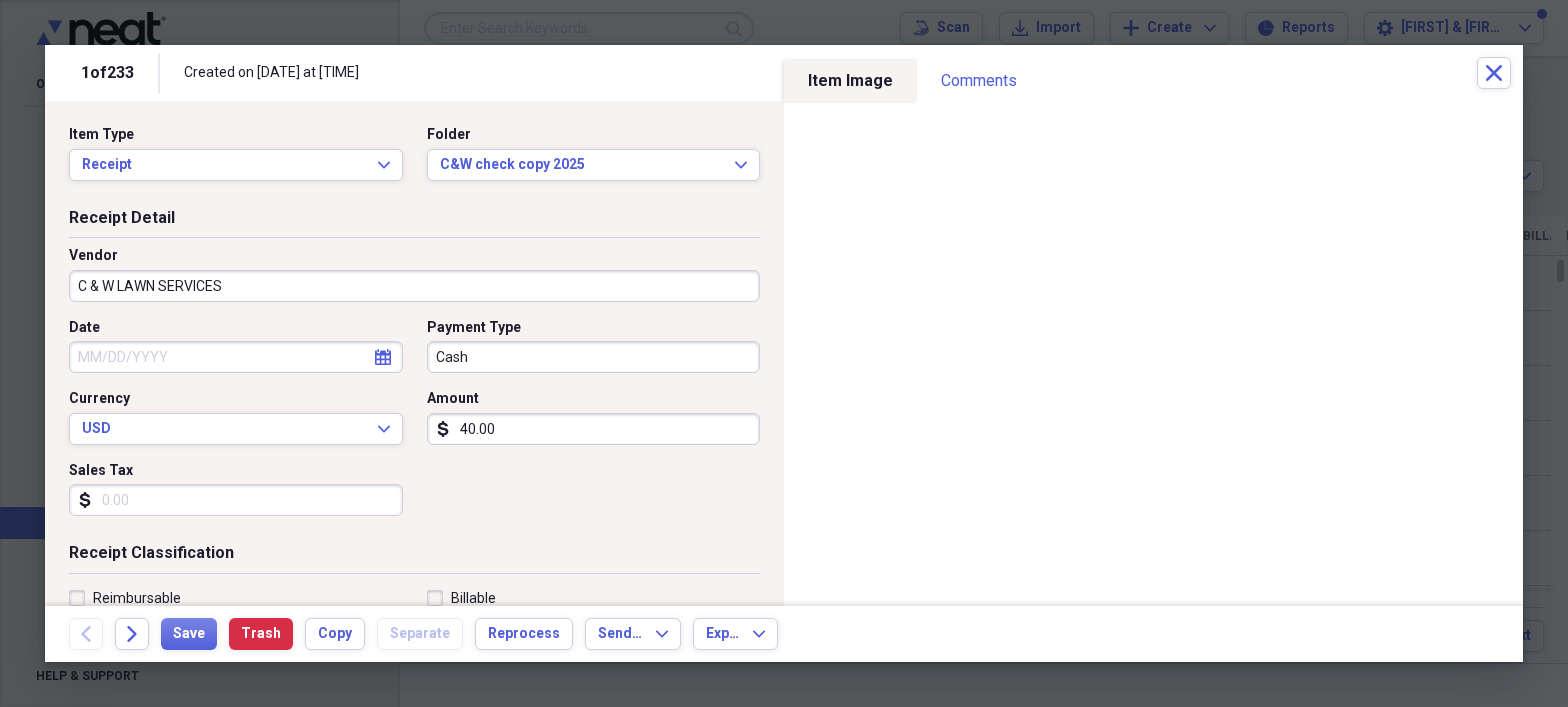 select on "7" 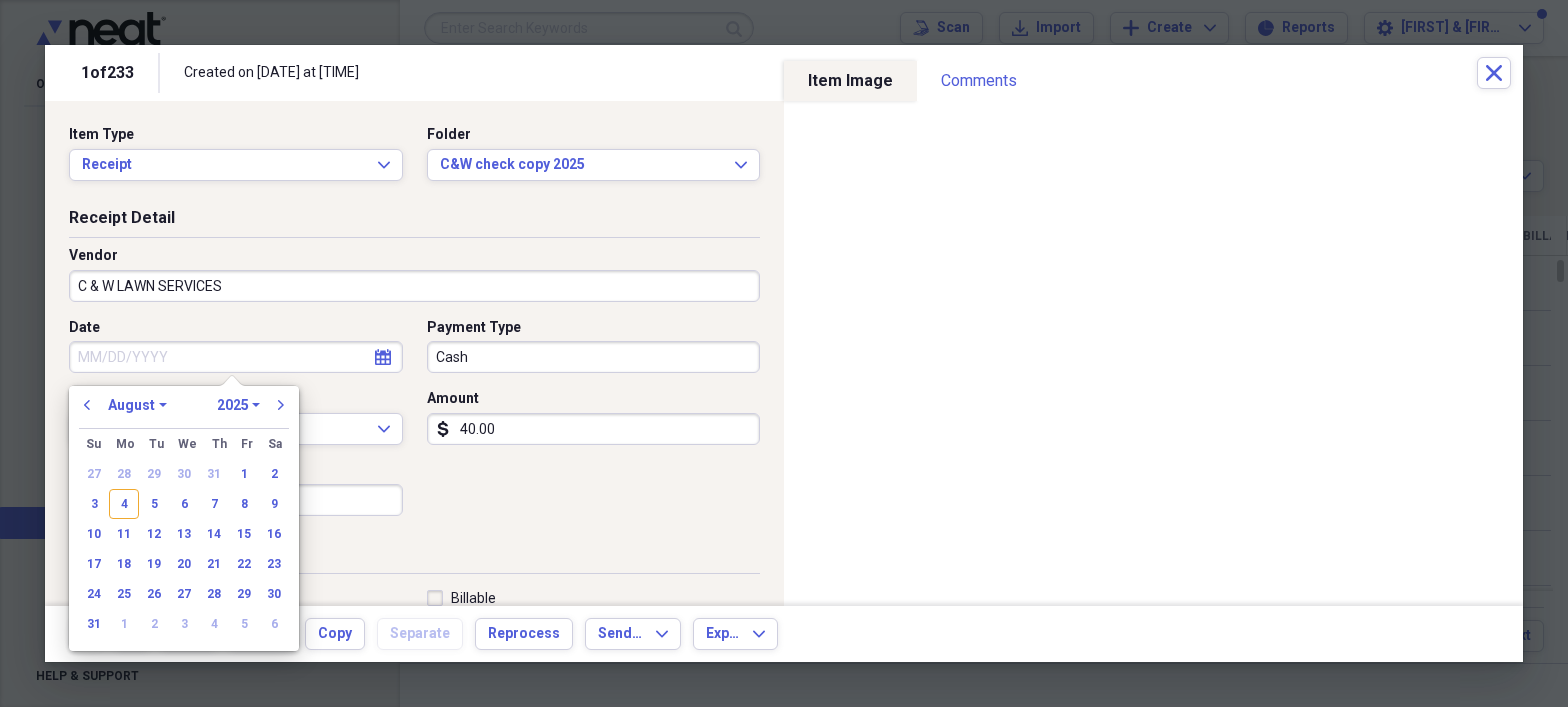 click on "Date" at bounding box center [236, 357] 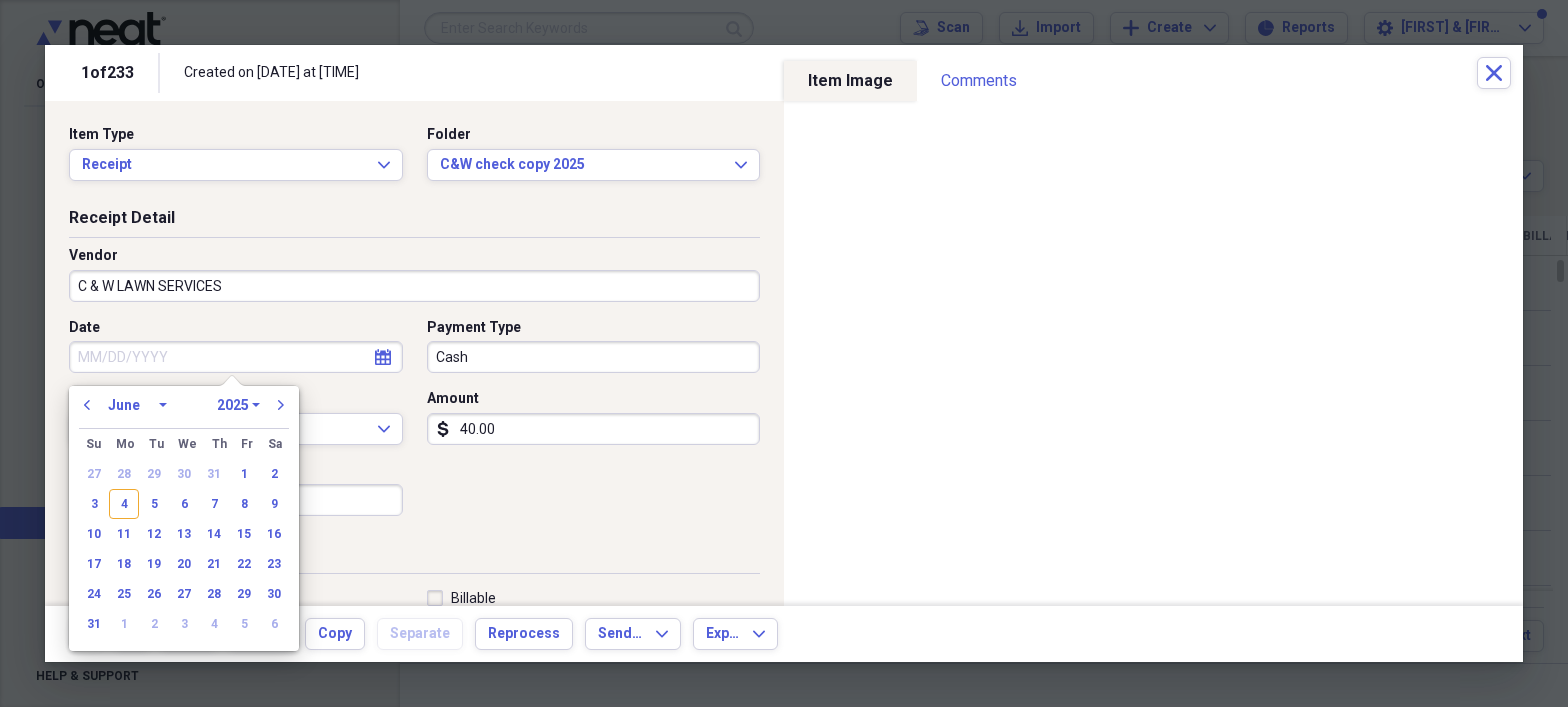 click on "January February March April May June July August September October November December" at bounding box center [137, 405] 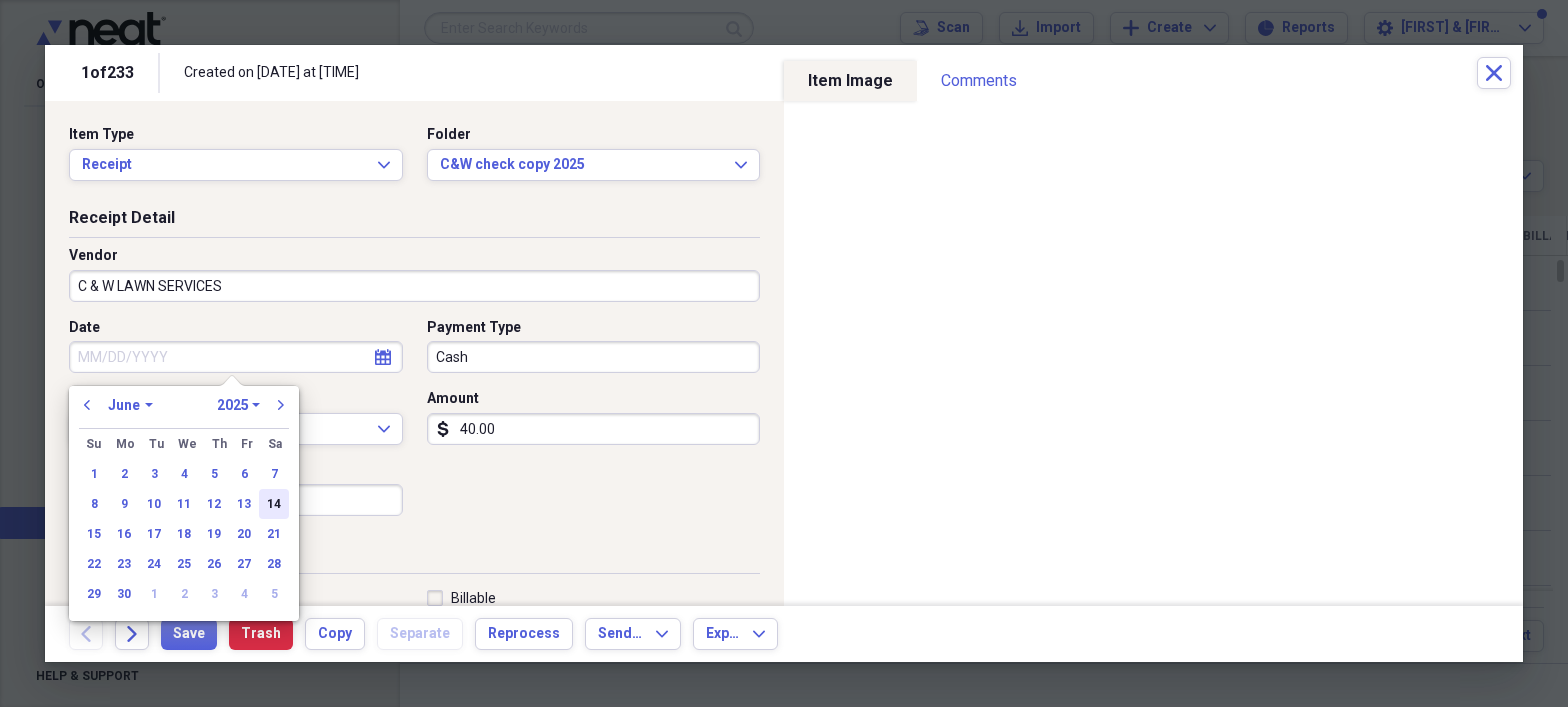 click on "14" at bounding box center (274, 504) 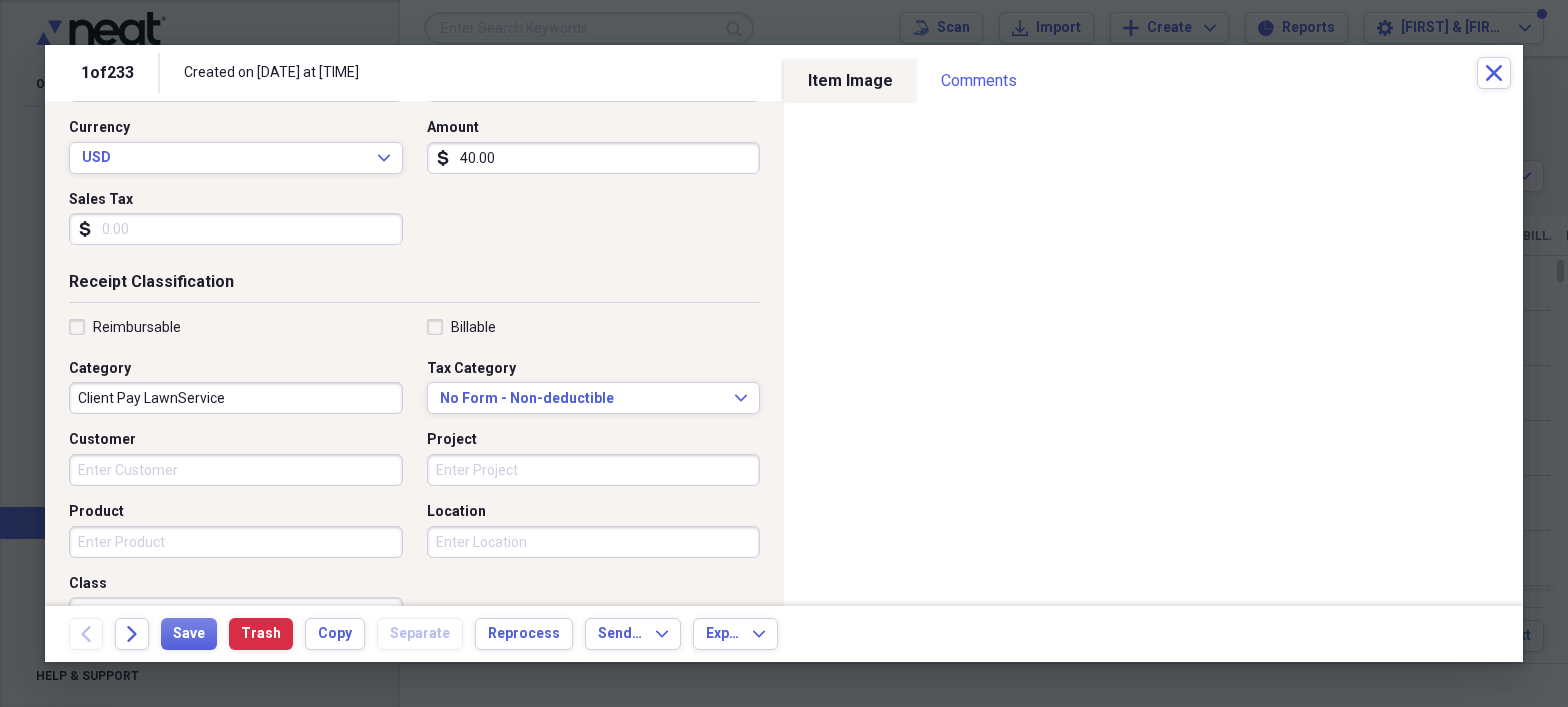scroll, scrollTop: 273, scrollLeft: 0, axis: vertical 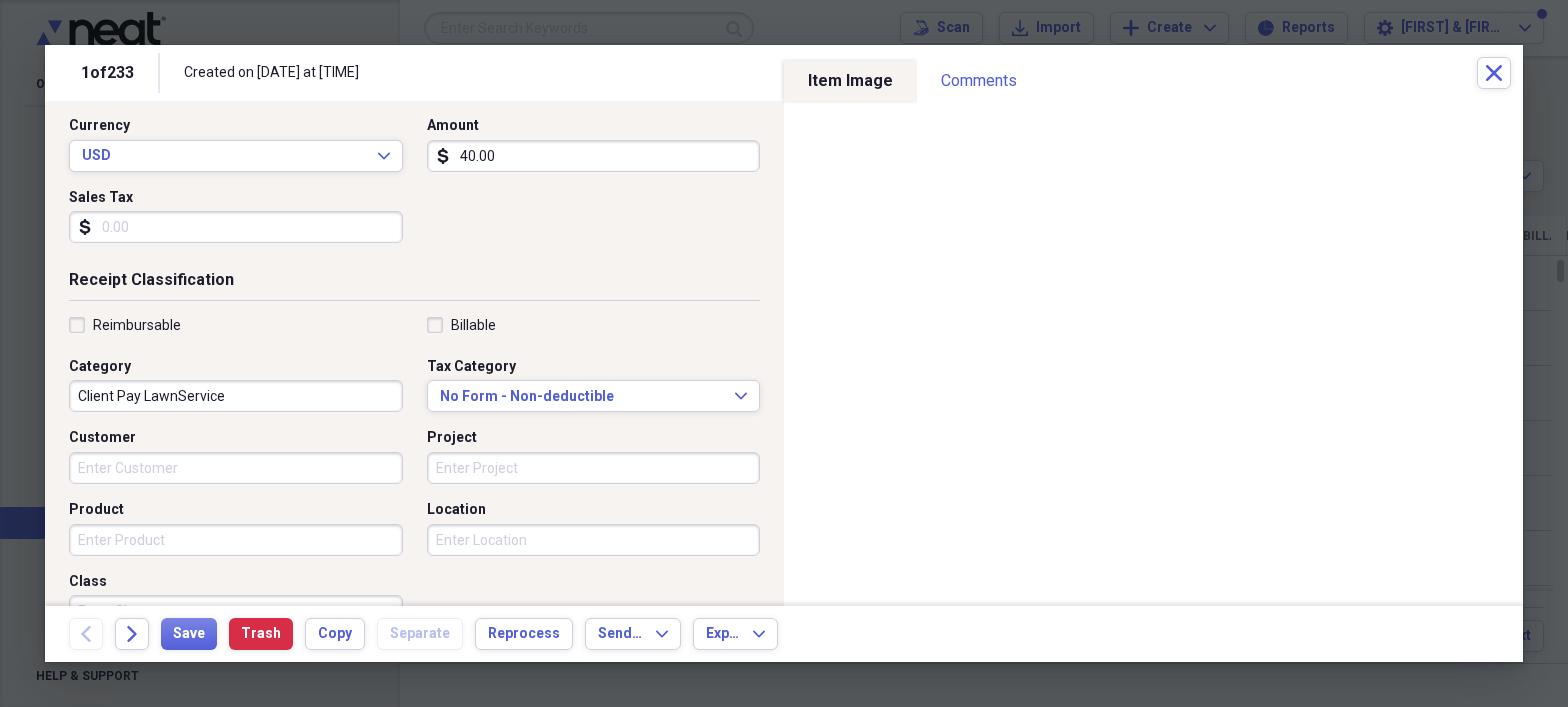 click on "Customer" at bounding box center (236, 468) 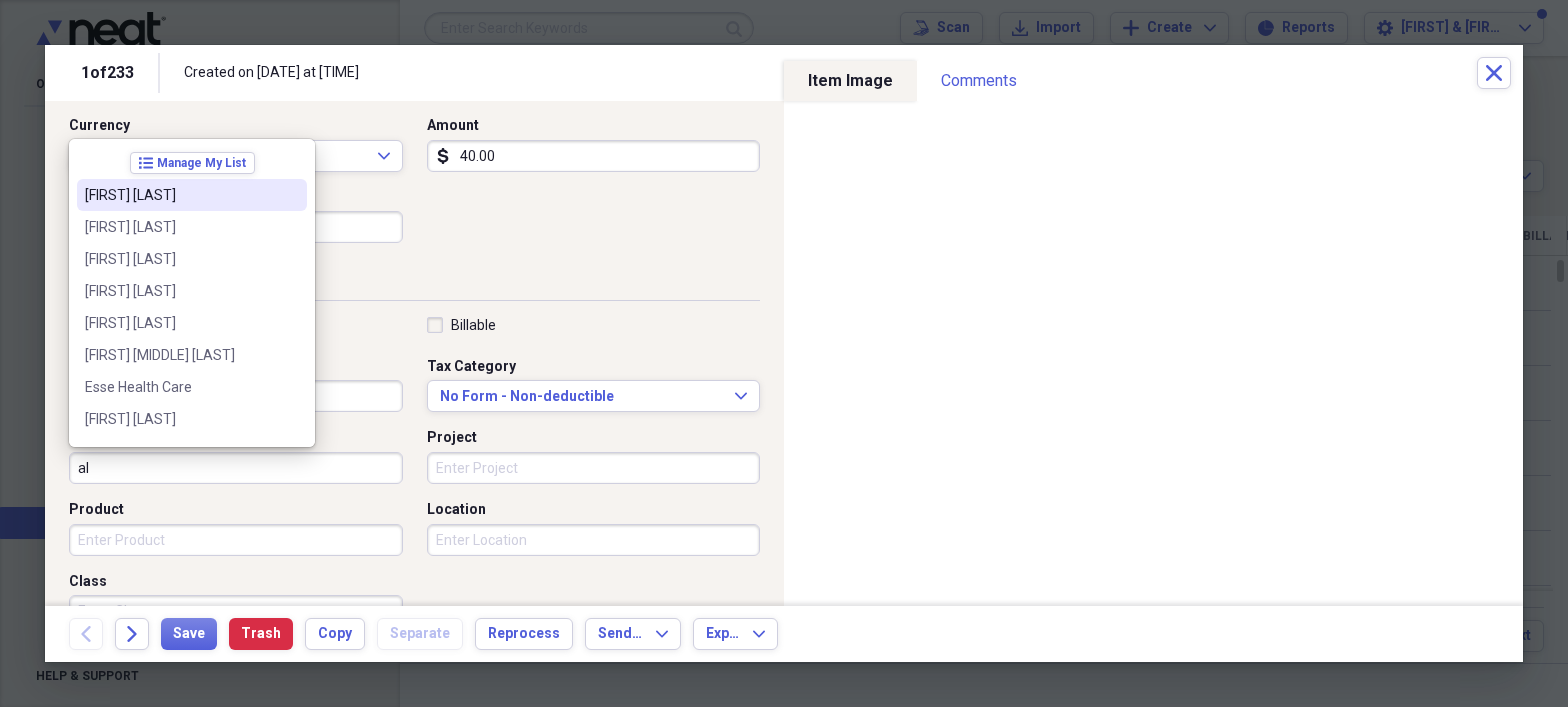 click on "[FIRST] [LAST]" at bounding box center (180, 195) 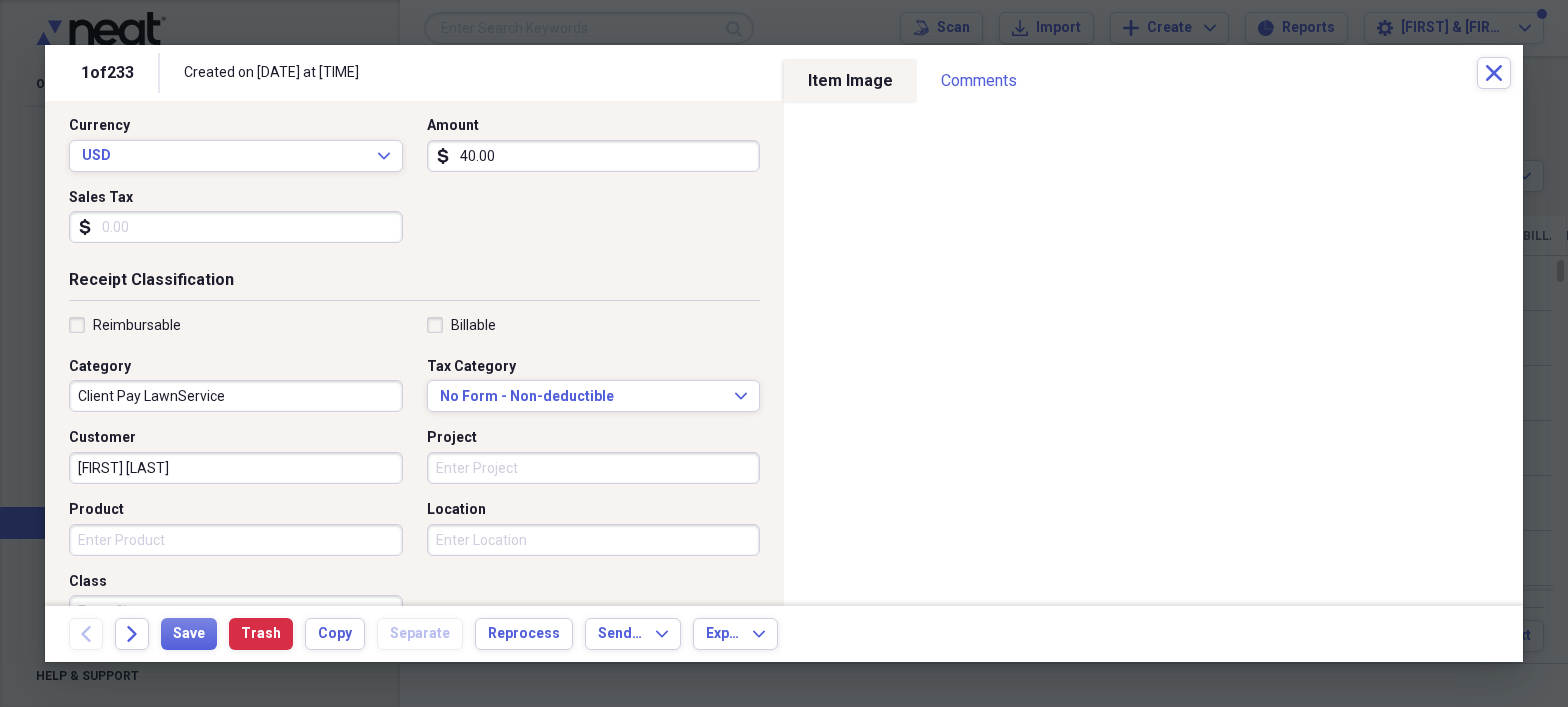 click on "Product" at bounding box center [236, 540] 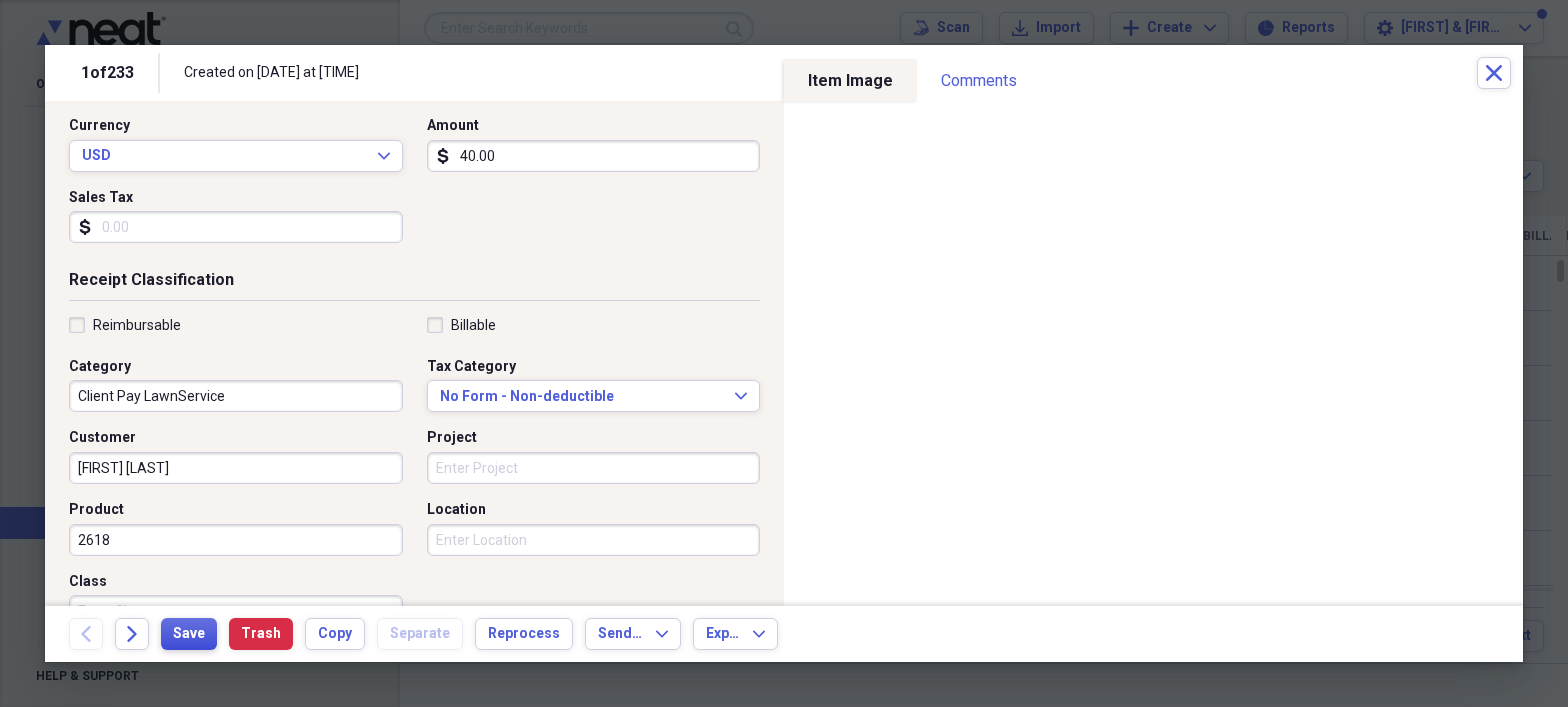 type on "2618" 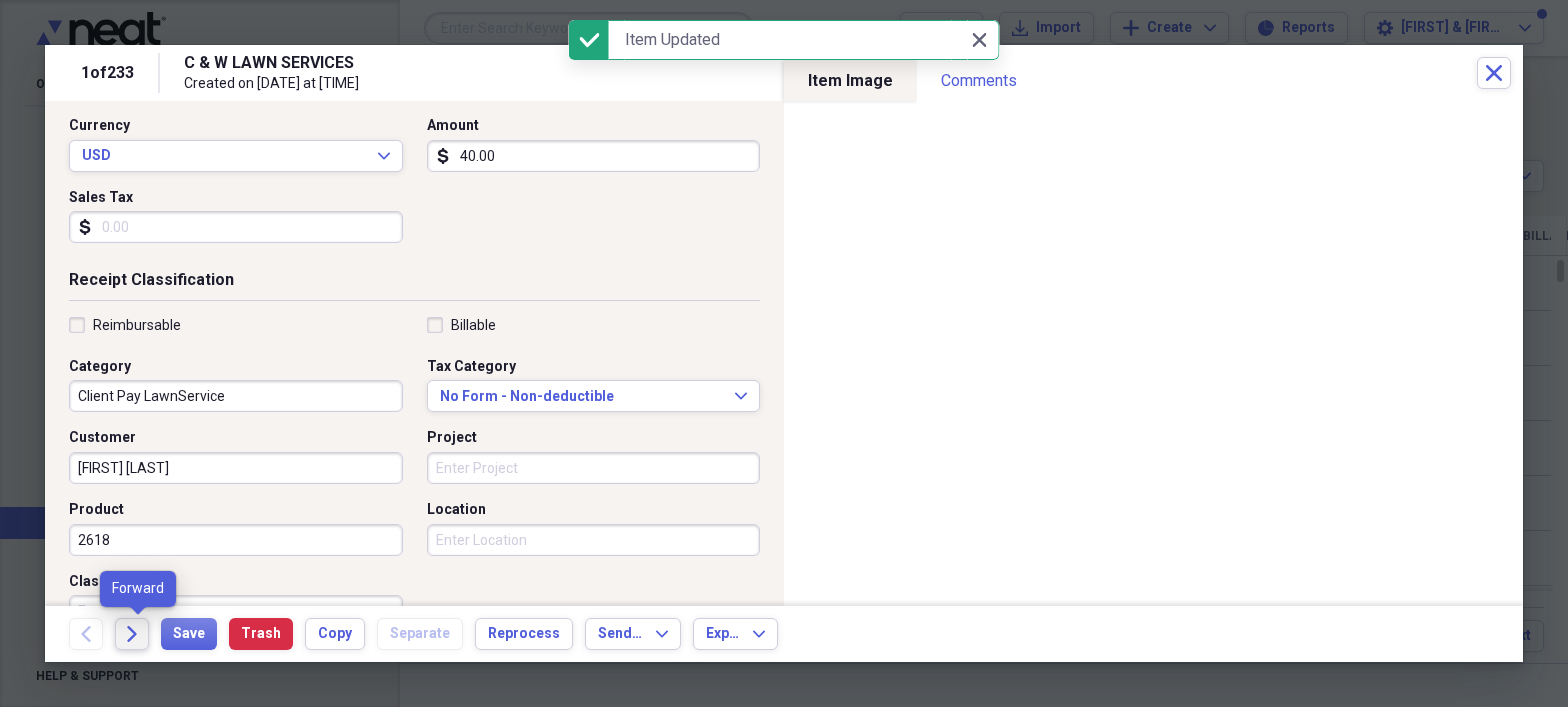 click on "Forward" 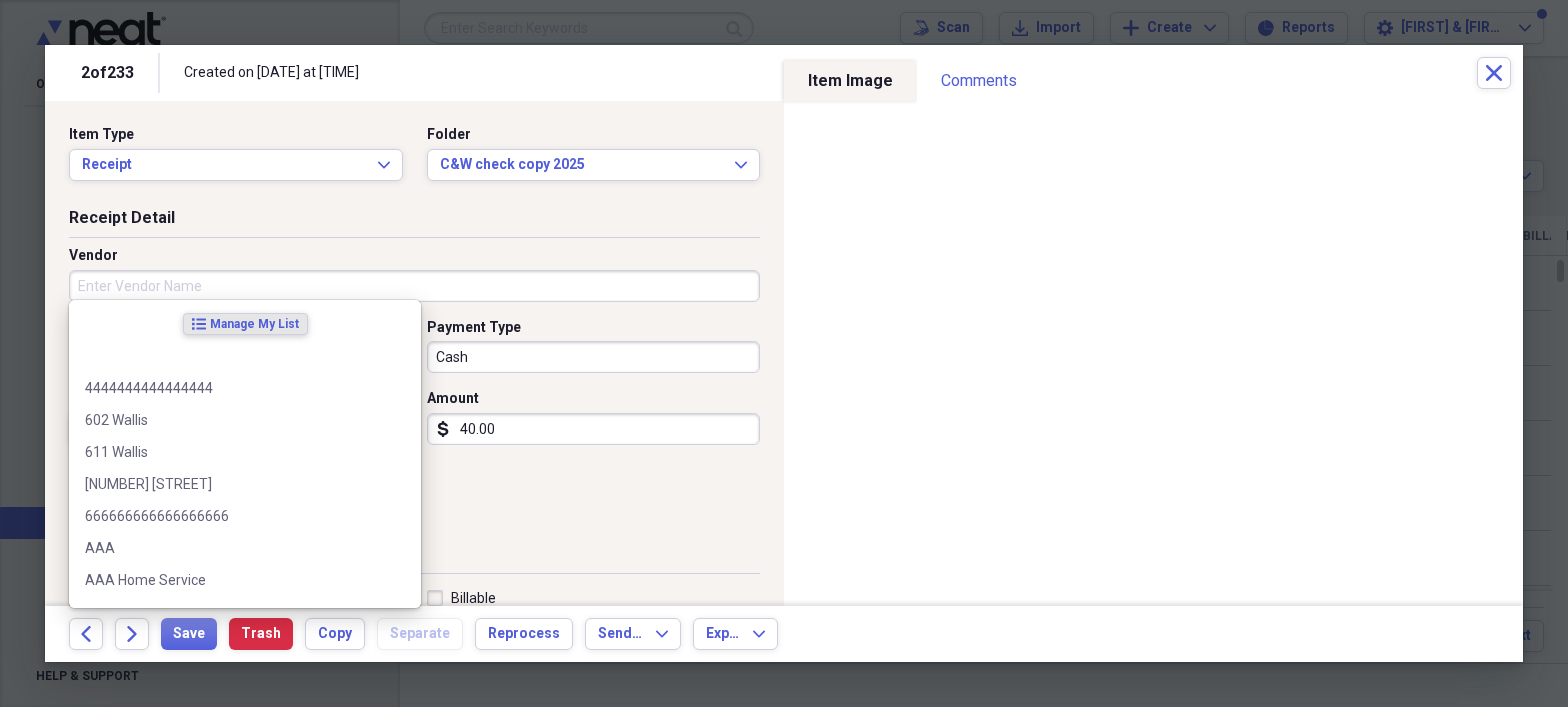 click on "Vendor" at bounding box center (414, 286) 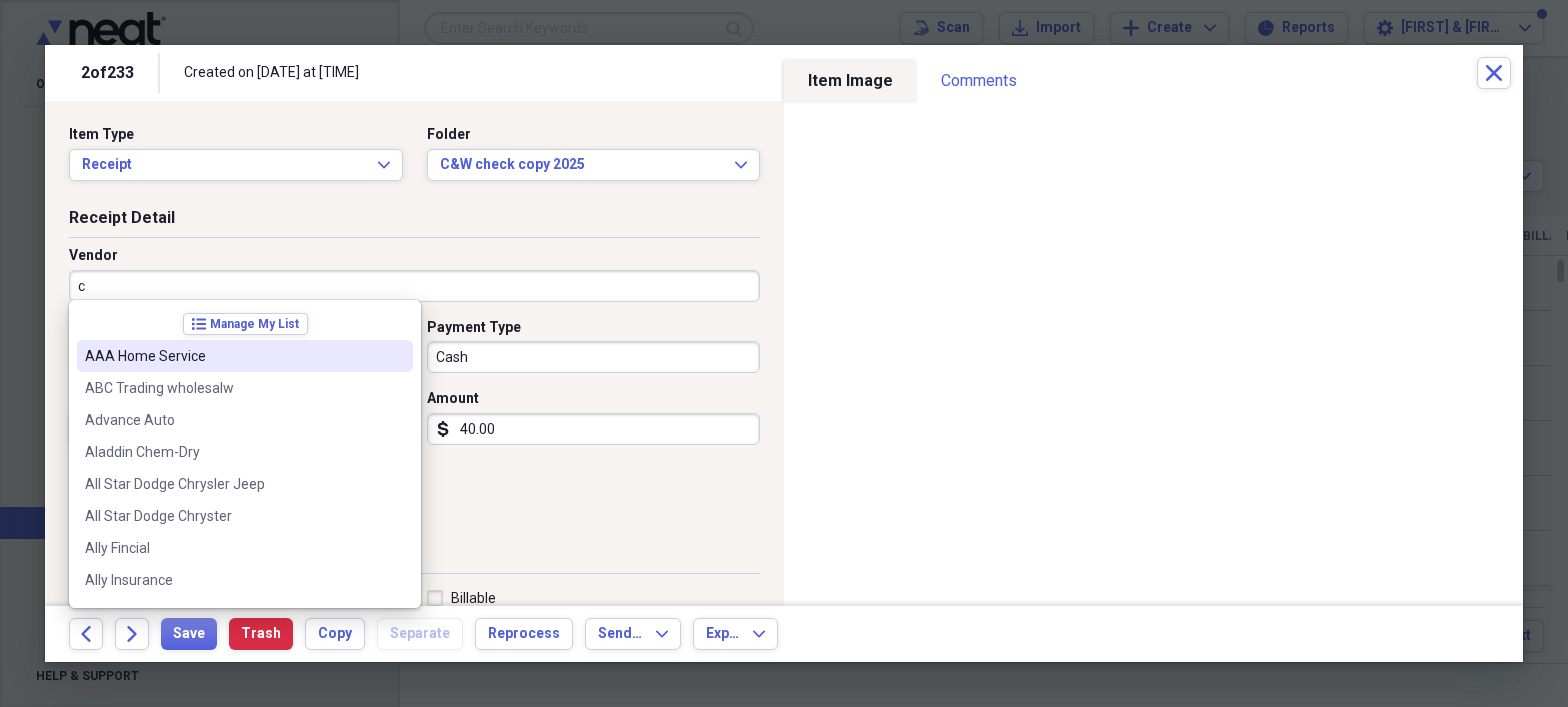 type on "c" 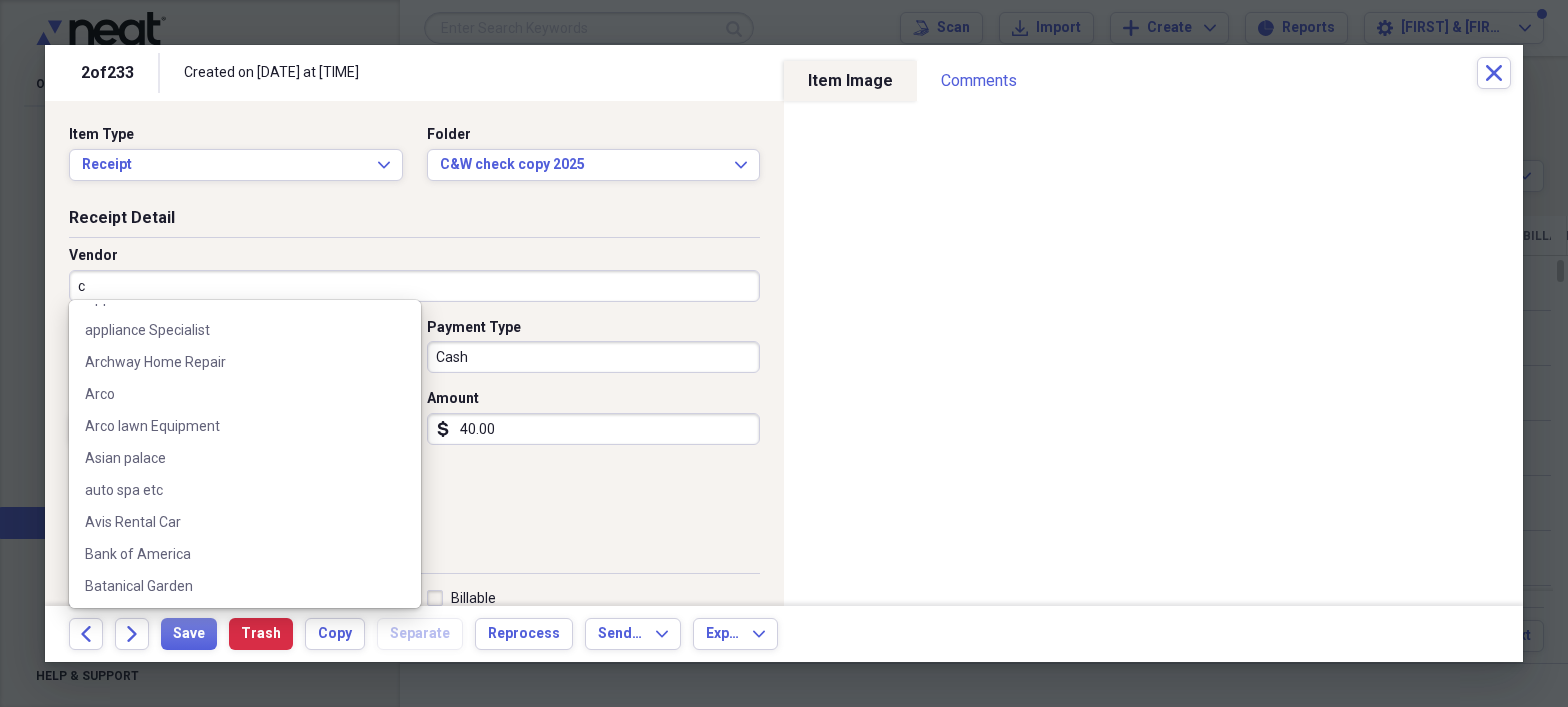 scroll, scrollTop: 530, scrollLeft: 0, axis: vertical 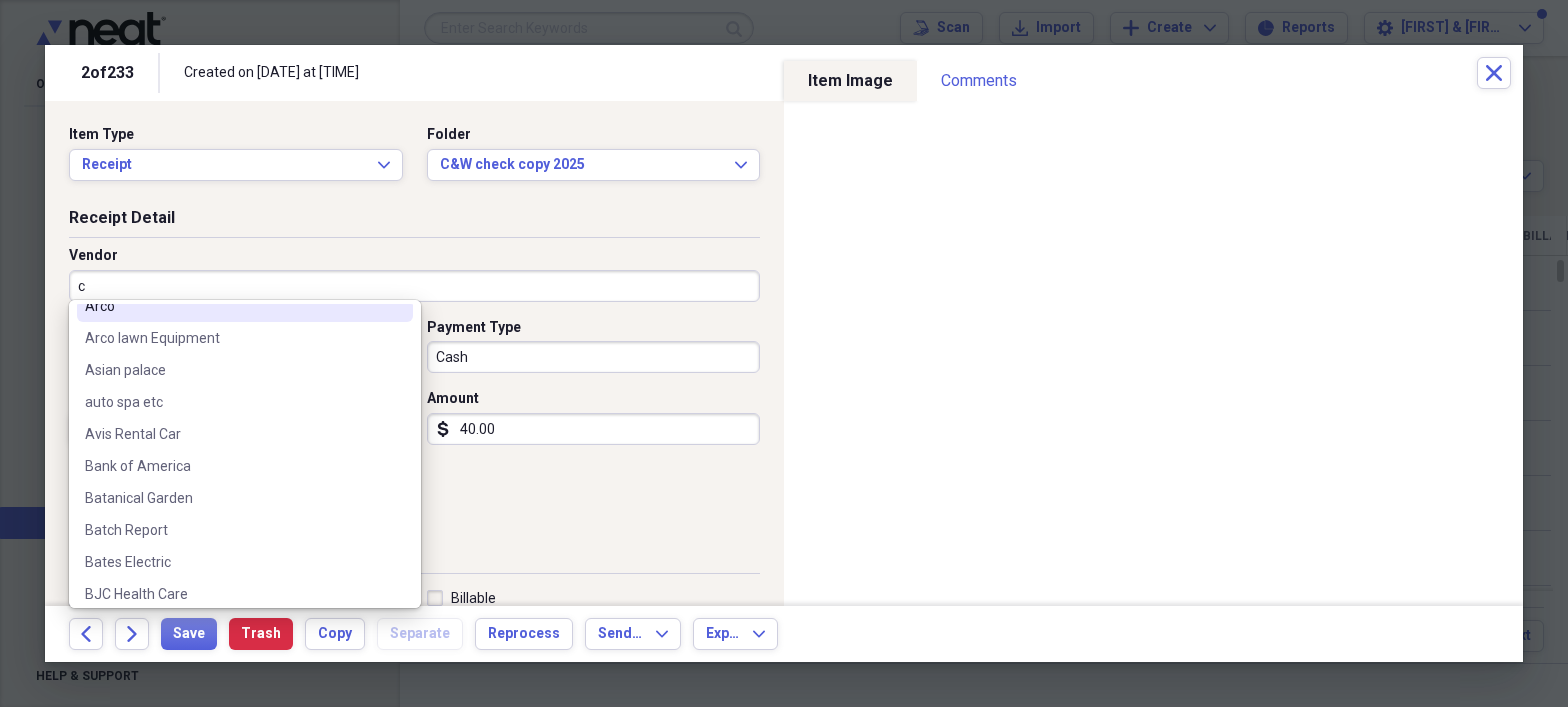 click on "c" at bounding box center [414, 286] 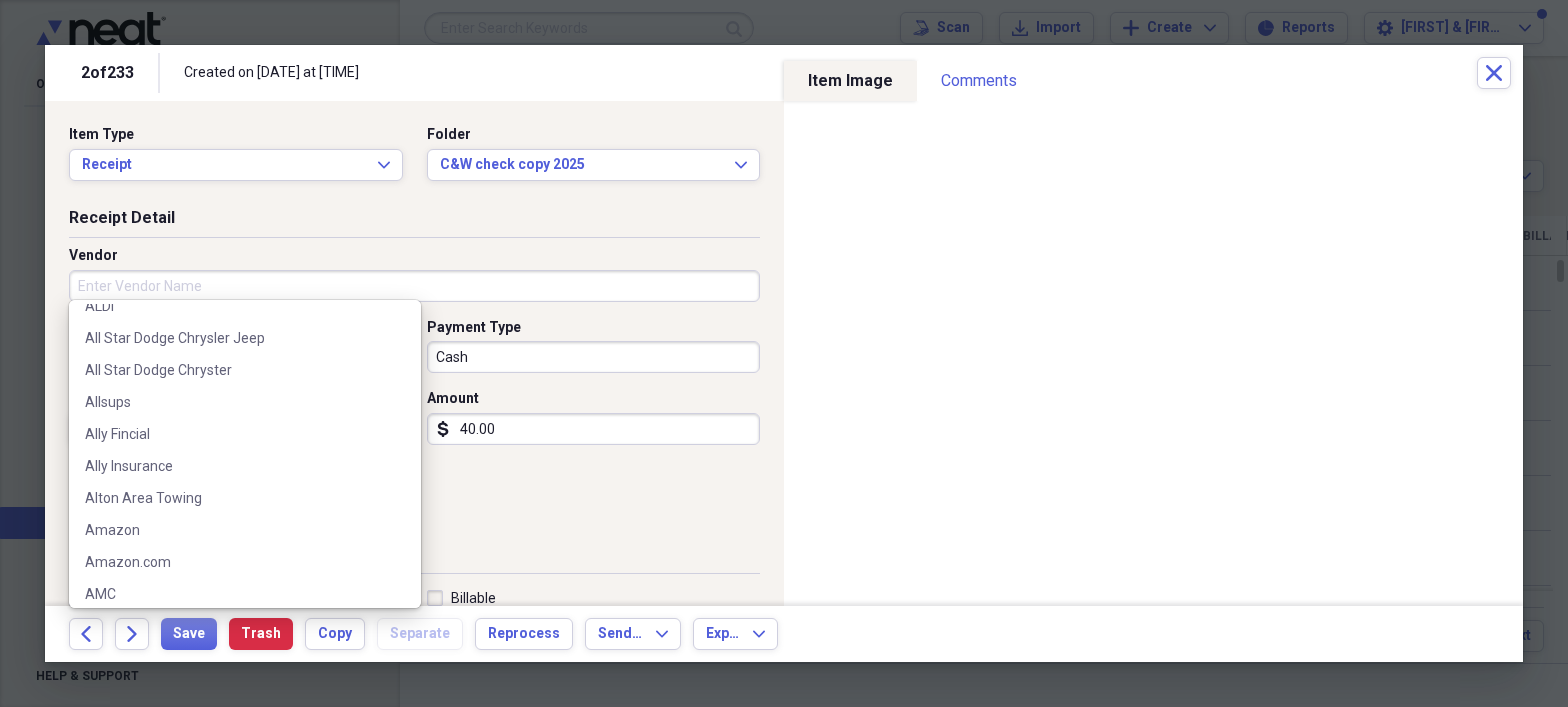 scroll, scrollTop: 0, scrollLeft: 0, axis: both 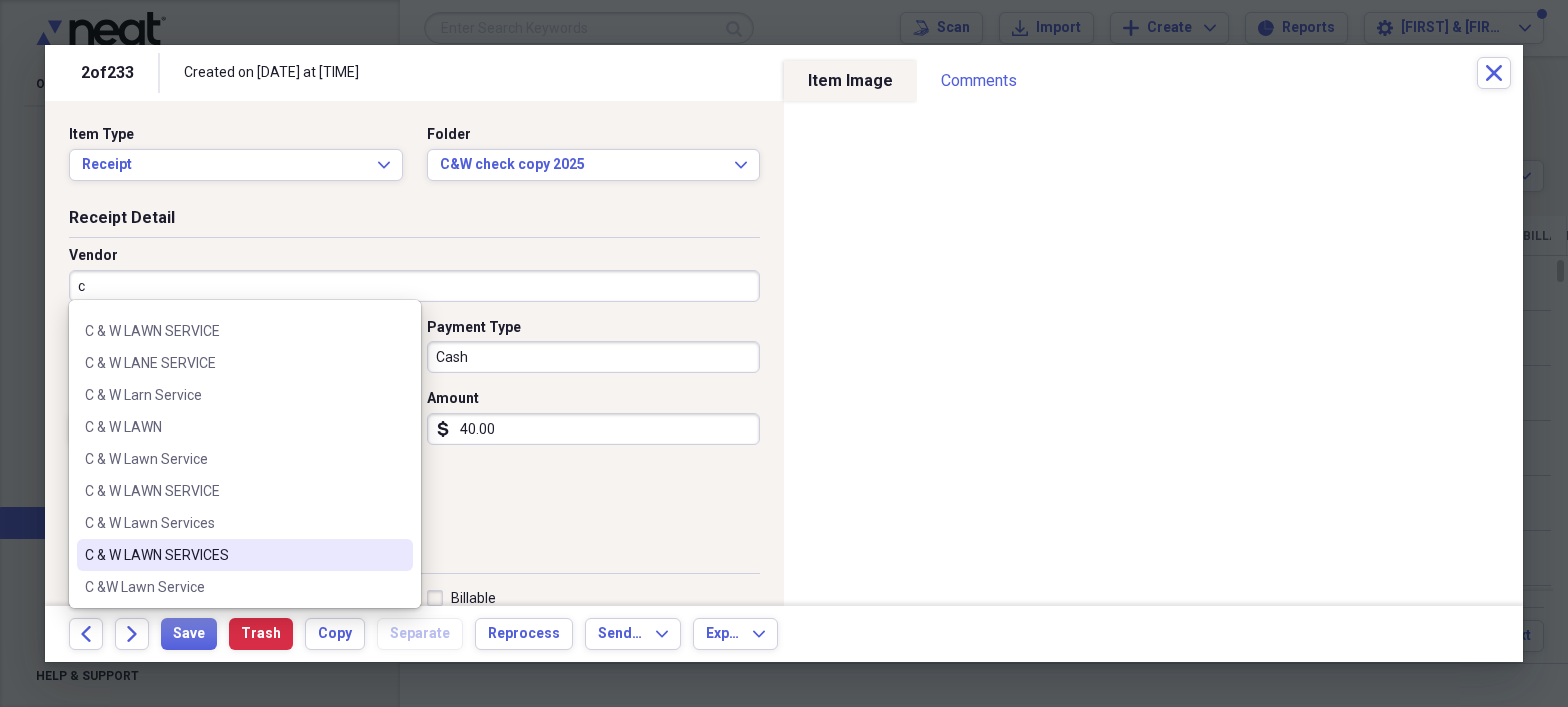 click on "C & W LAWN SERVICES" at bounding box center (233, 555) 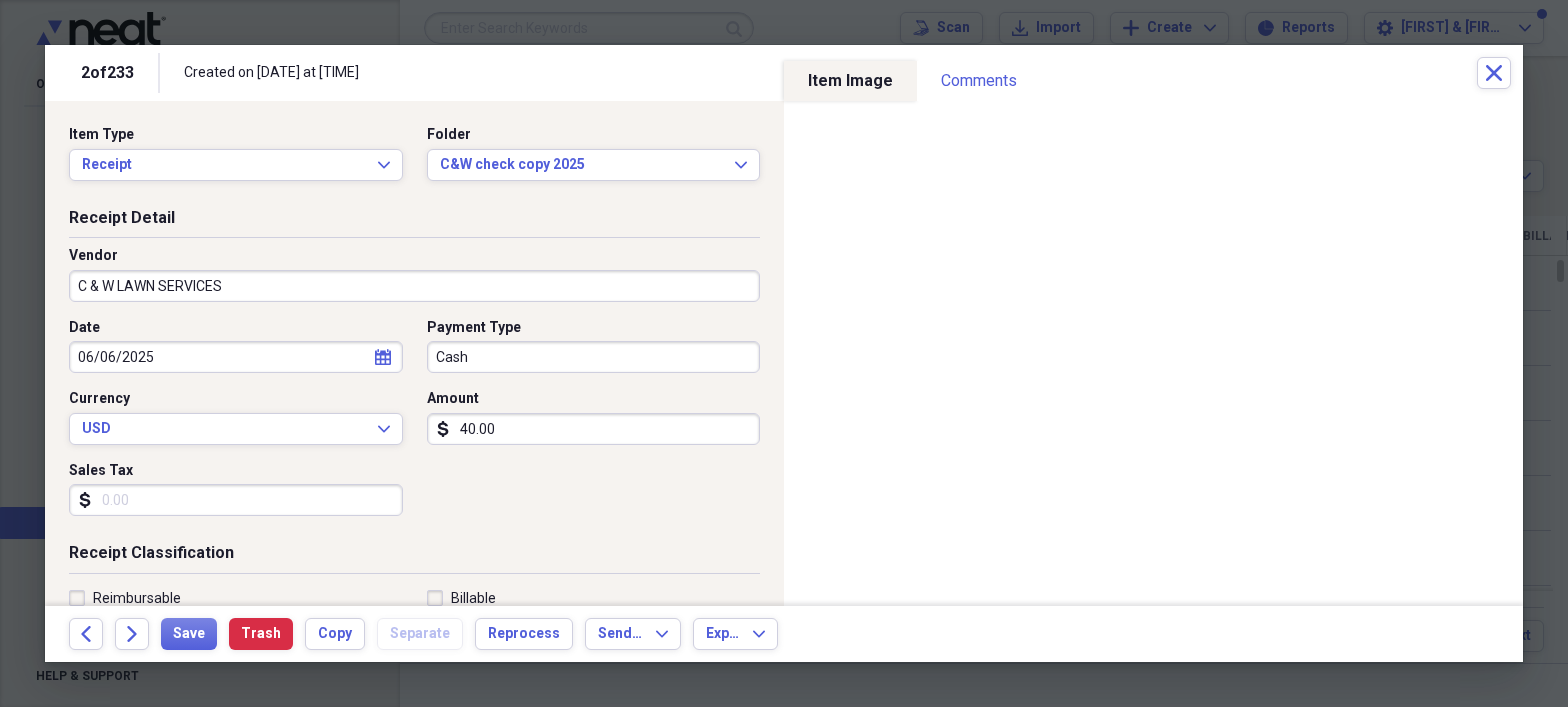 type on "Client Pay LawnService" 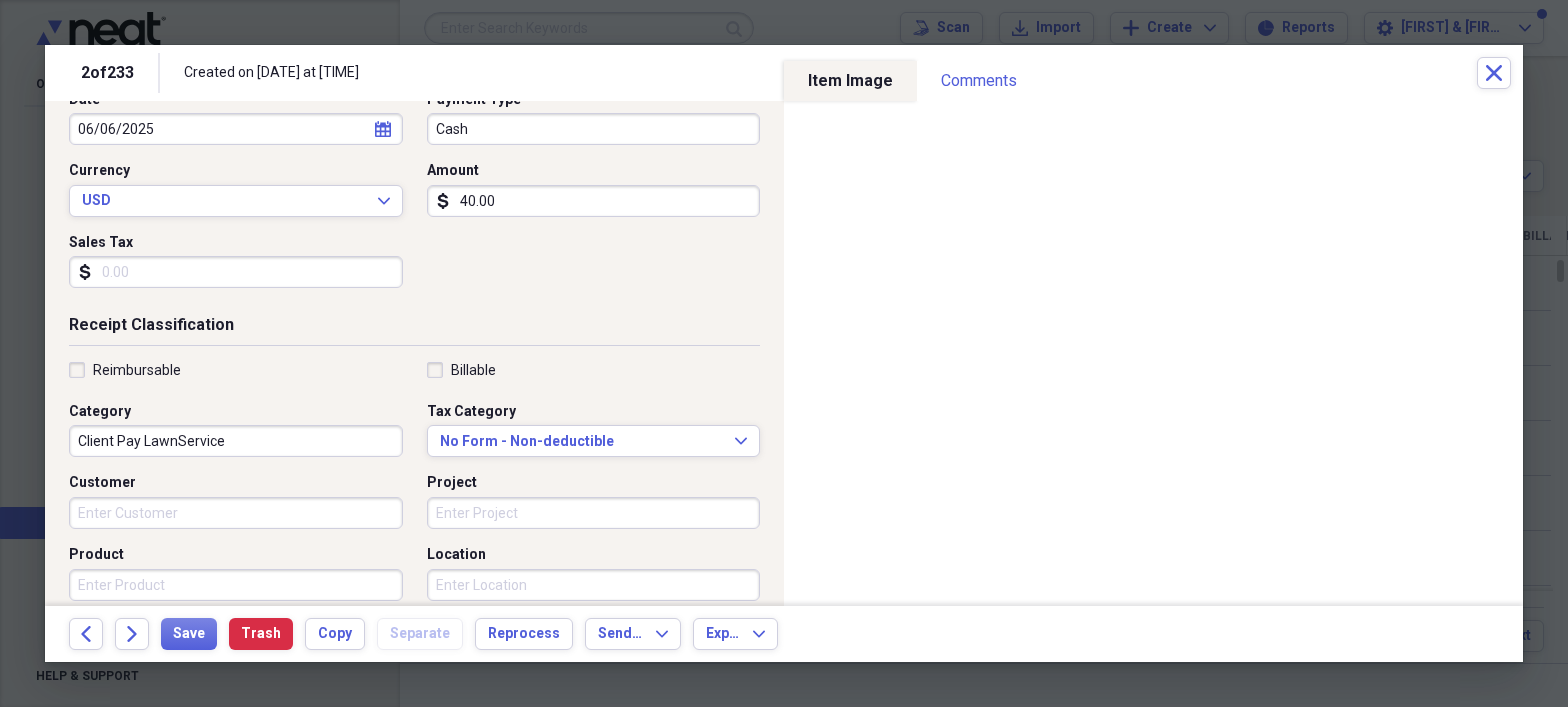 scroll, scrollTop: 260, scrollLeft: 0, axis: vertical 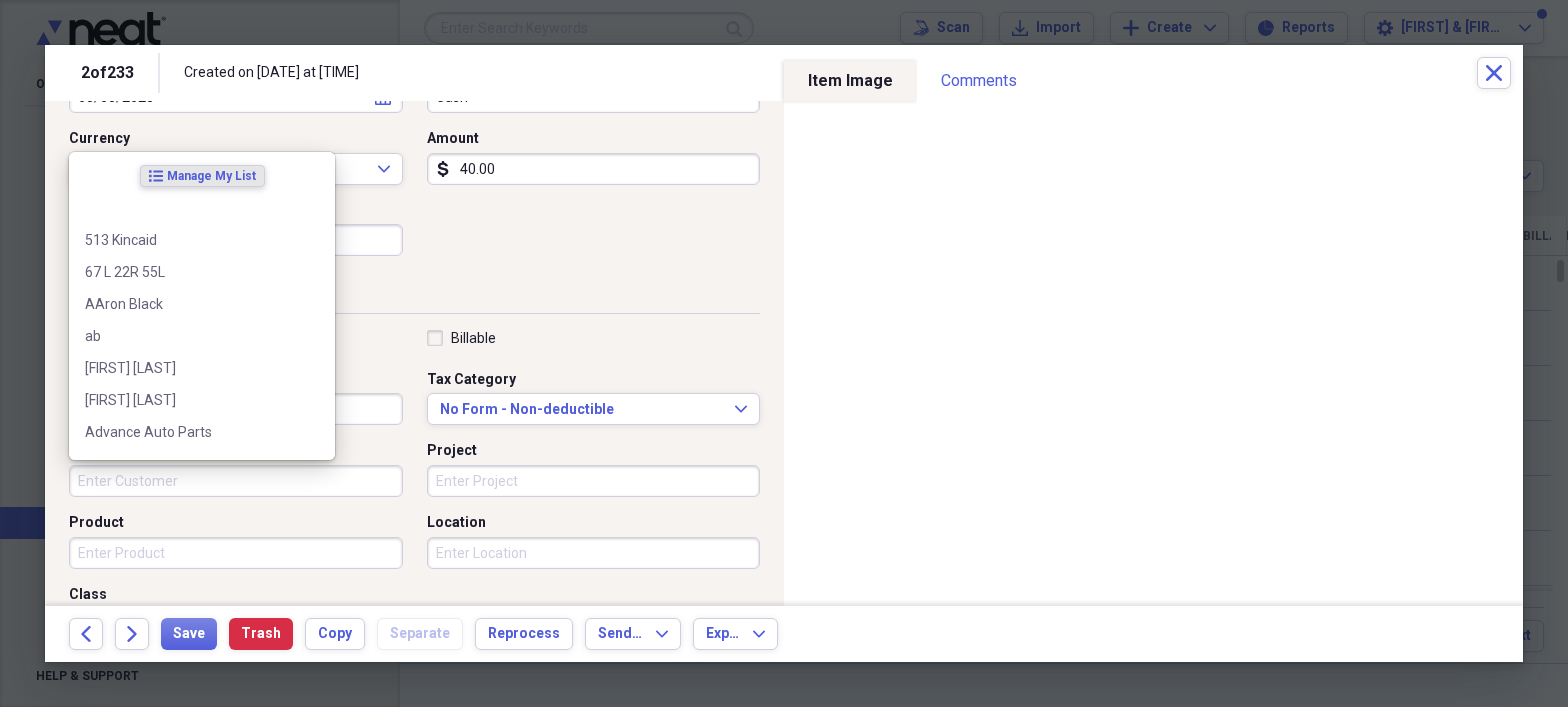 click on "Customer" at bounding box center [236, 481] 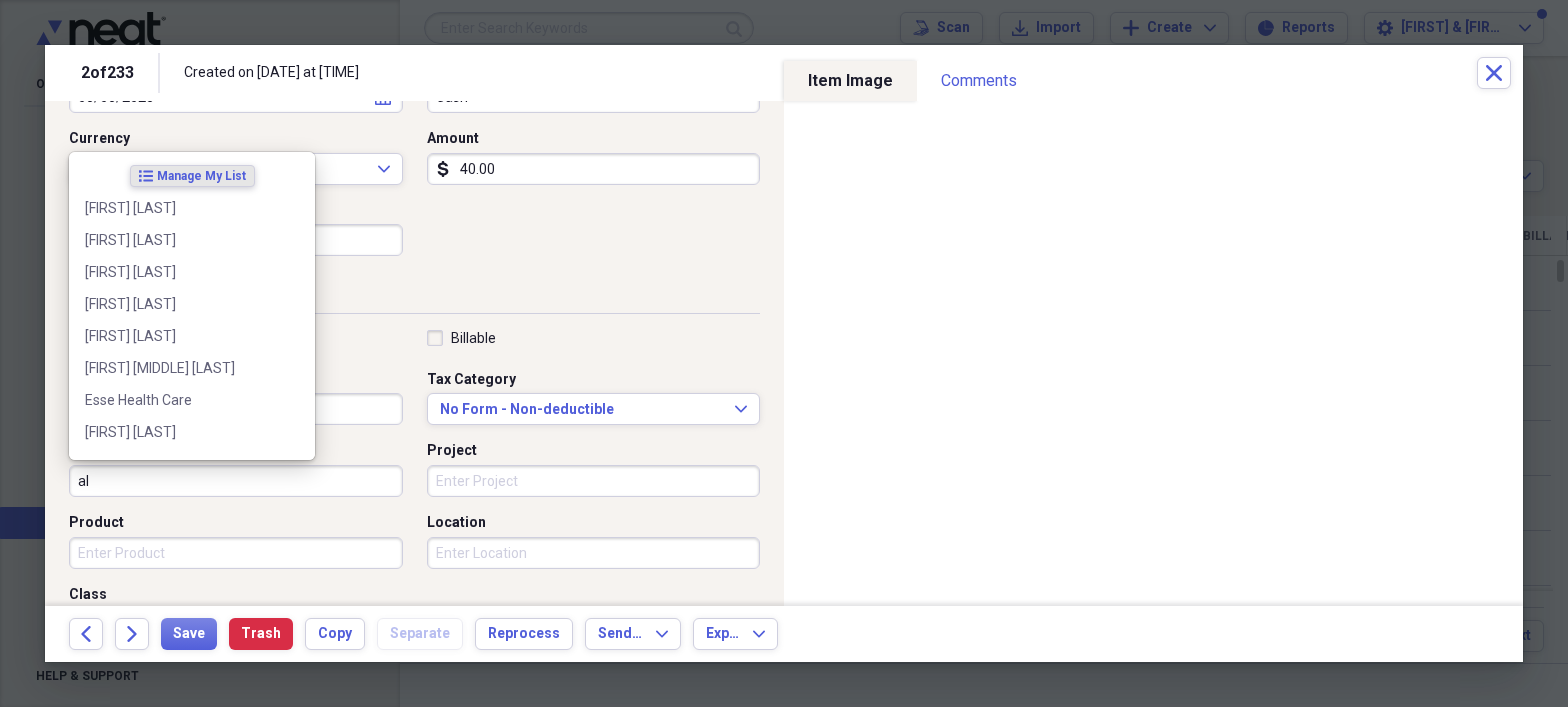 type on "al" 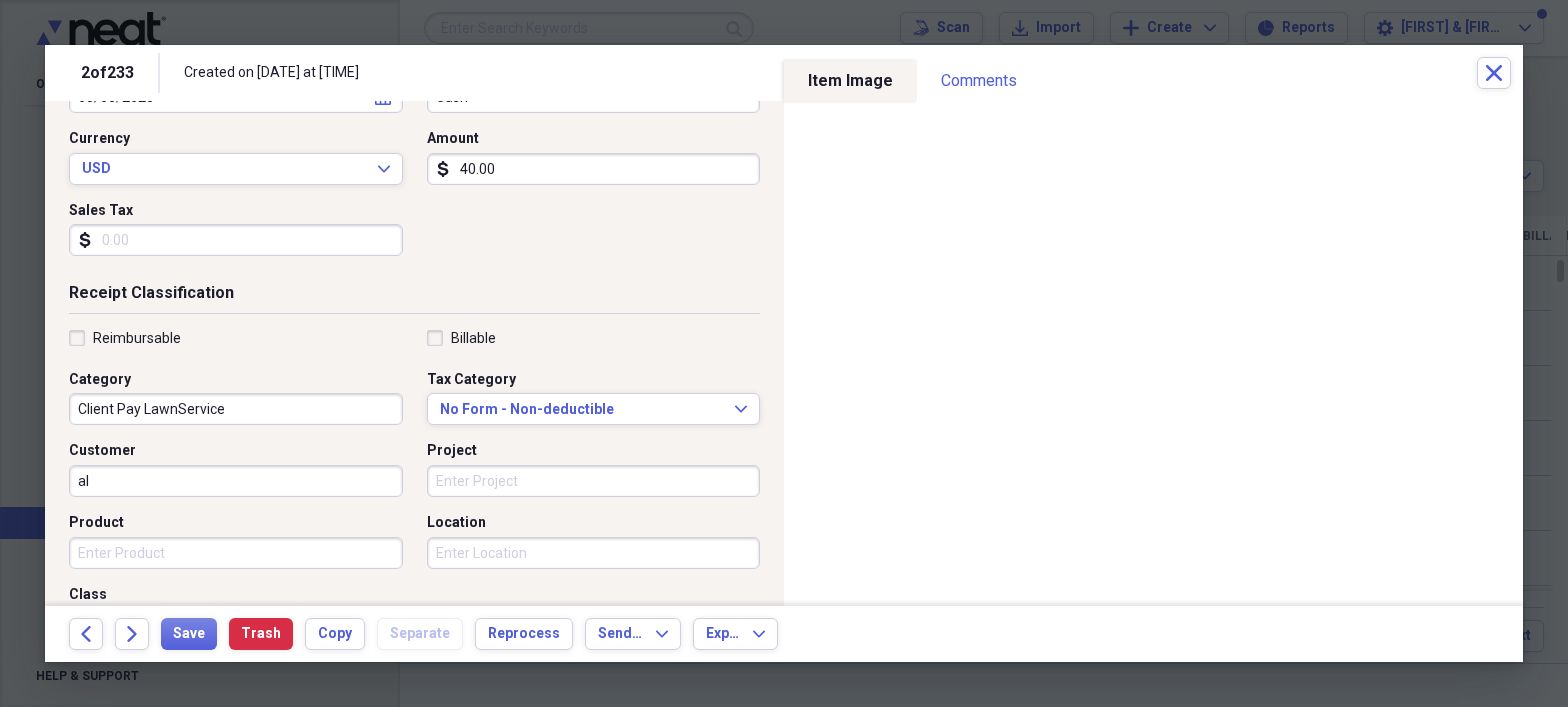 click on "Receipt Classification" at bounding box center (414, 297) 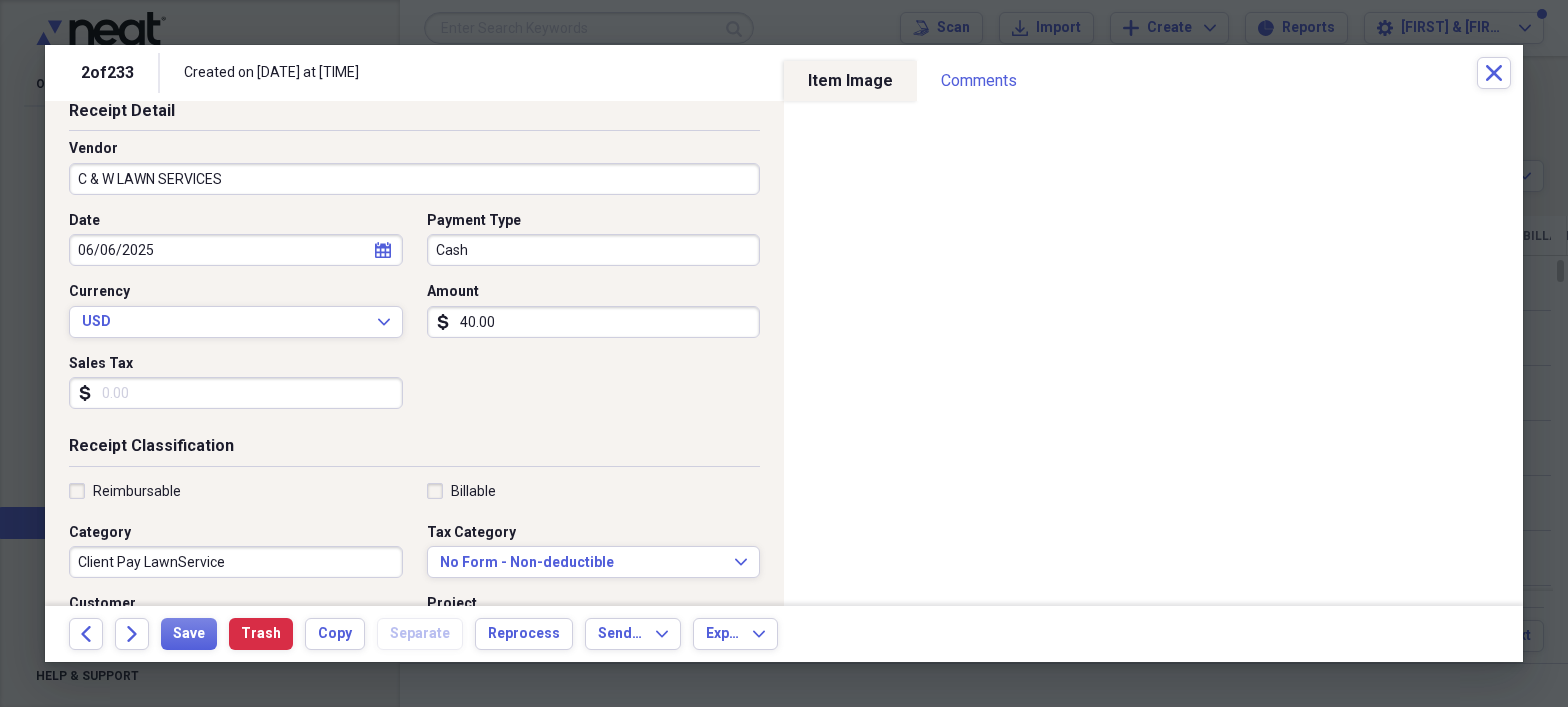 scroll, scrollTop: 45, scrollLeft: 0, axis: vertical 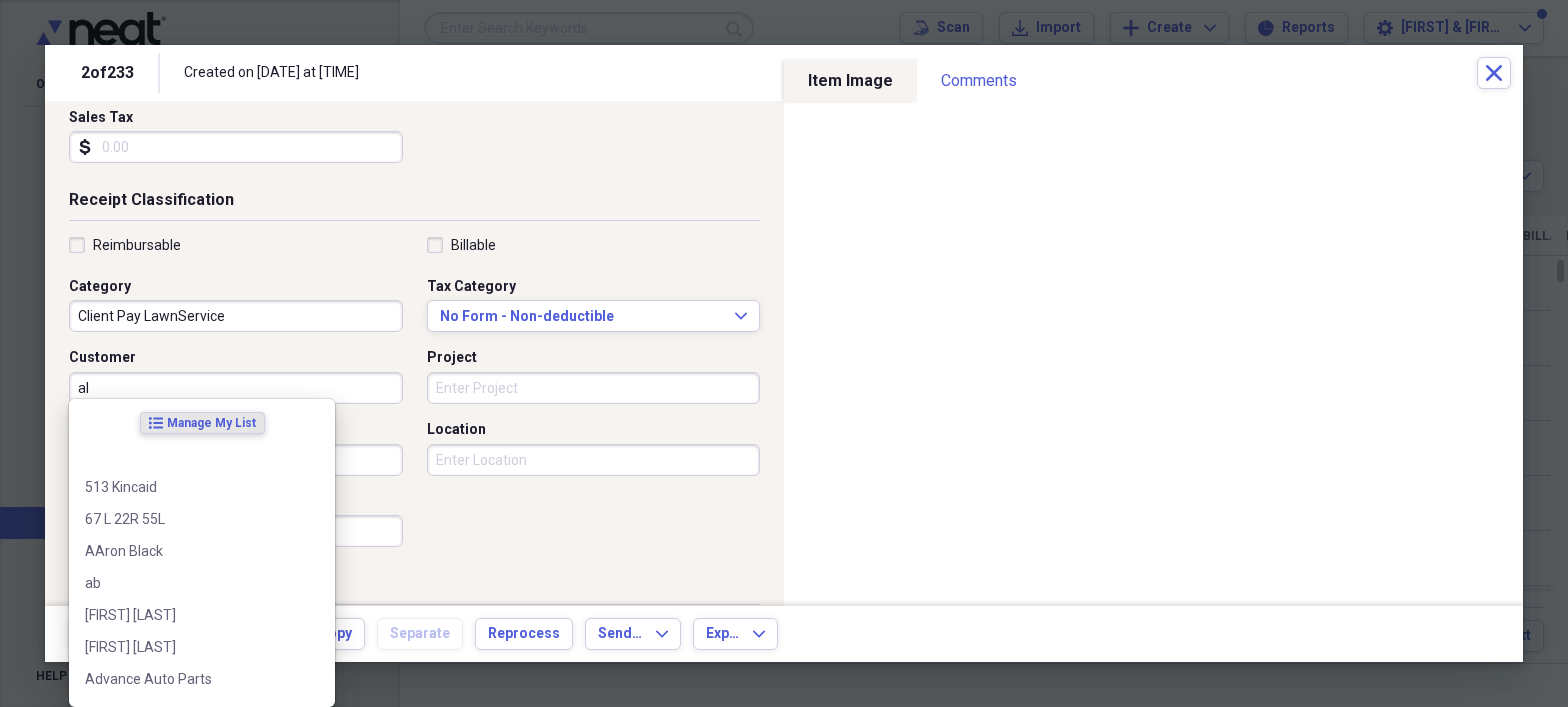 click on "al" at bounding box center (236, 388) 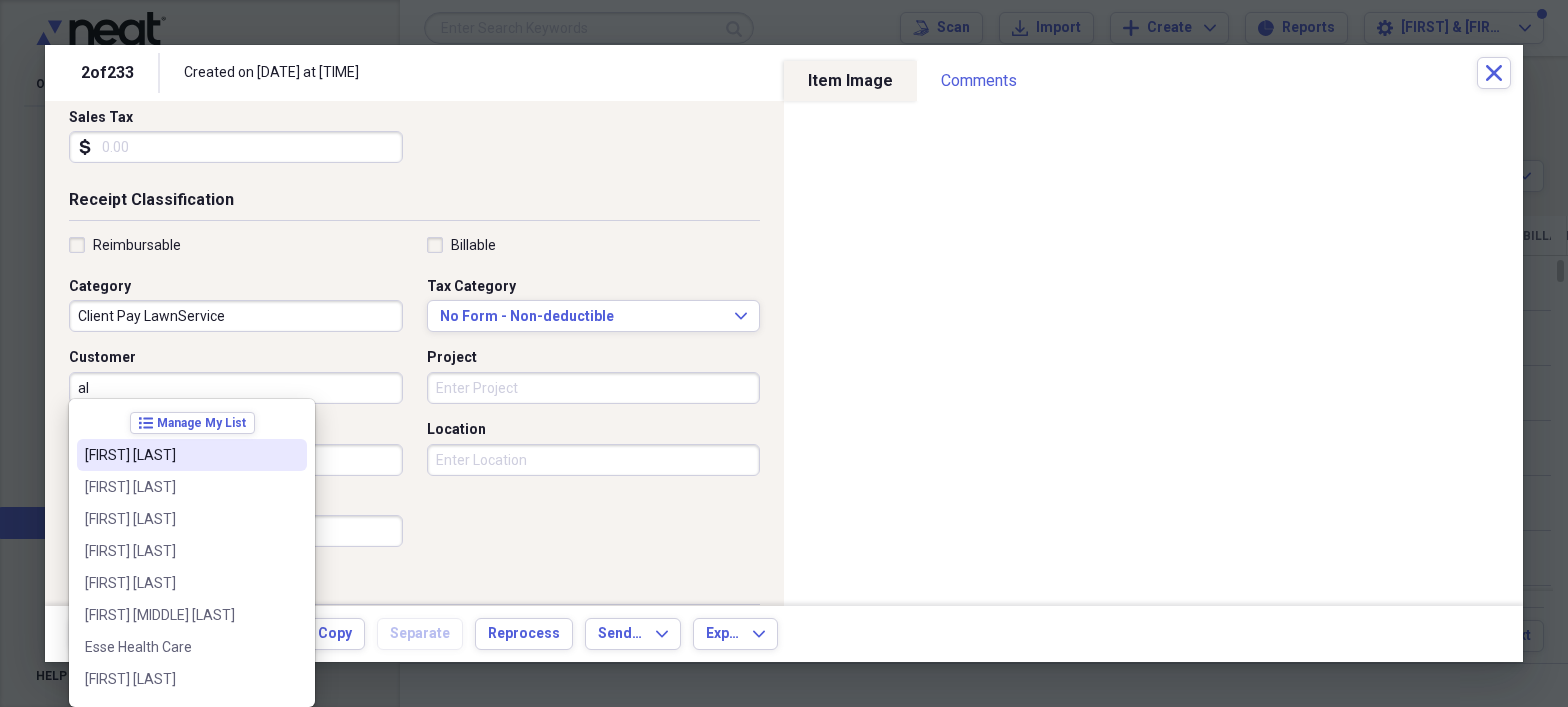 click on "[FIRST] [LAST]" at bounding box center [180, 455] 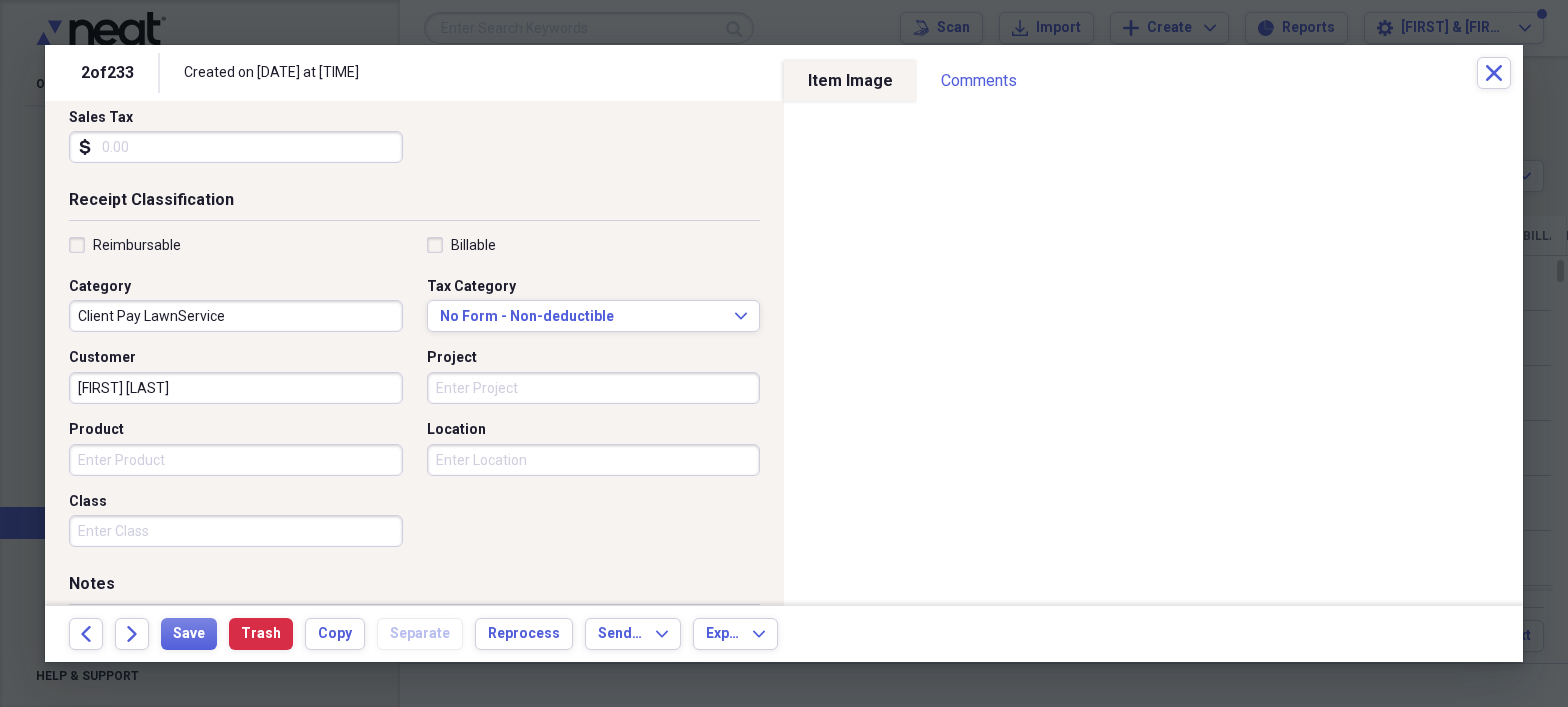 click on "Product" at bounding box center [236, 460] 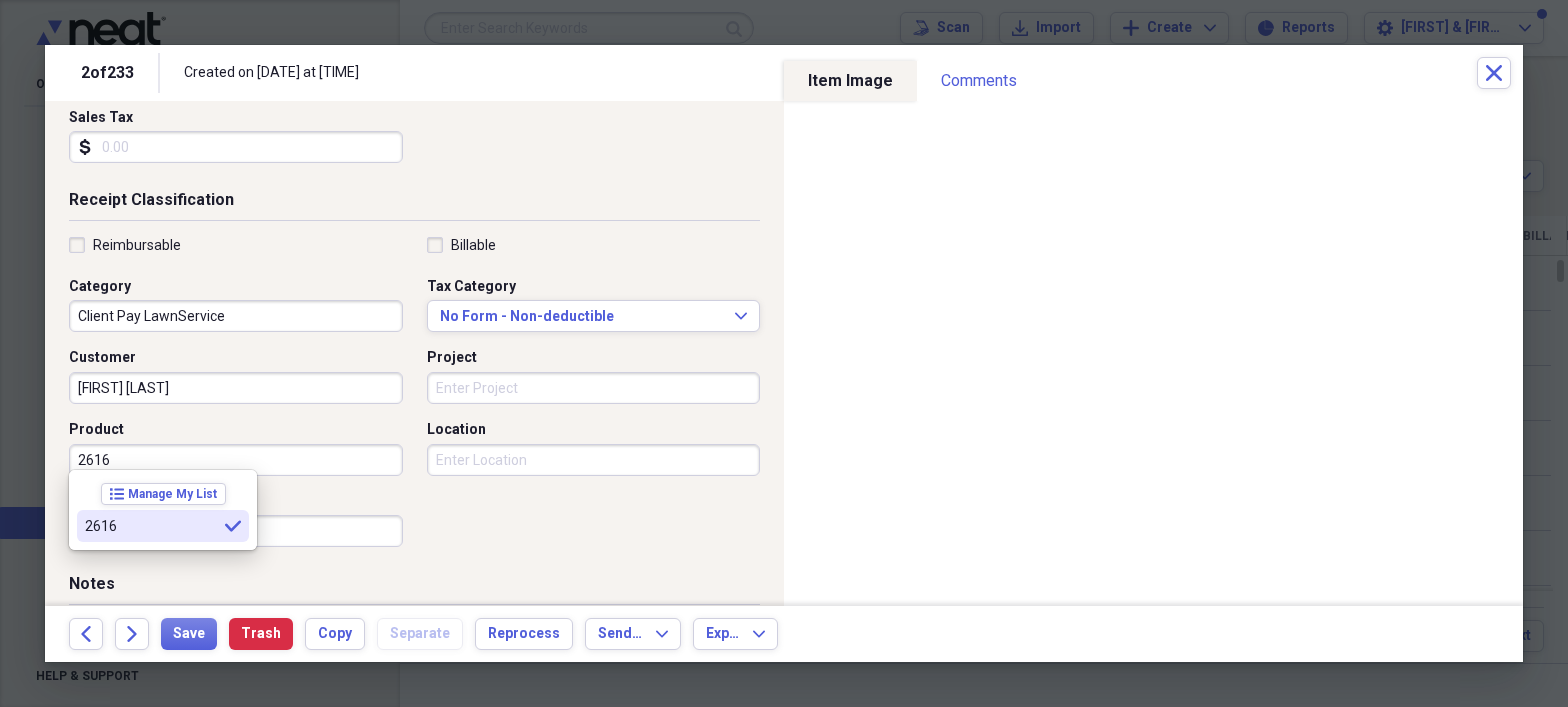 type on "2616" 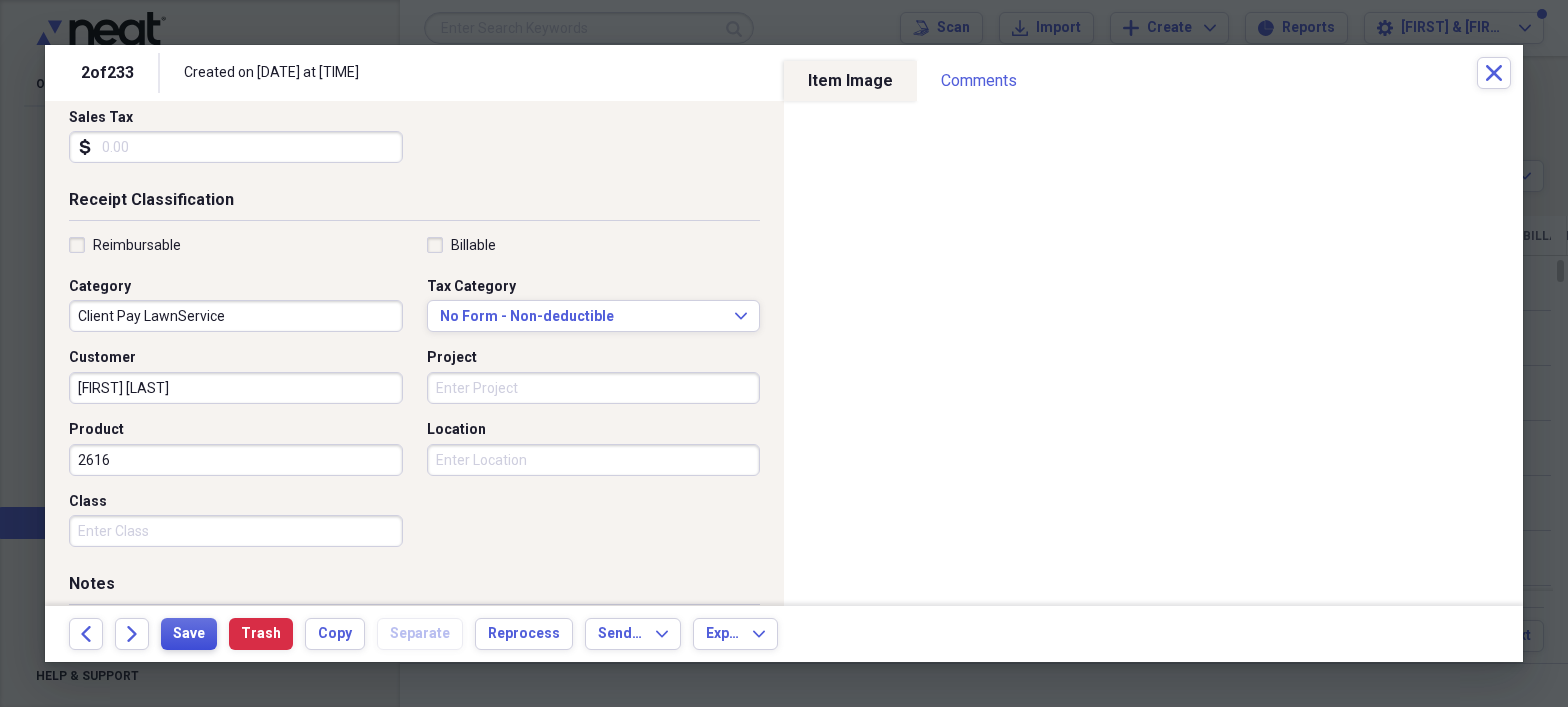 click on "Save" at bounding box center [189, 634] 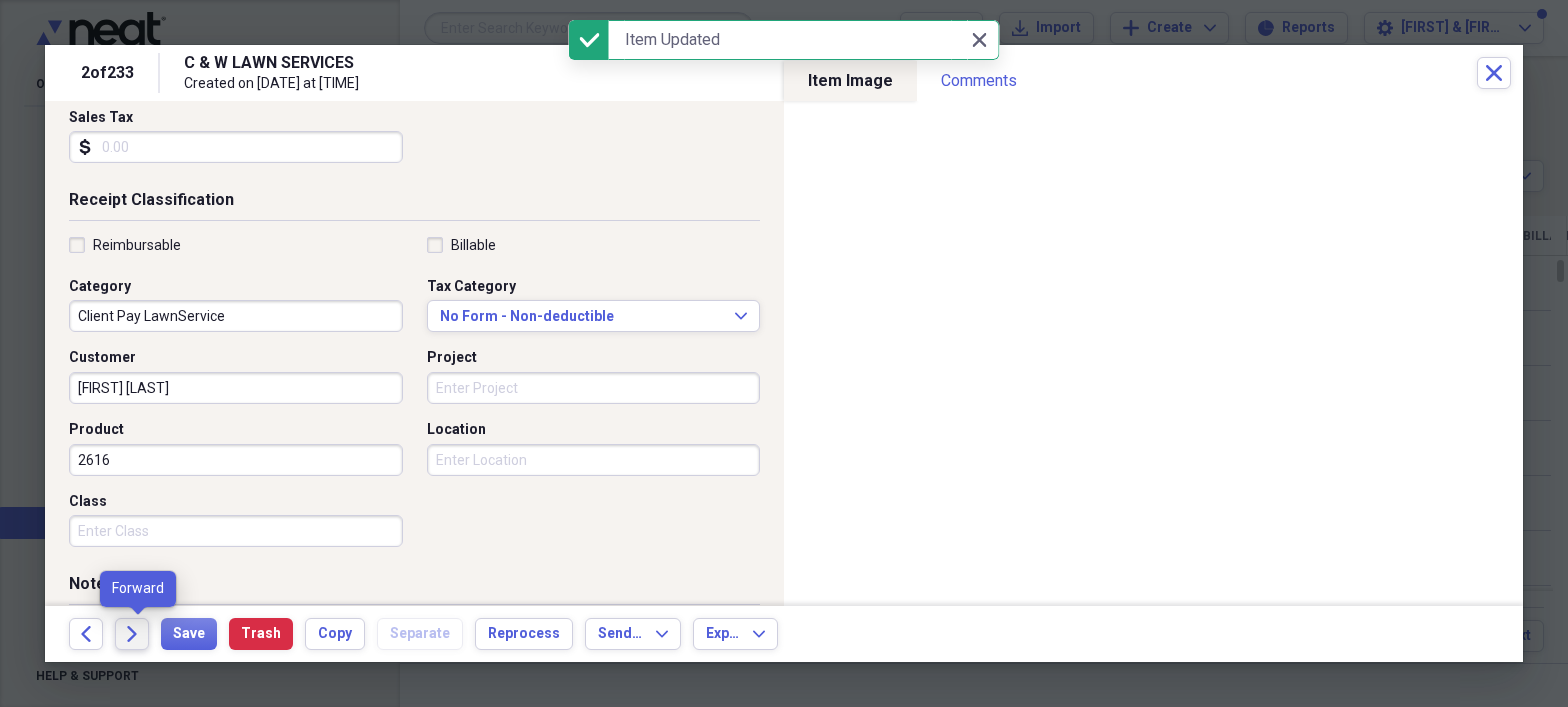 click 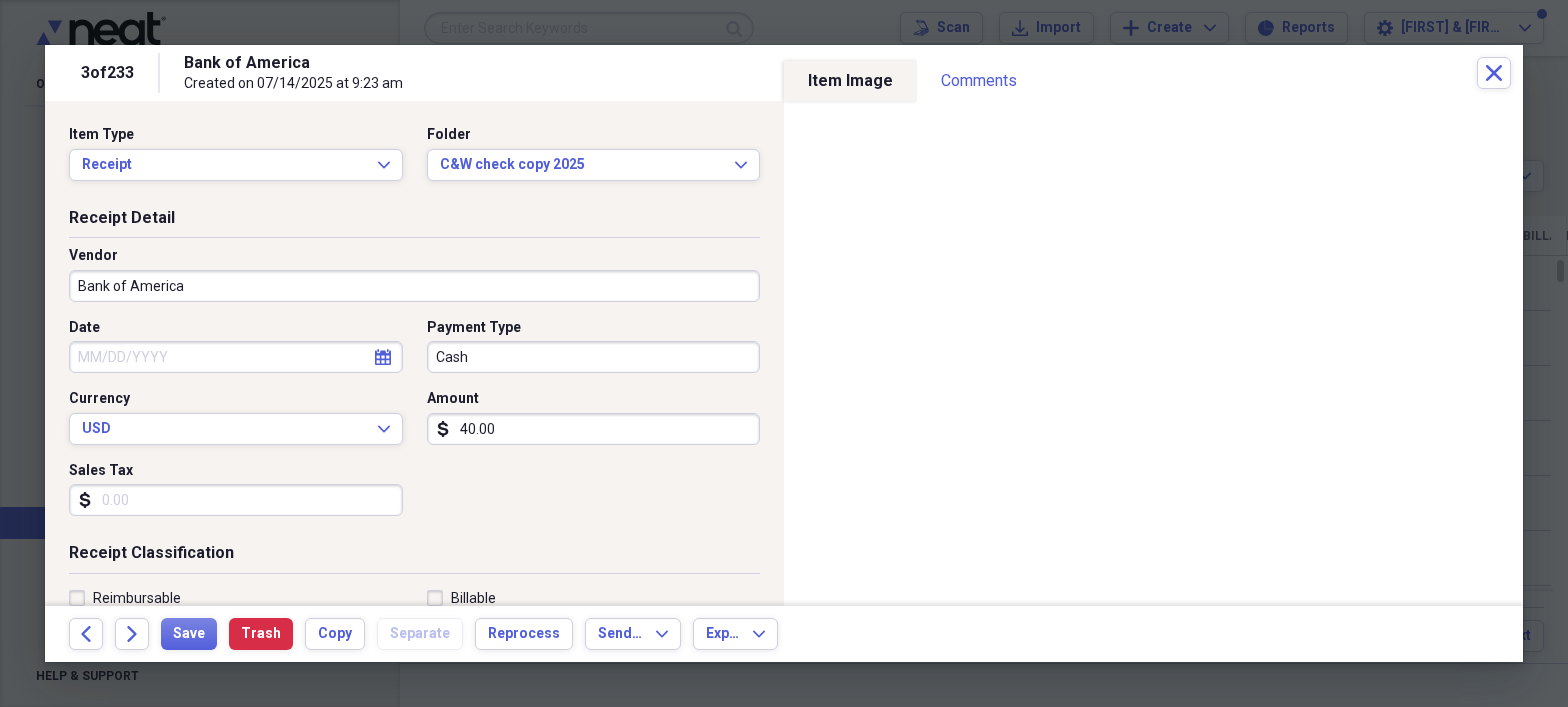 click on "Bank of America" at bounding box center (414, 286) 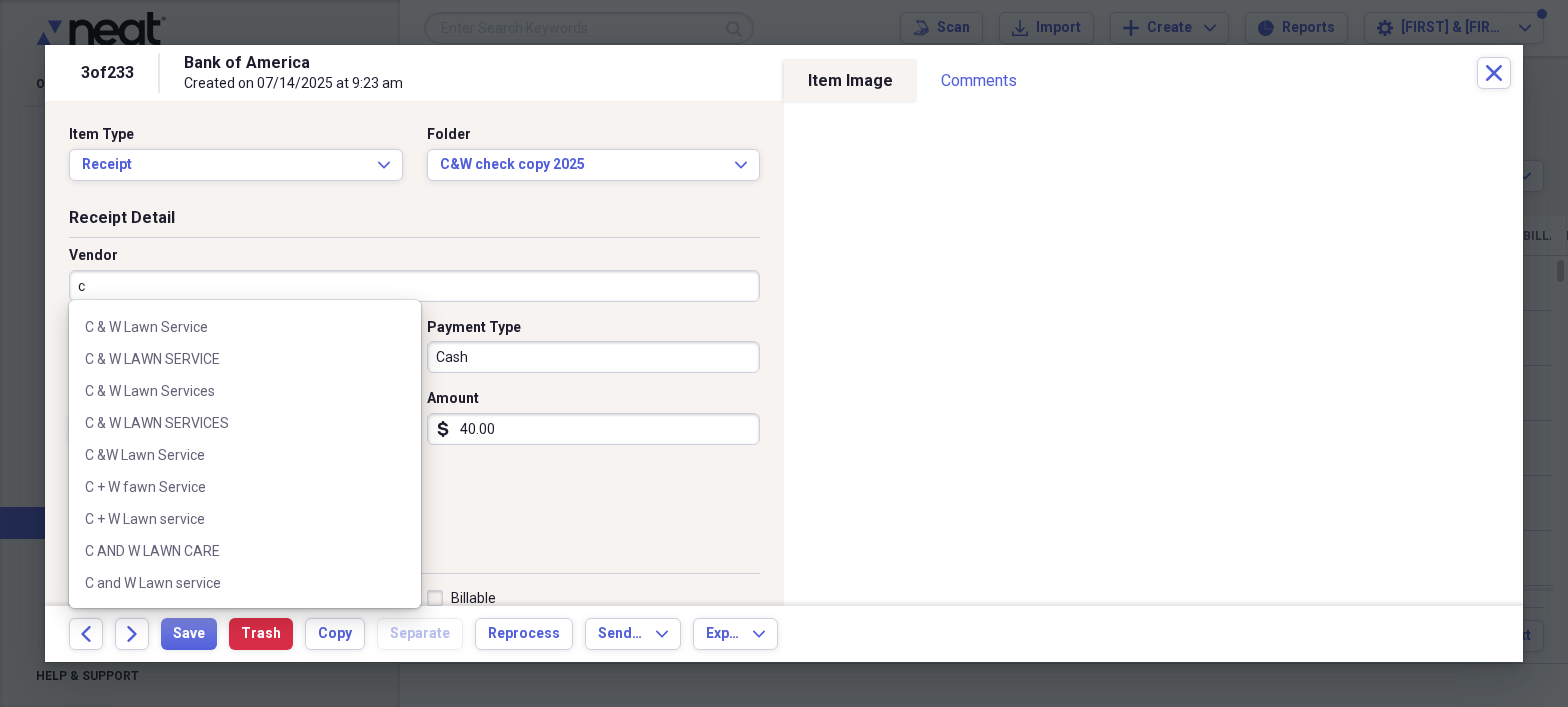 scroll, scrollTop: 1237, scrollLeft: 0, axis: vertical 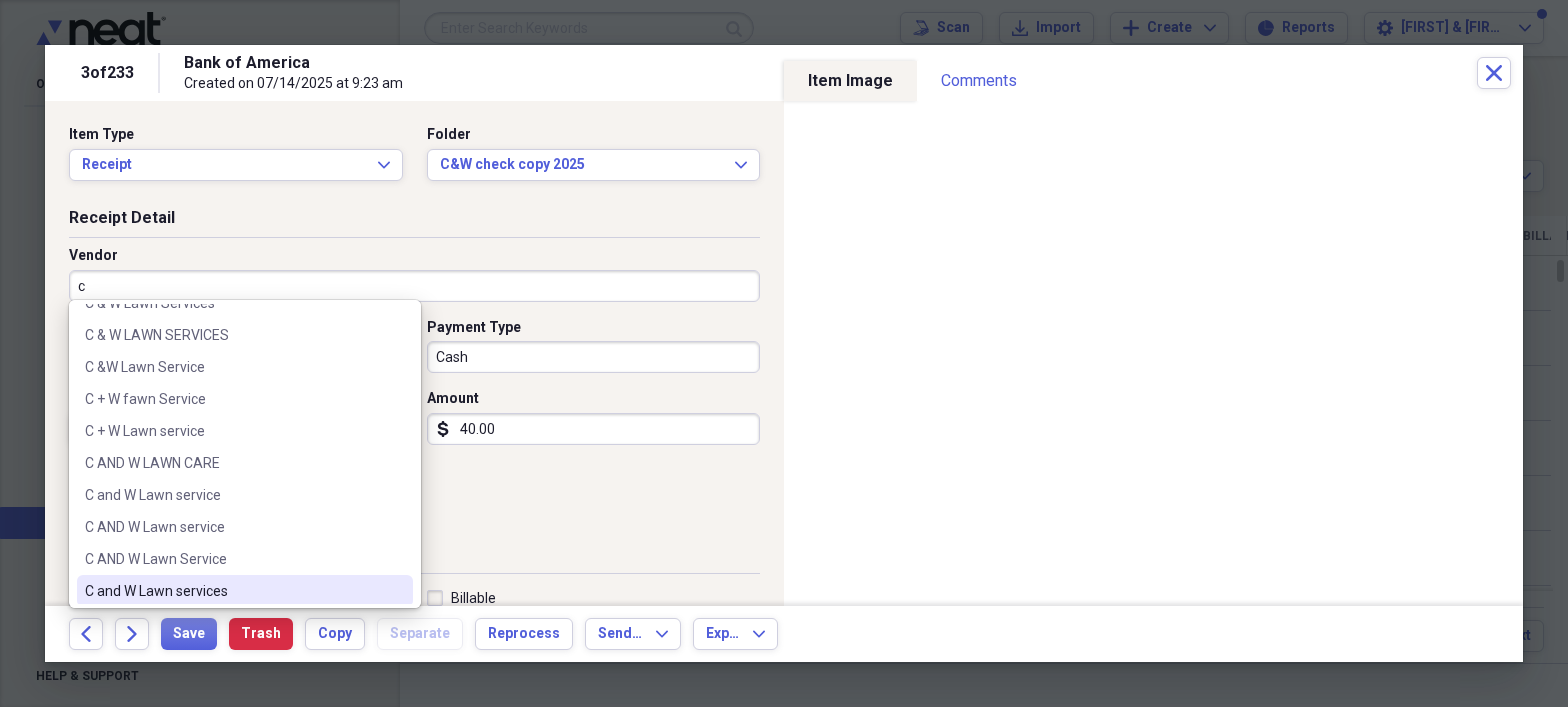 click on "C and W Lawn services" at bounding box center [233, 591] 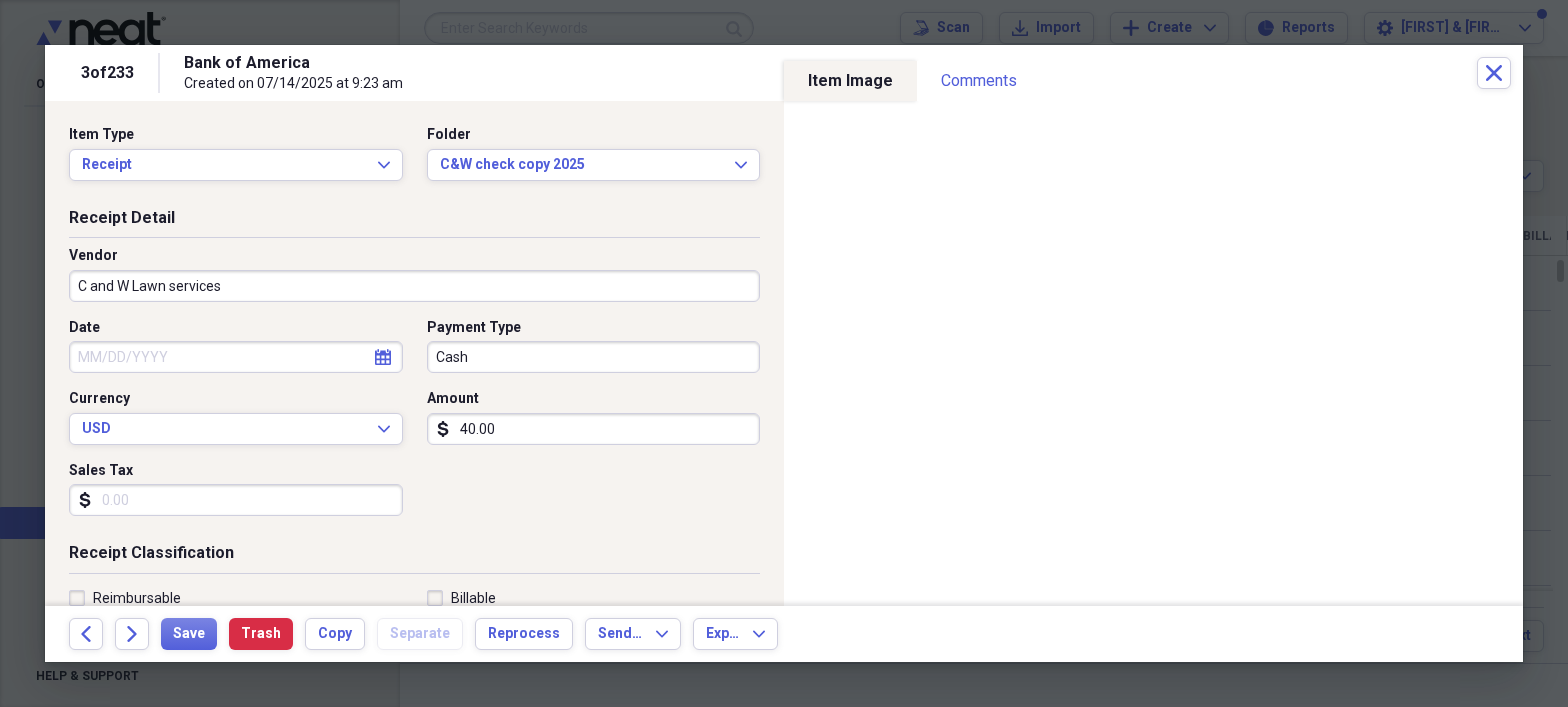 select on "7" 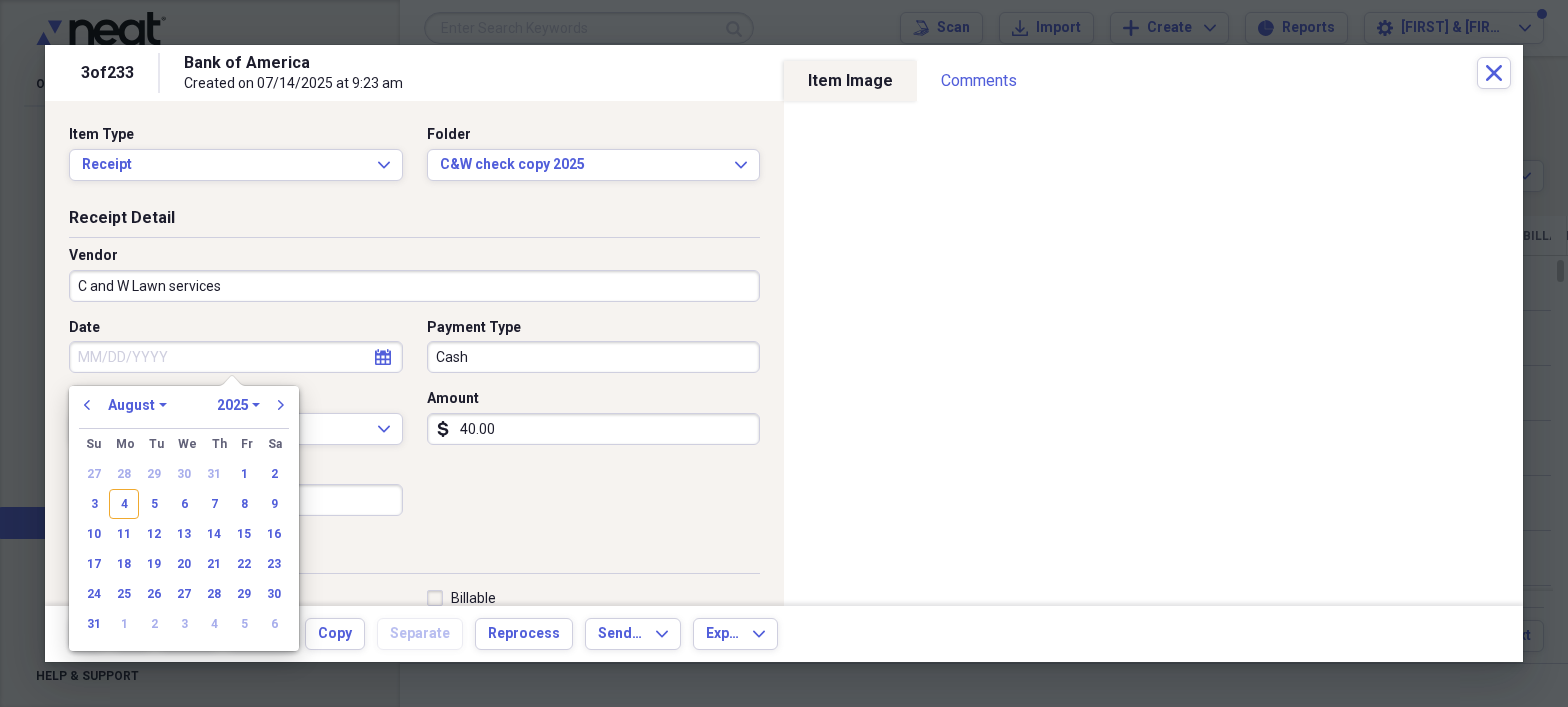 click on "Date" at bounding box center (236, 357) 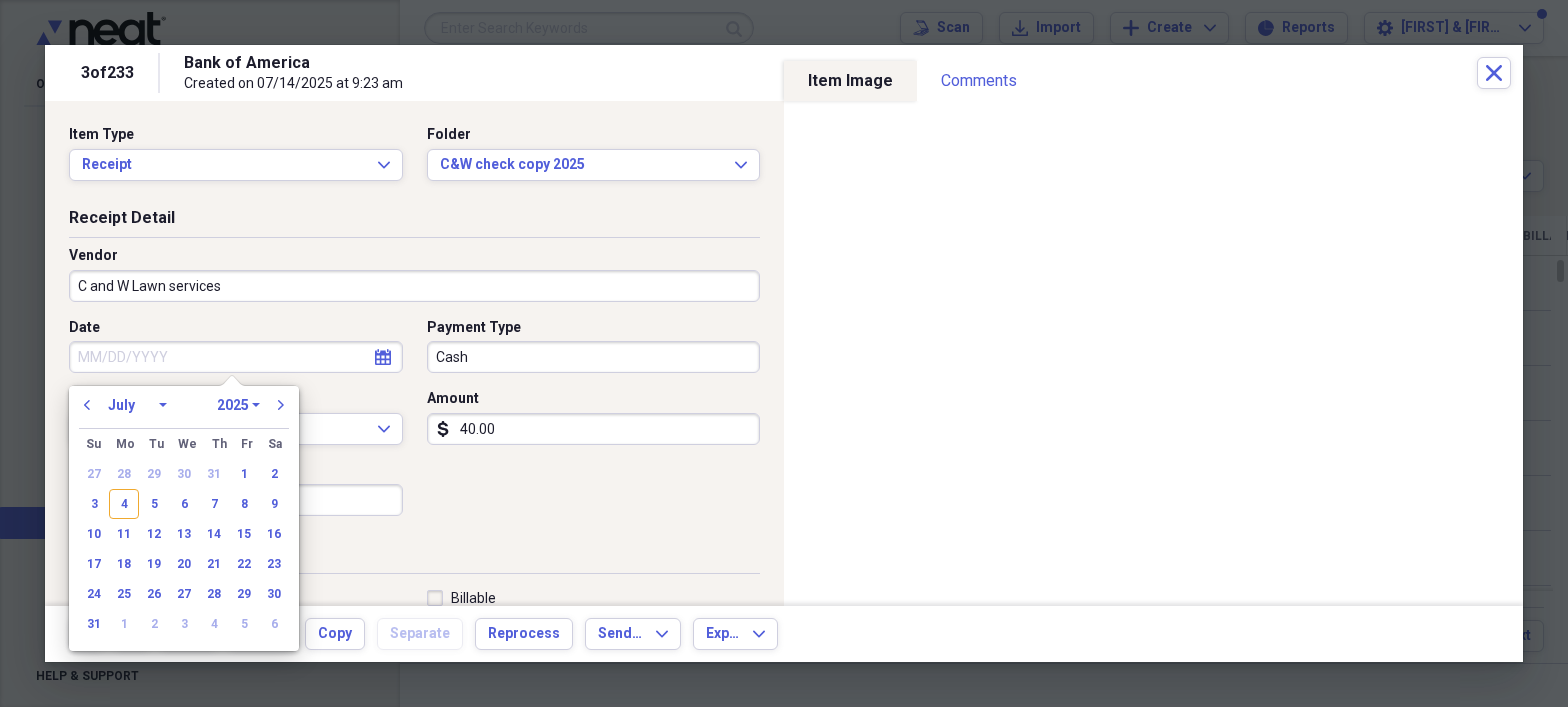 click on "January February March April May June July August September October November December" at bounding box center (137, 405) 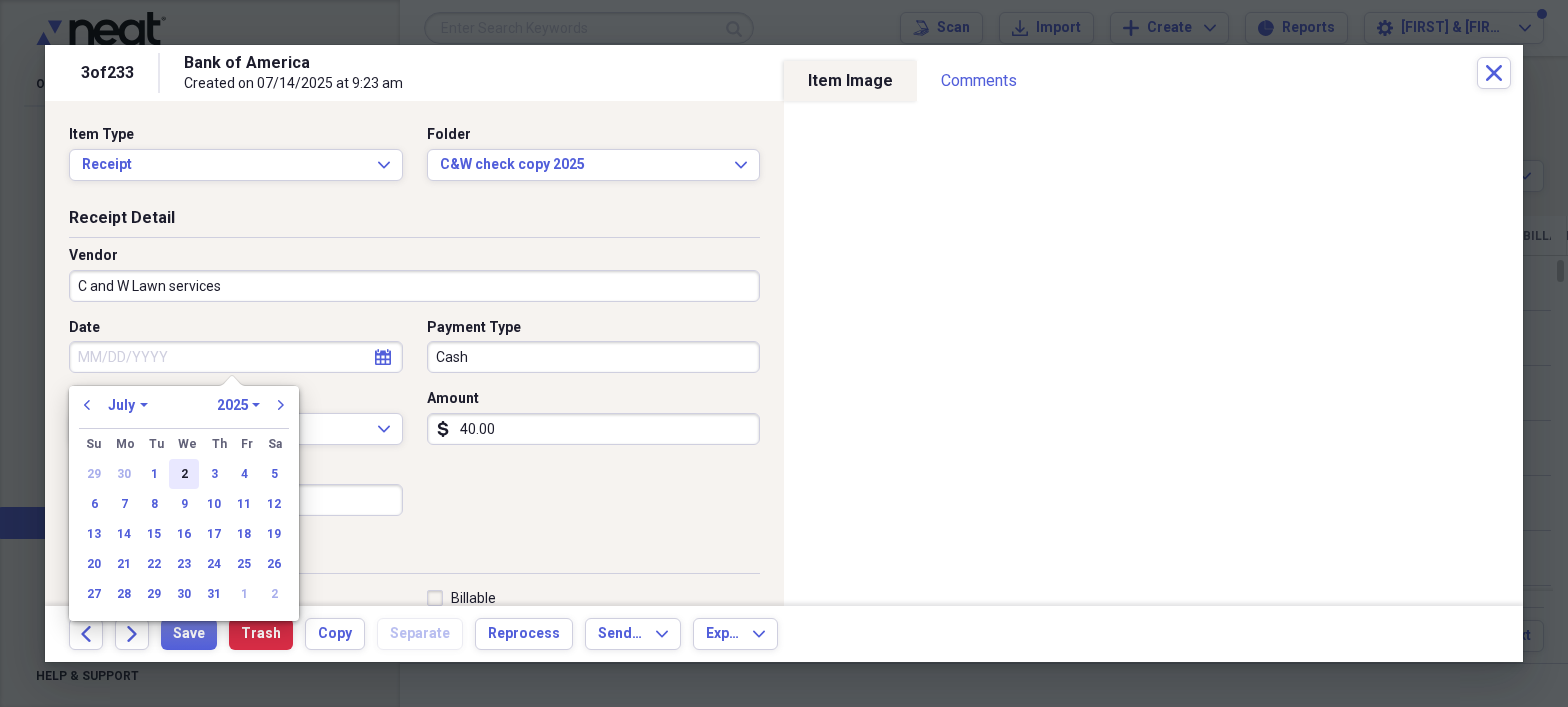 click on "2" at bounding box center [184, 474] 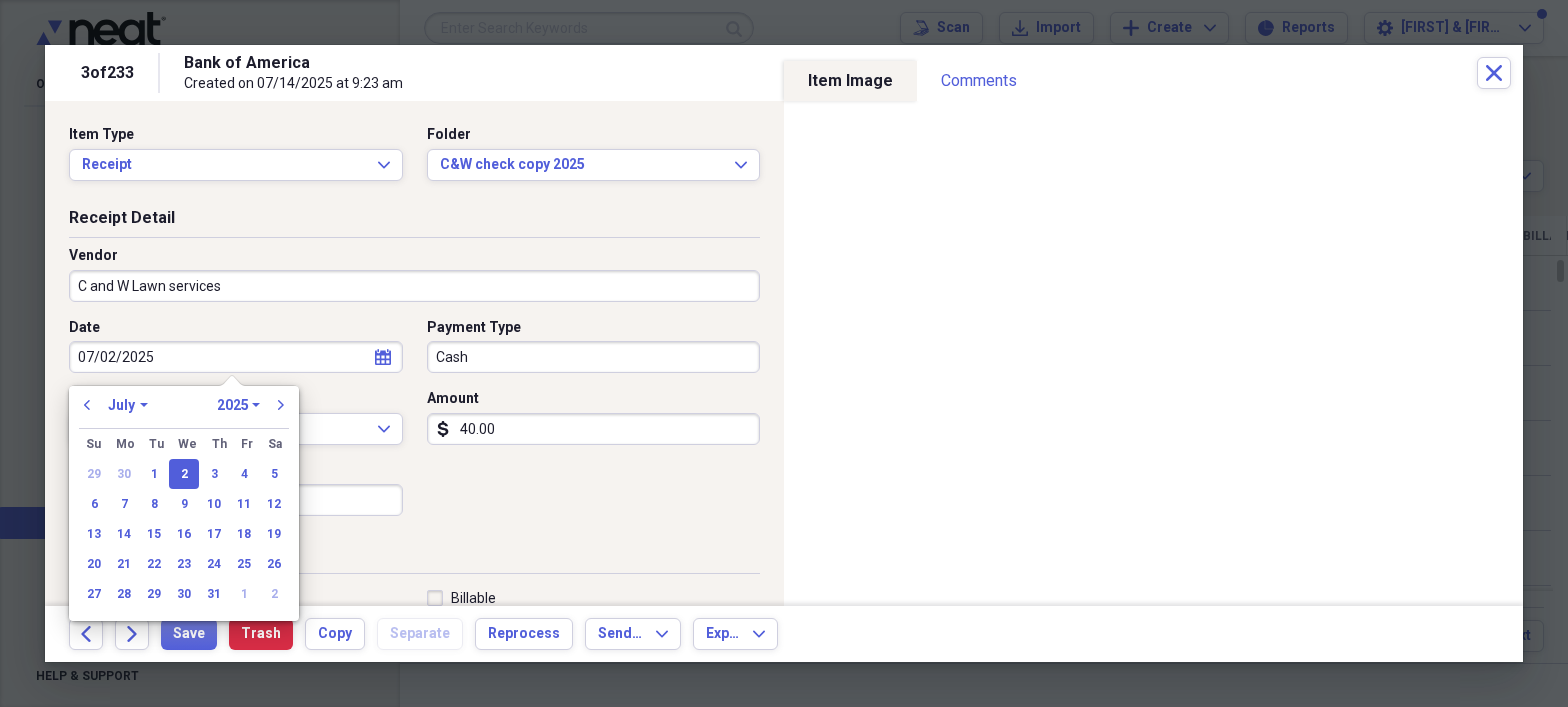 type on "07/02/2025" 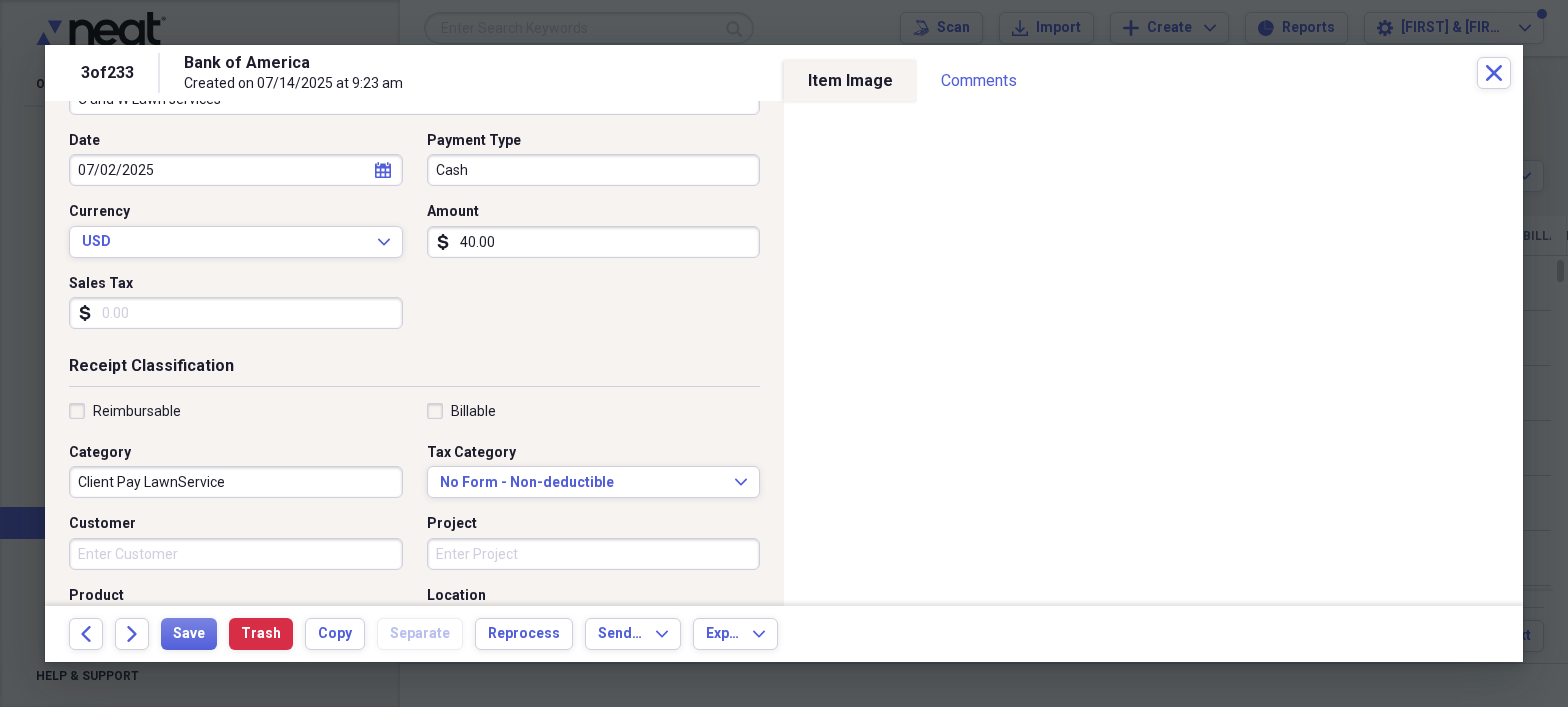 scroll, scrollTop: 202, scrollLeft: 0, axis: vertical 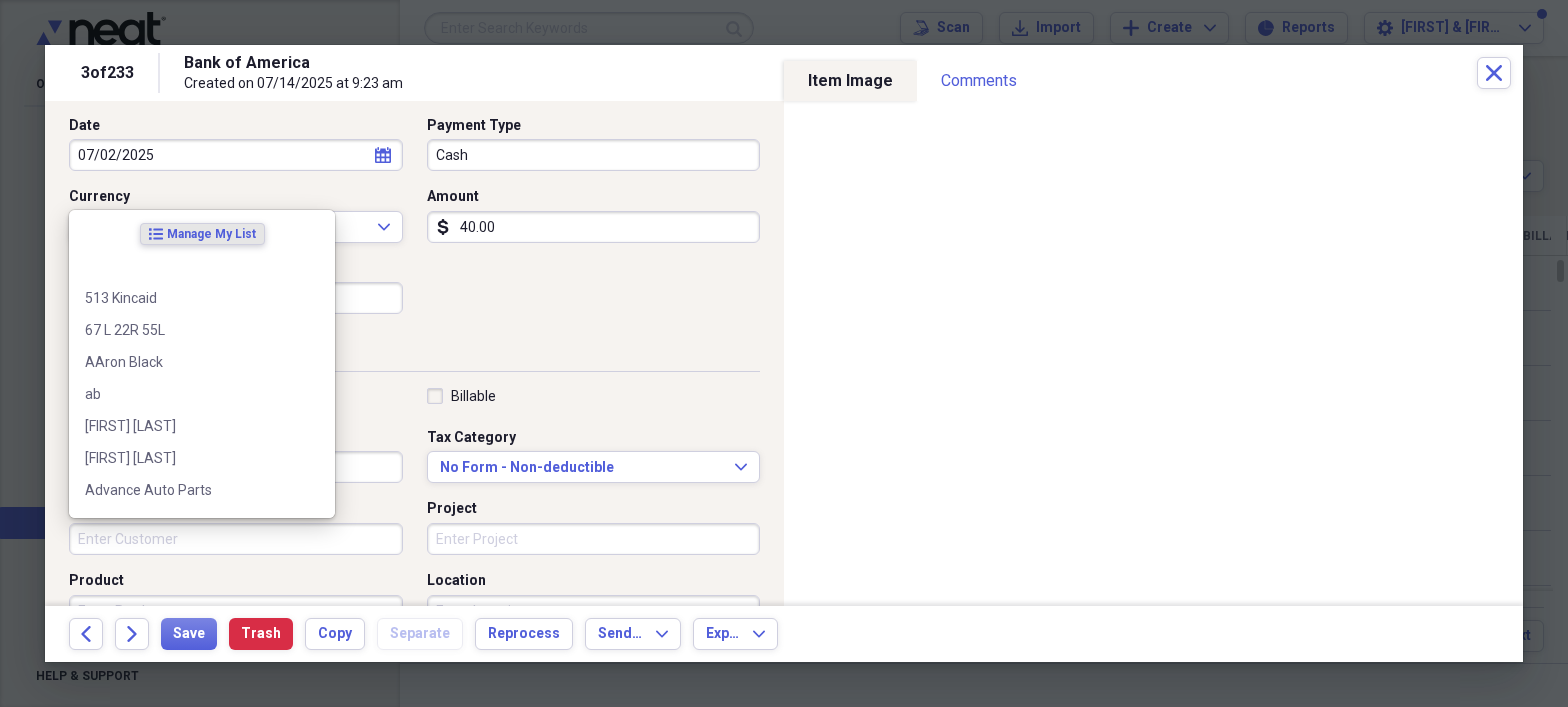 click on "Customer" at bounding box center [236, 539] 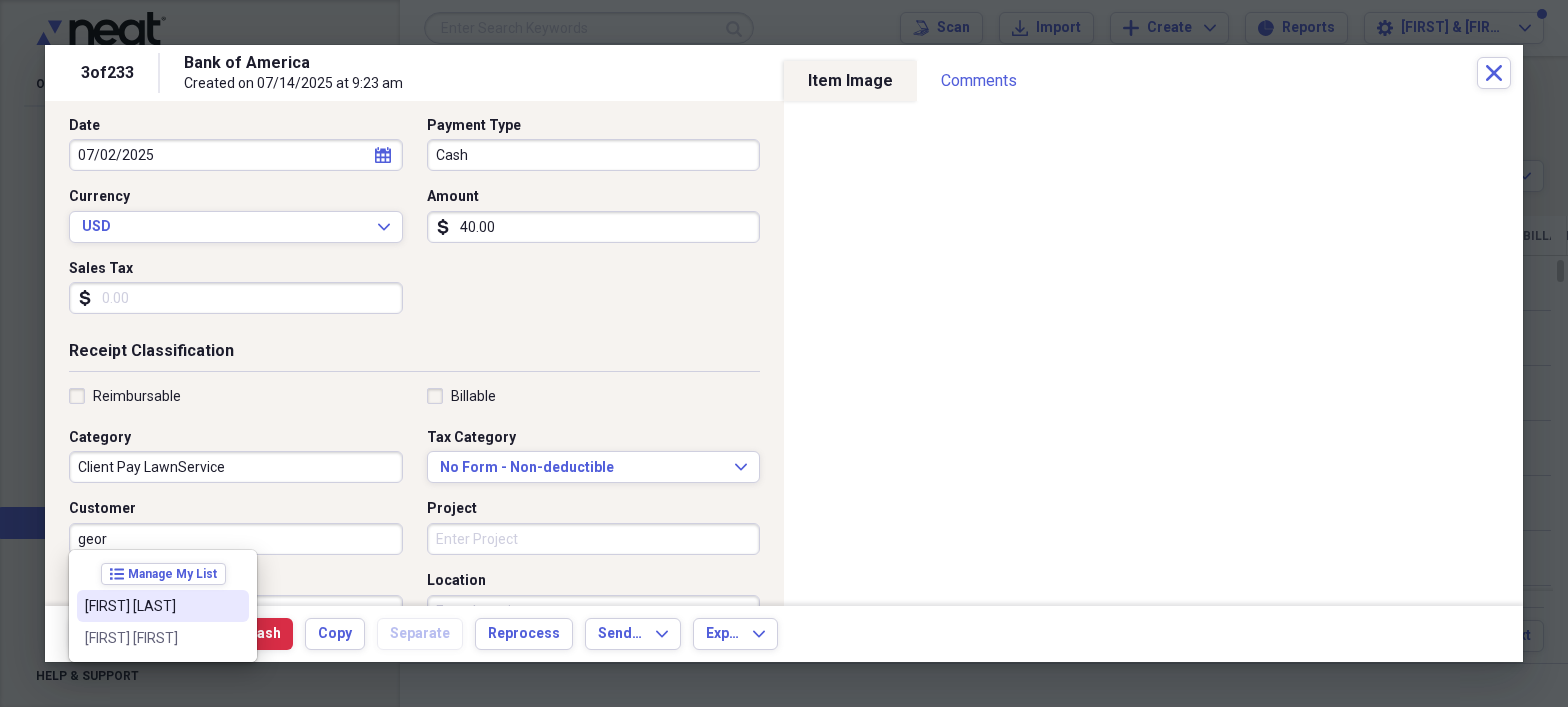 click on "[FIRST] [LAST]" at bounding box center [151, 606] 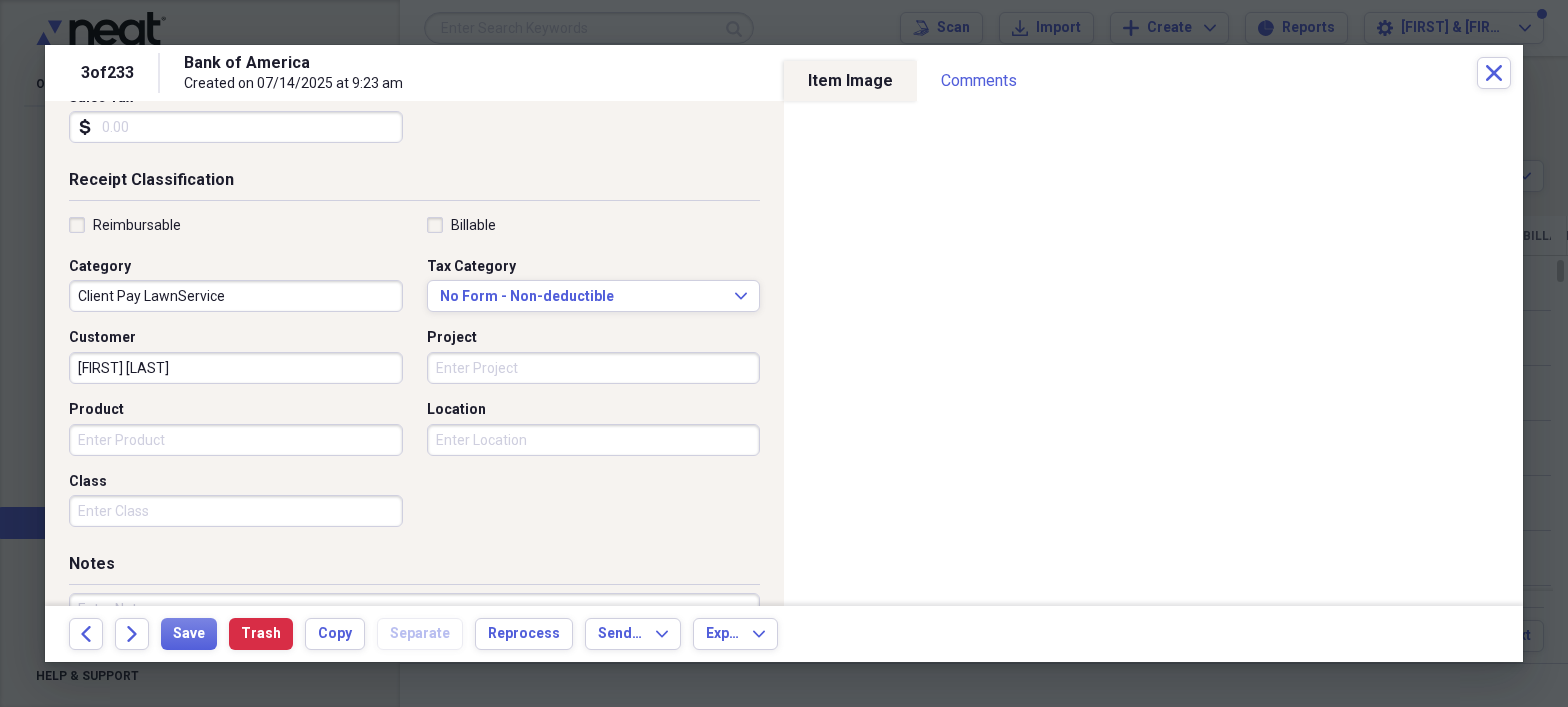 scroll, scrollTop: 392, scrollLeft: 0, axis: vertical 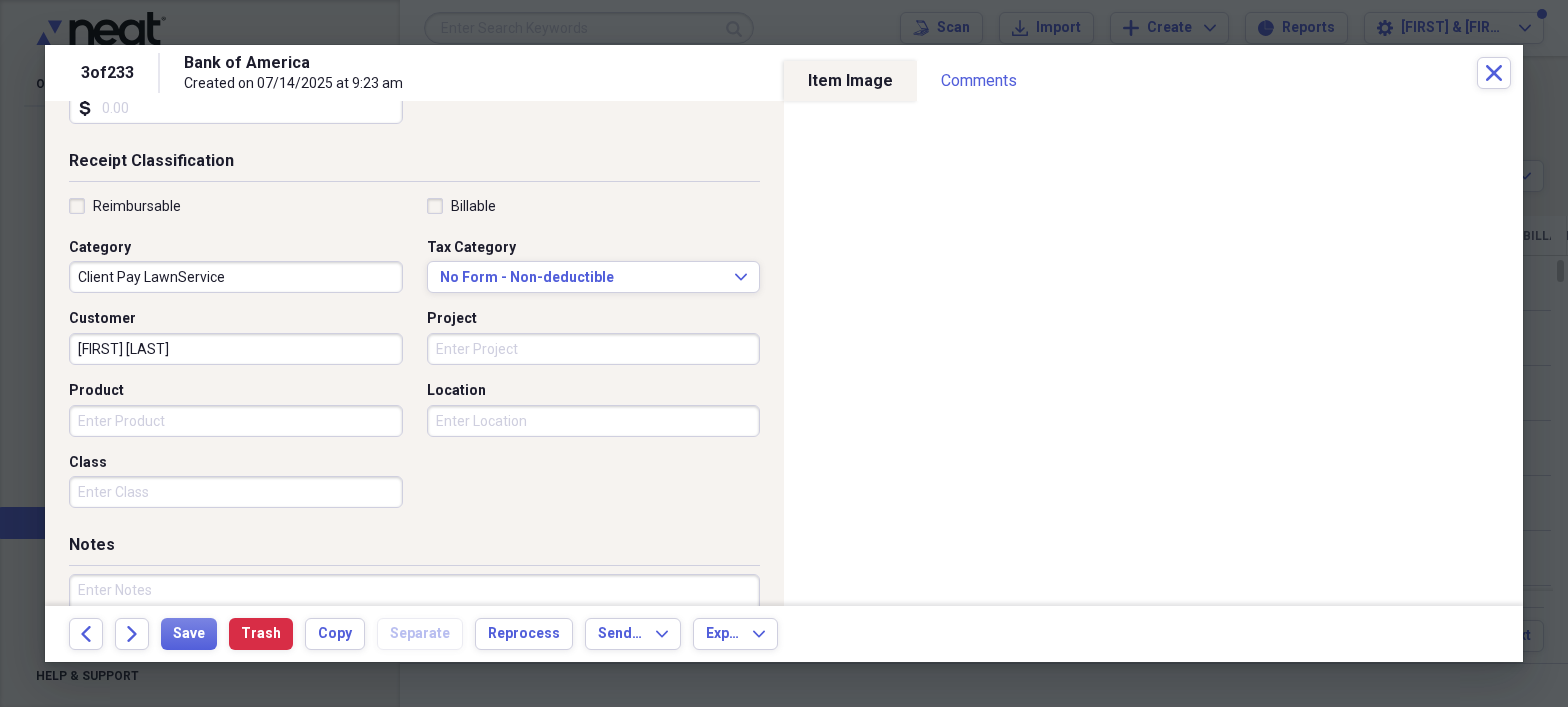 click on "Product" at bounding box center (236, 421) 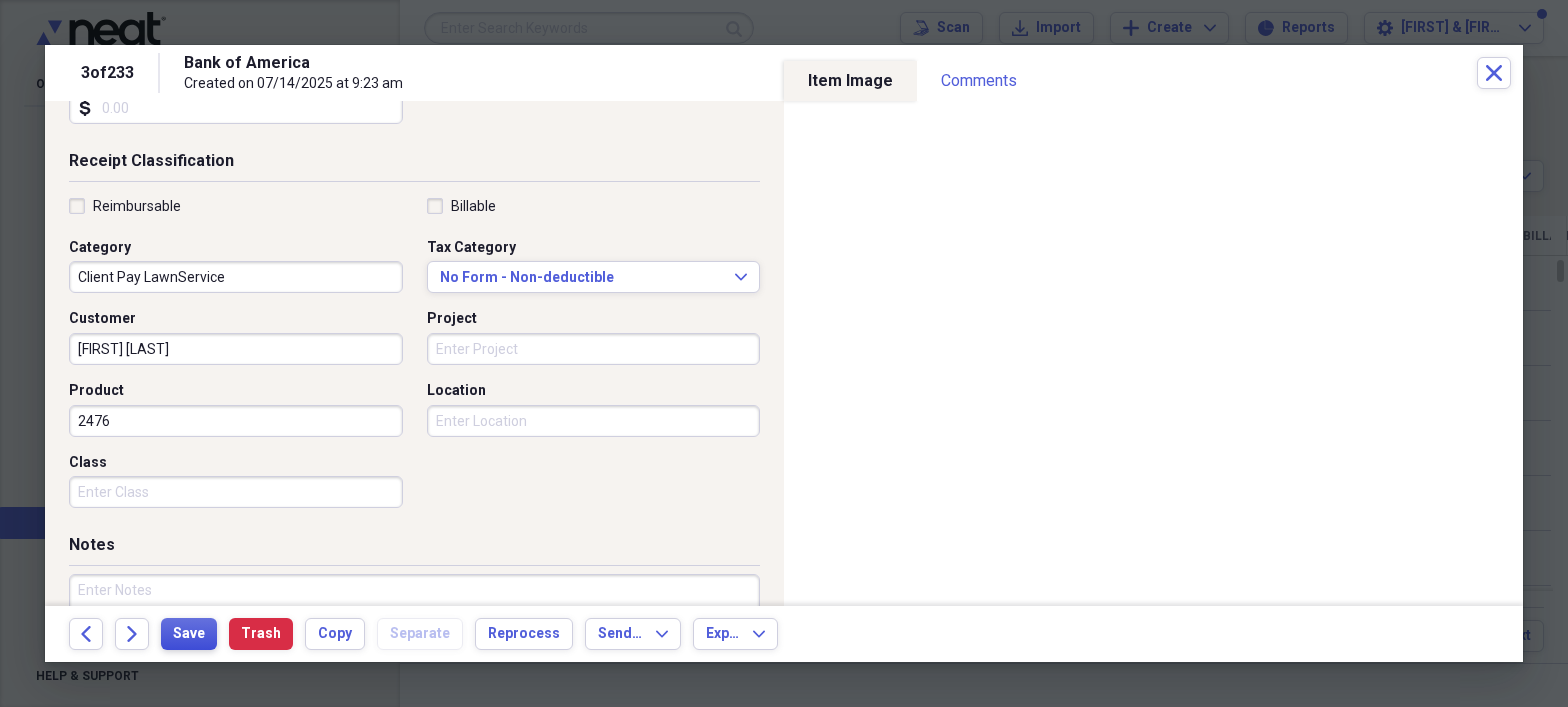 type on "2476" 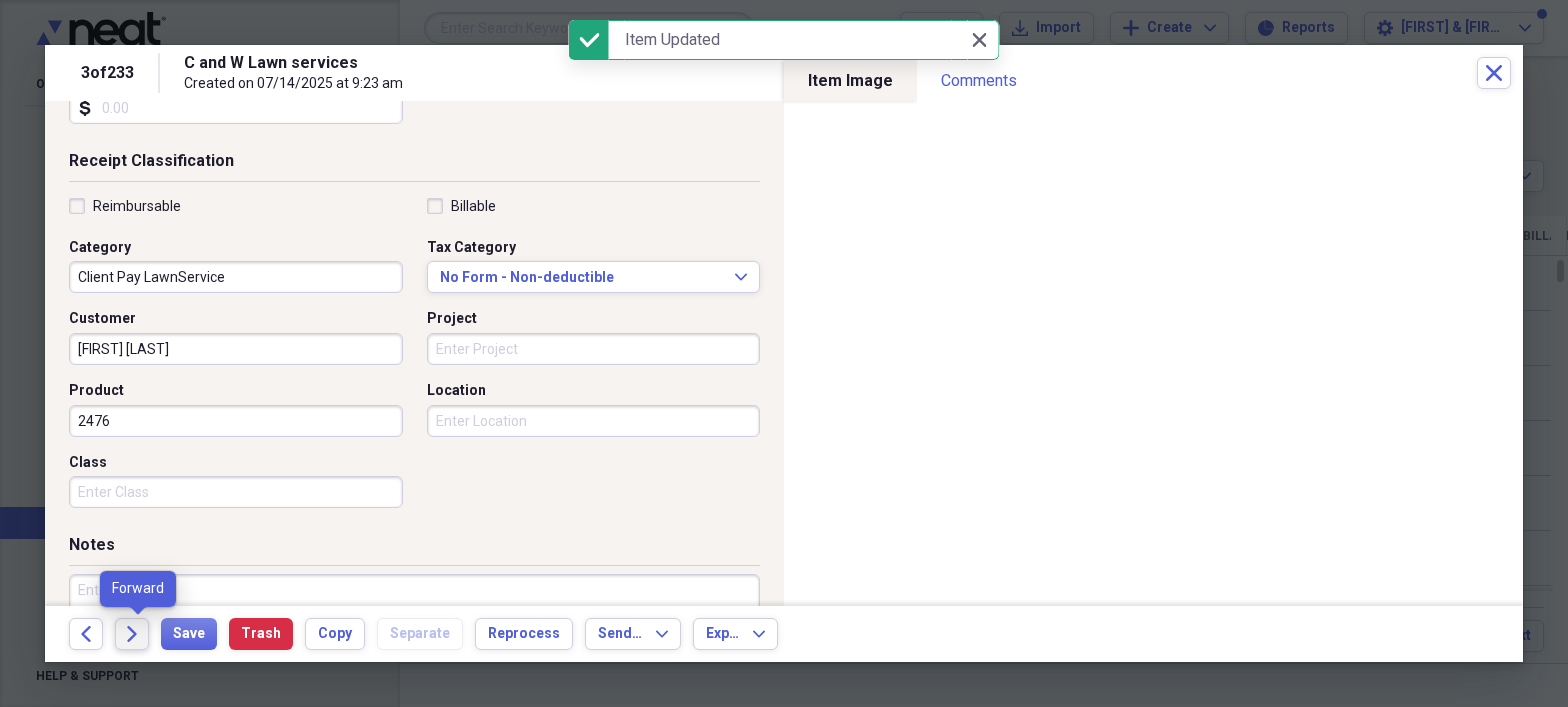 click 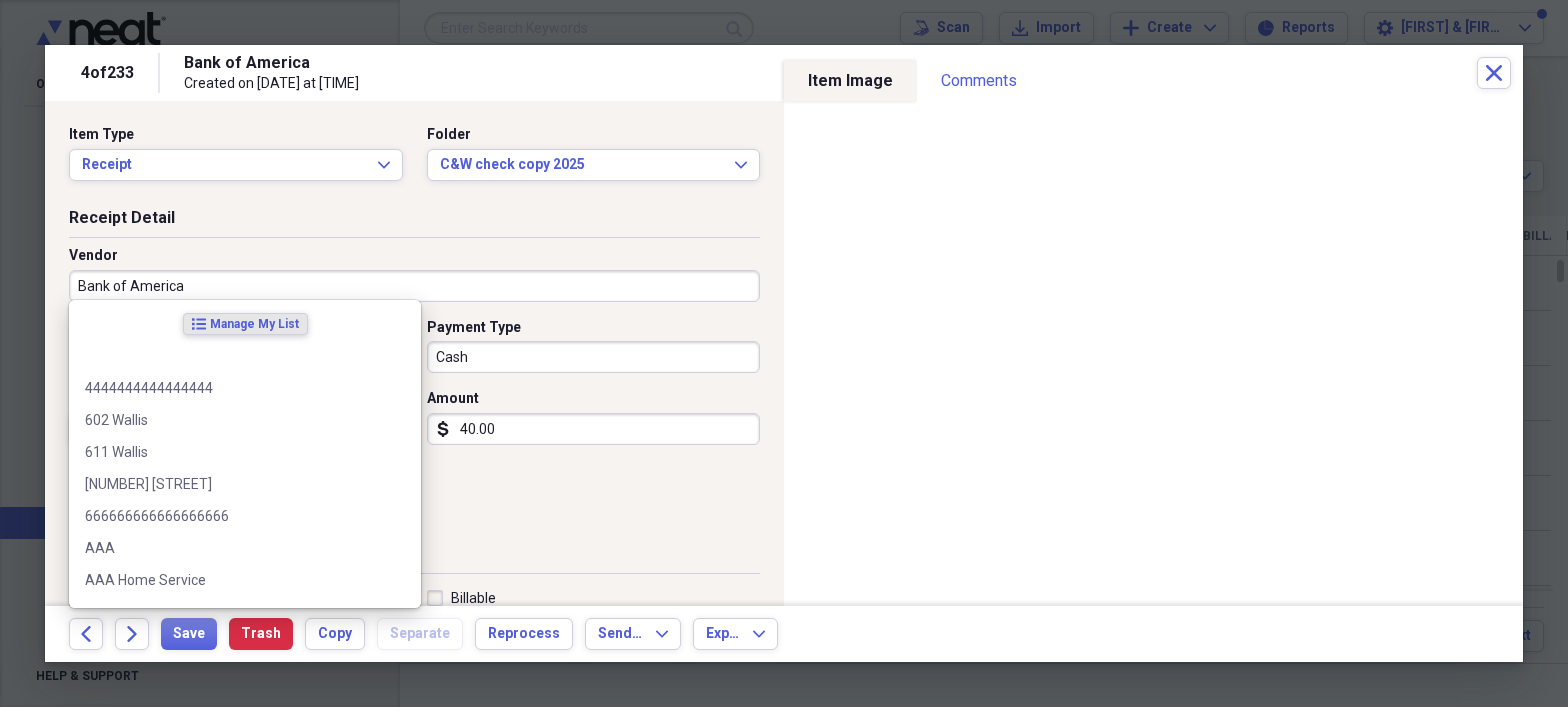 click on "Bank of America" at bounding box center [414, 286] 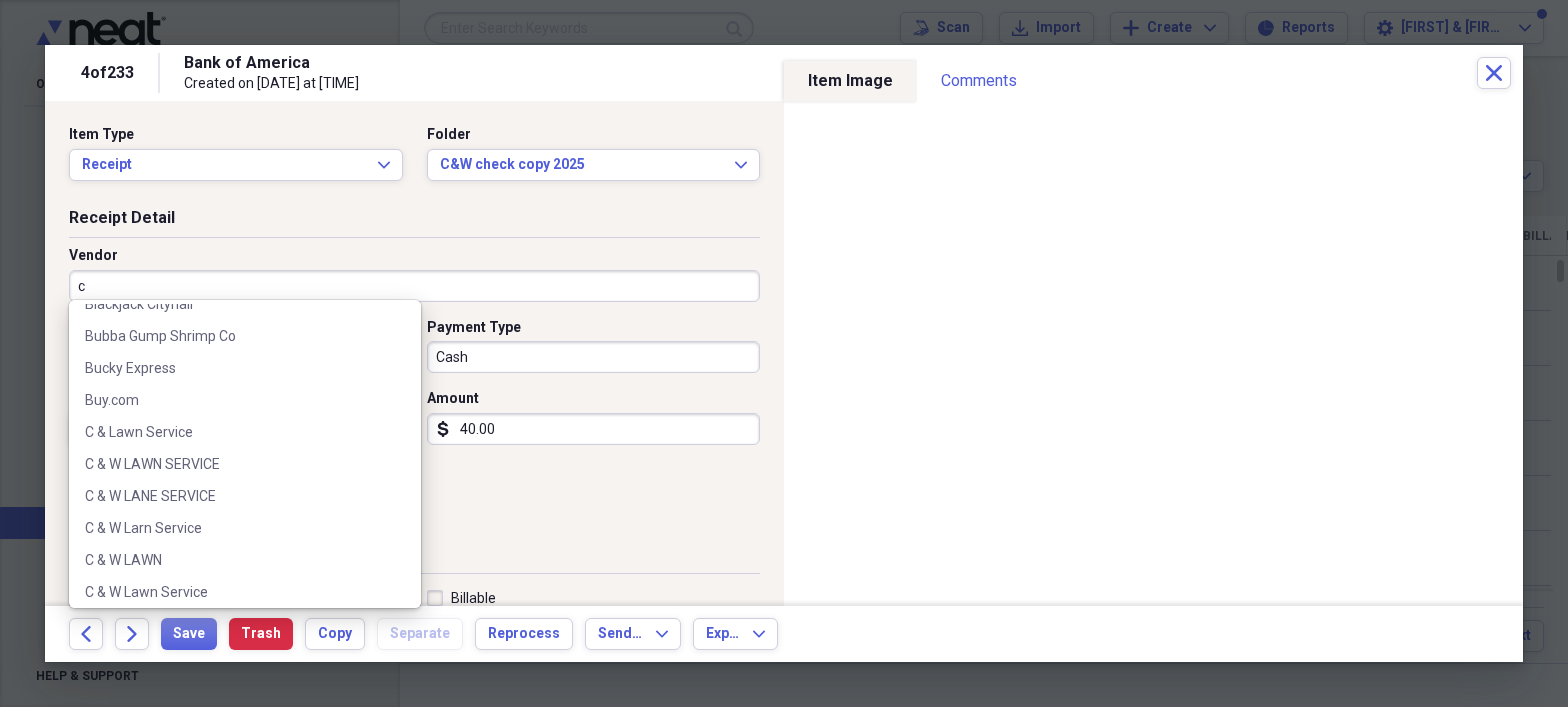 scroll, scrollTop: 972, scrollLeft: 0, axis: vertical 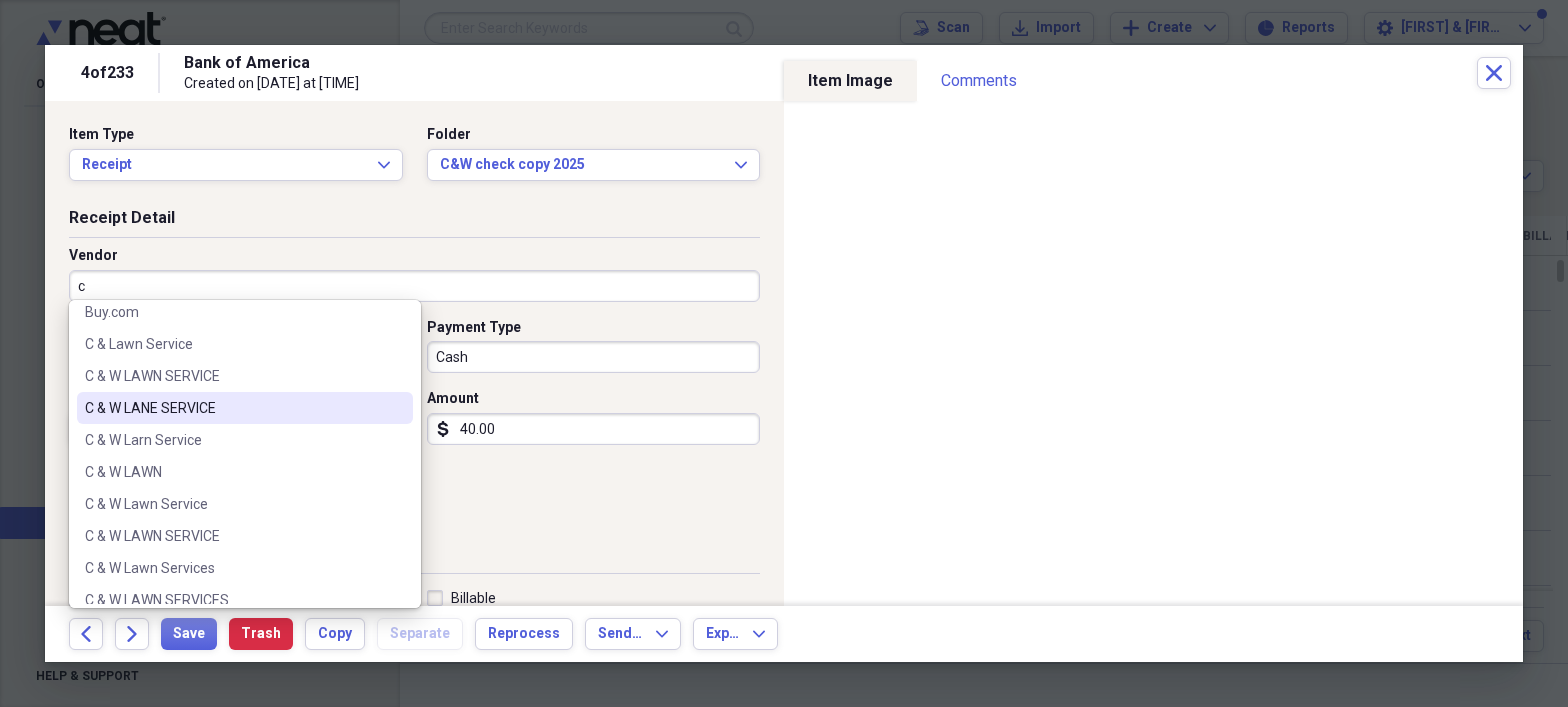 click on "C & W LANE SERVICE" at bounding box center [233, 408] 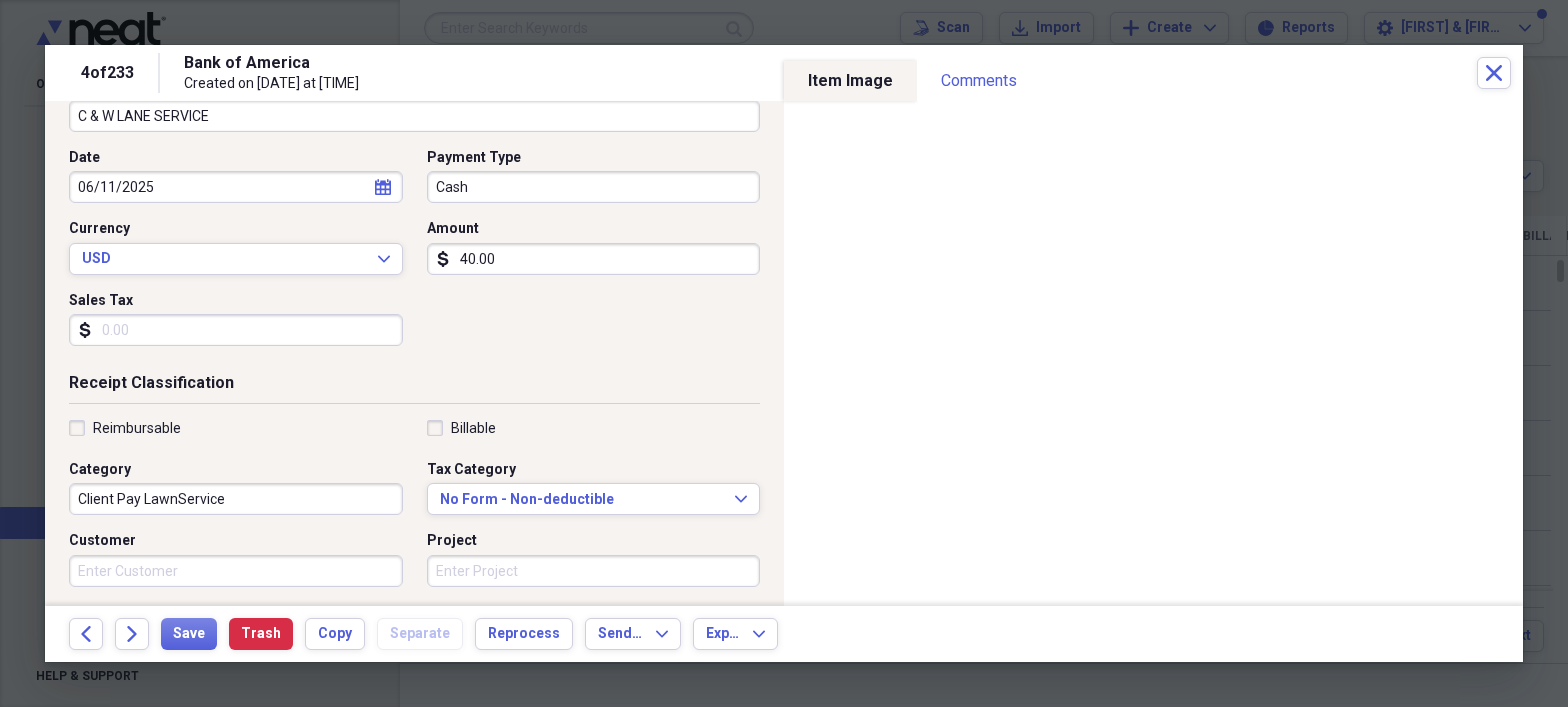 scroll, scrollTop: 179, scrollLeft: 0, axis: vertical 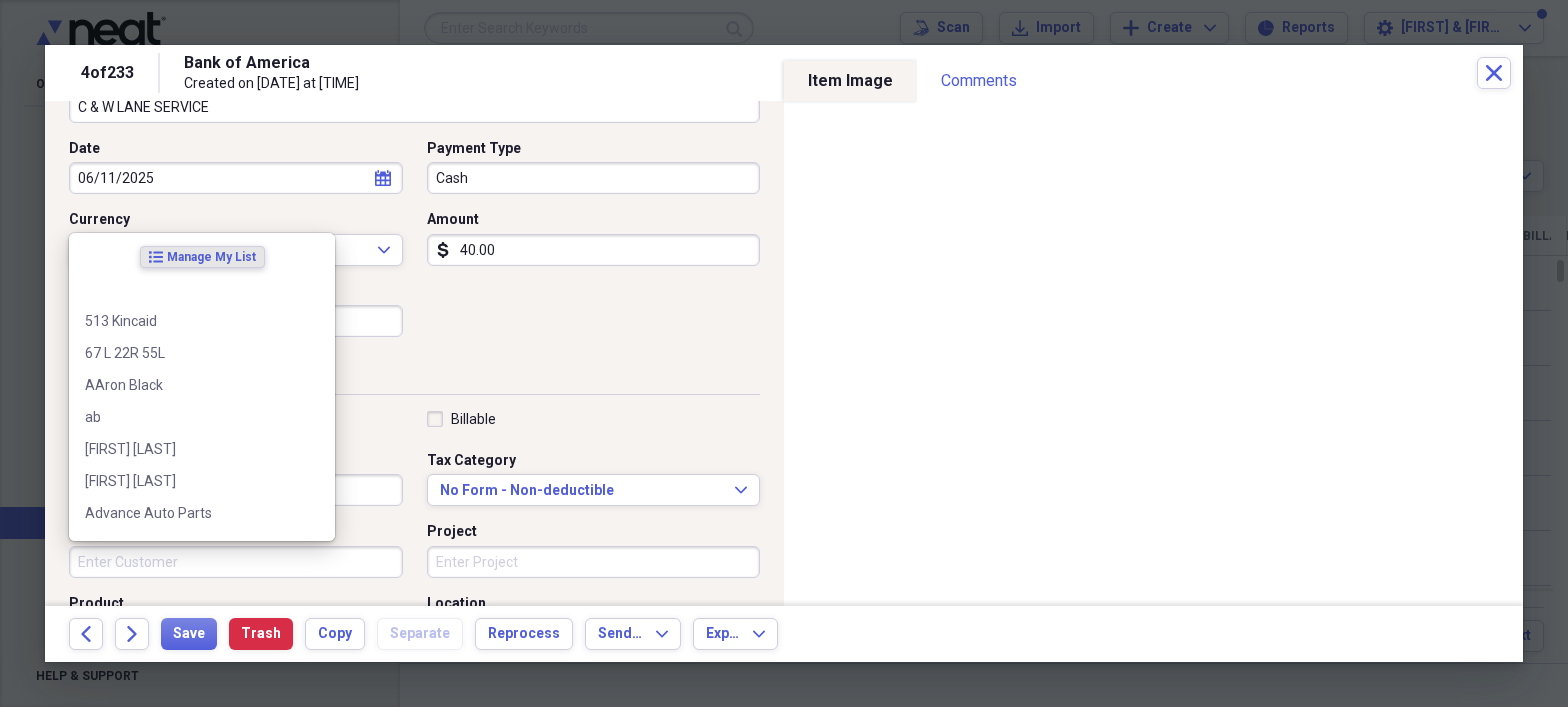 click on "Customer" at bounding box center (236, 562) 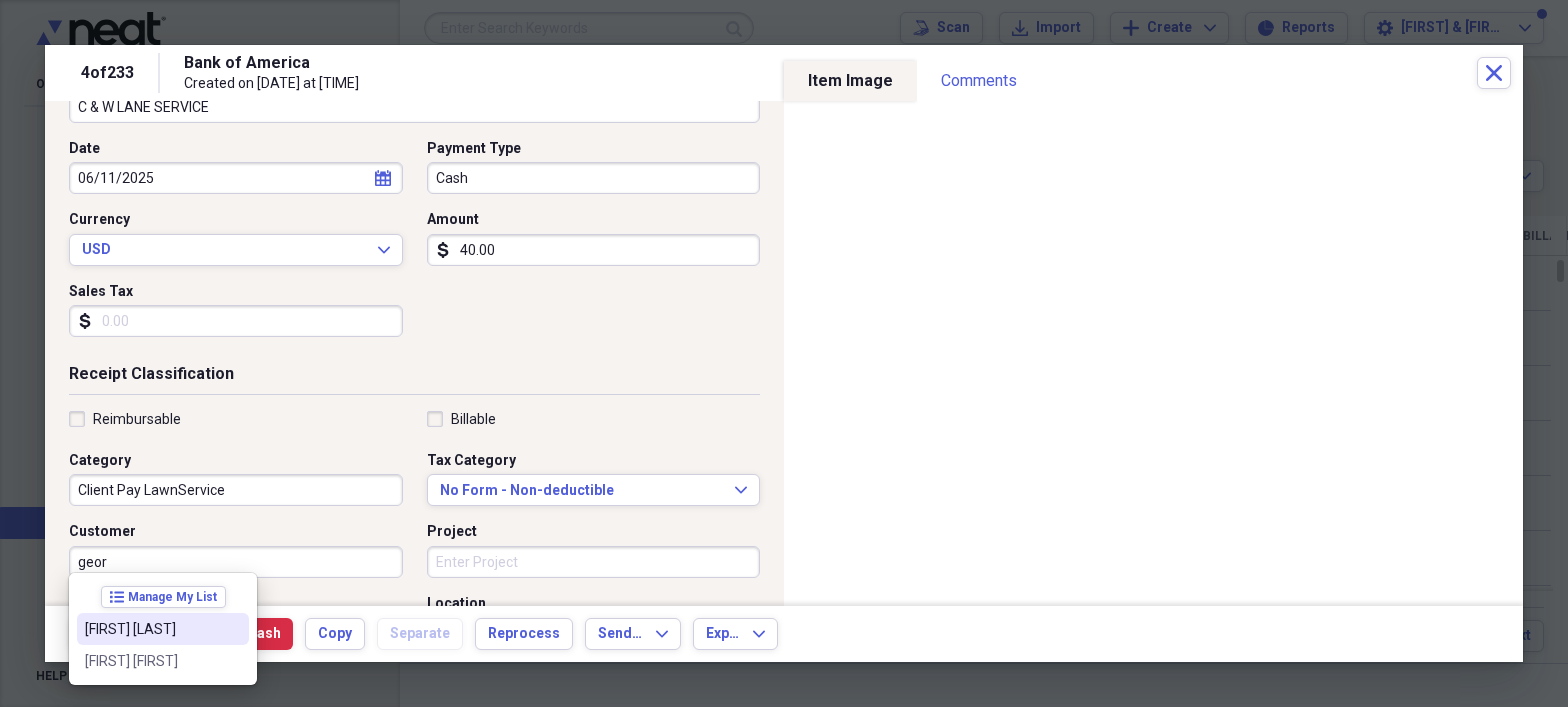 click on "[FIRST] [LAST]" at bounding box center (151, 629) 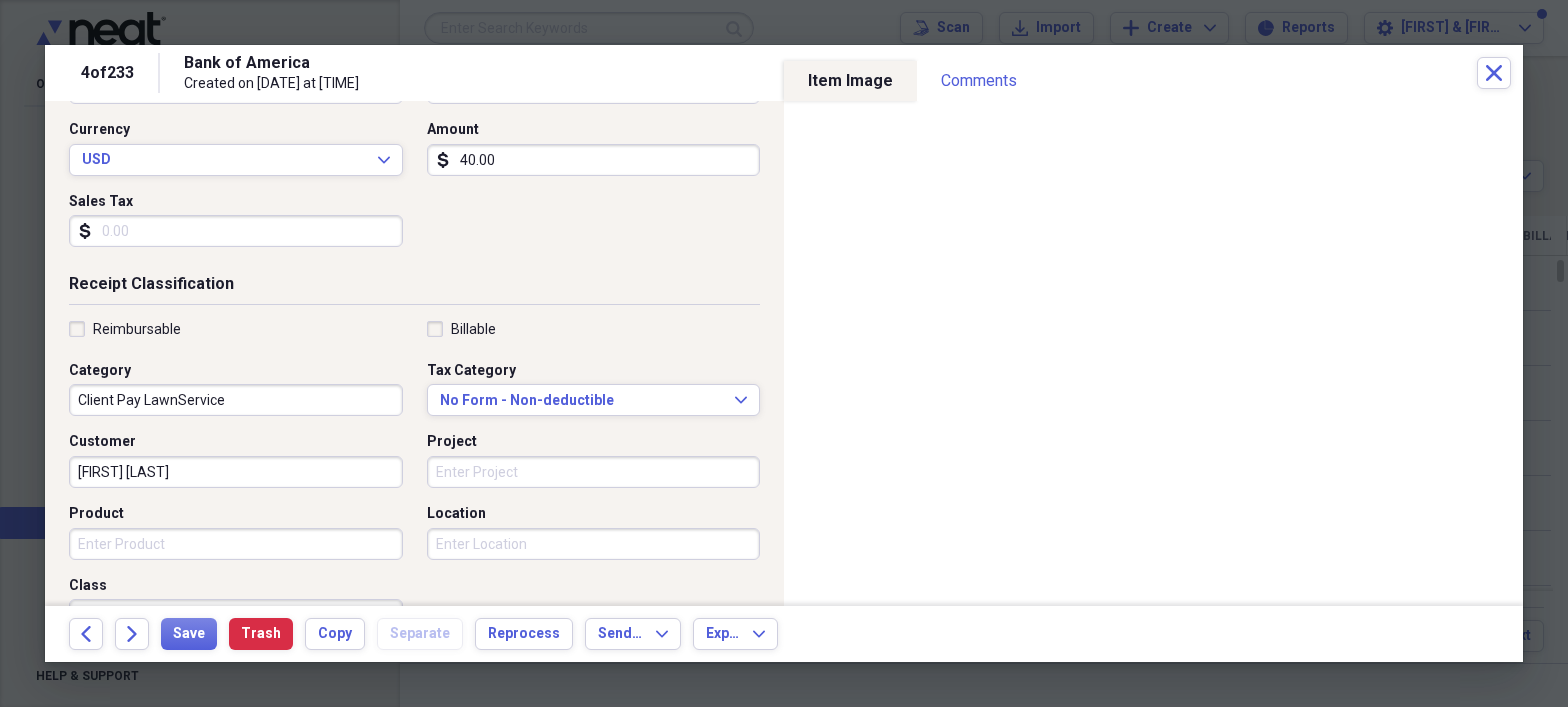 scroll, scrollTop: 349, scrollLeft: 0, axis: vertical 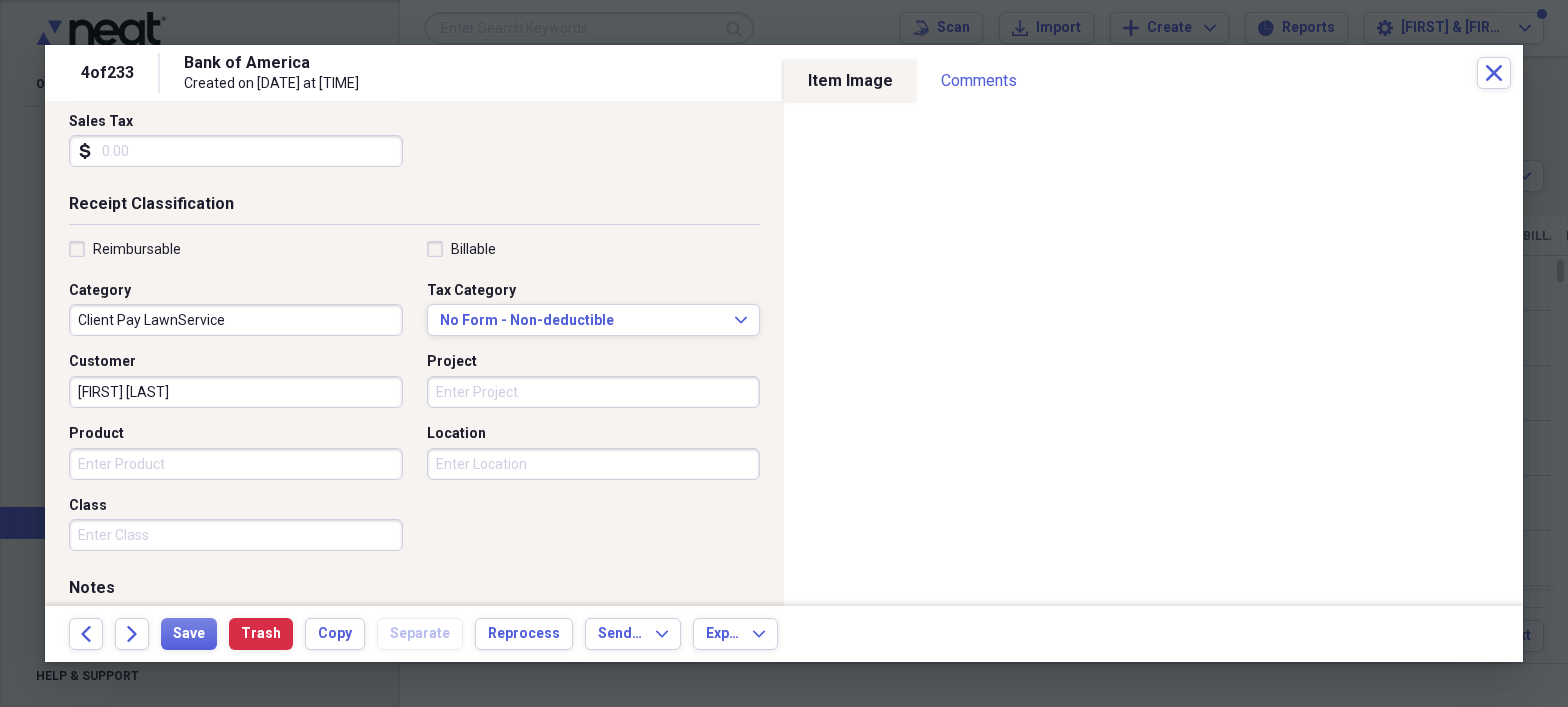 click on "Product" at bounding box center [236, 464] 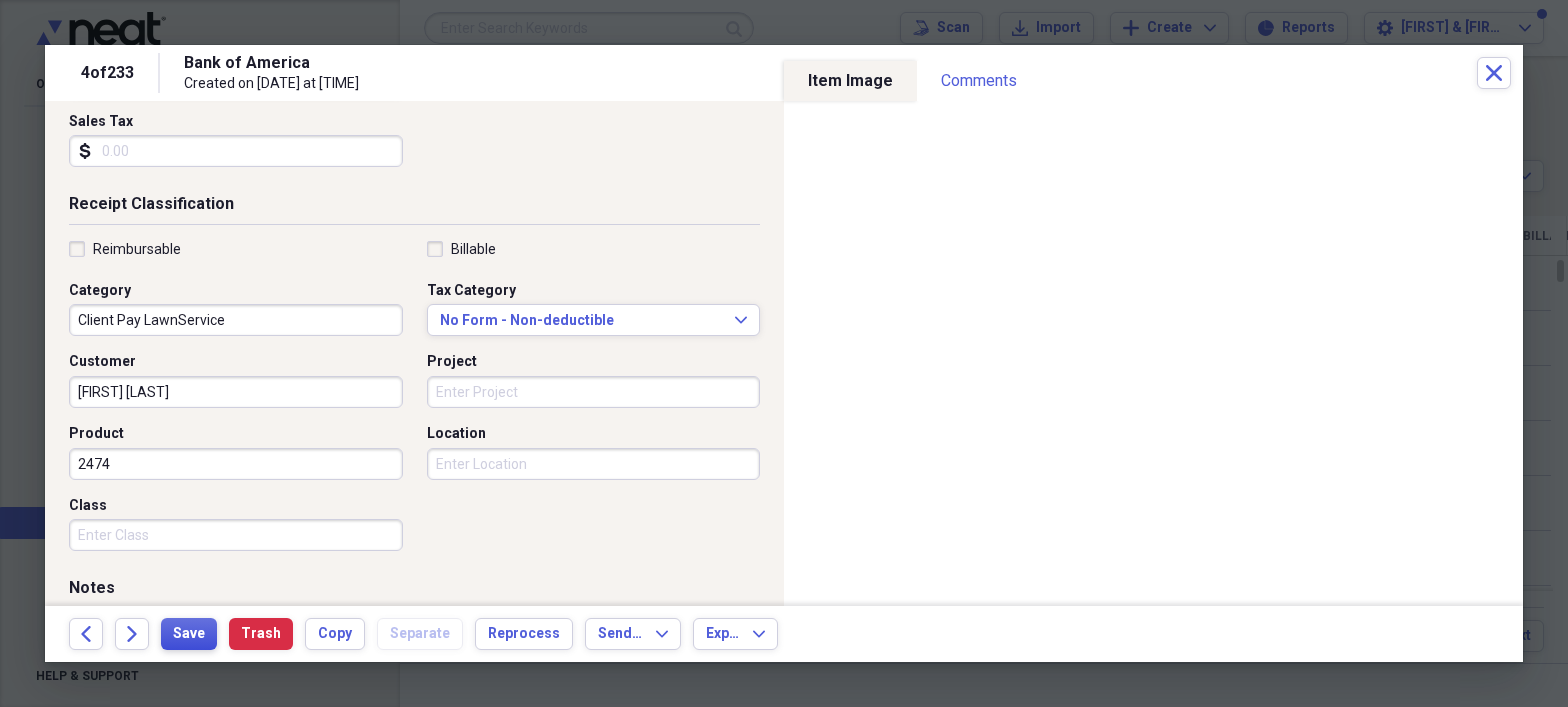 type on "2474" 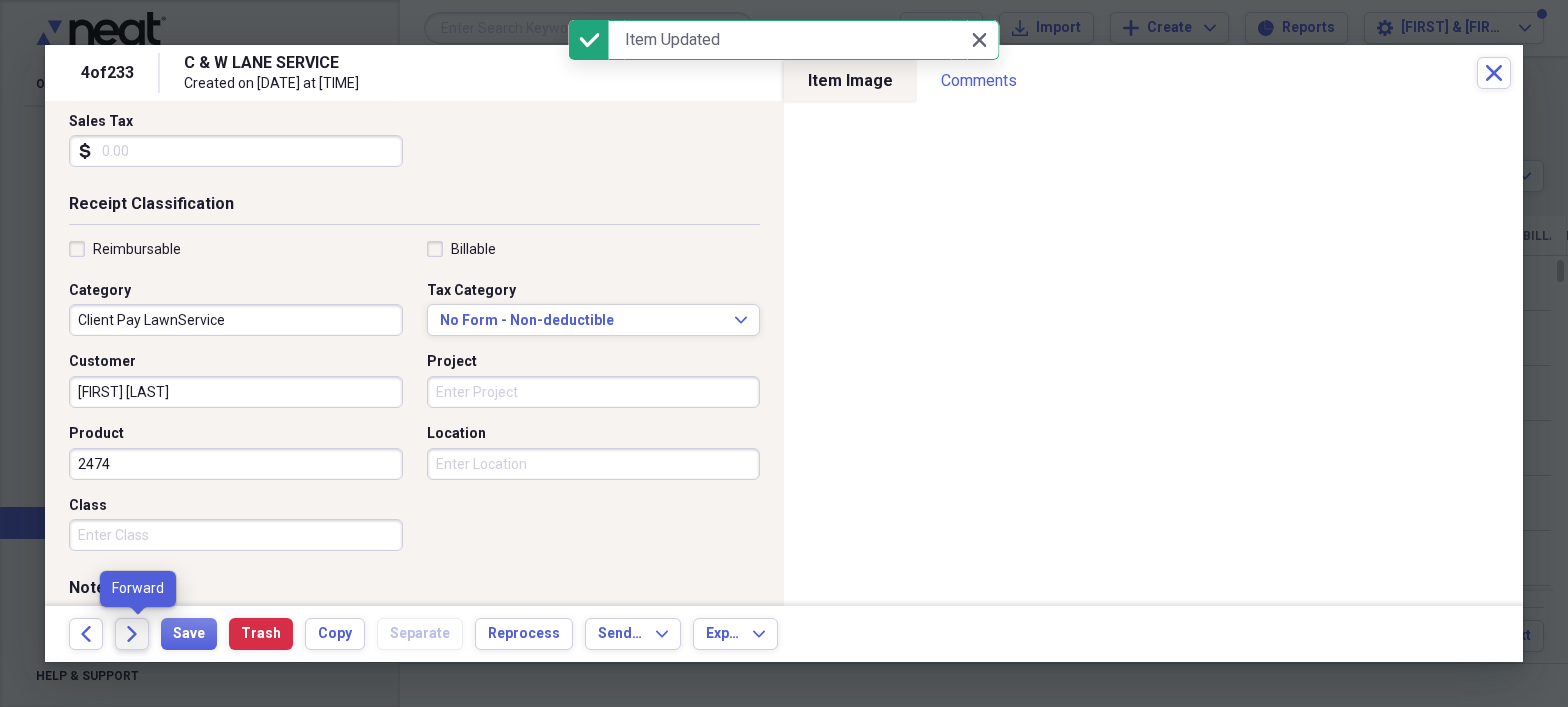 click 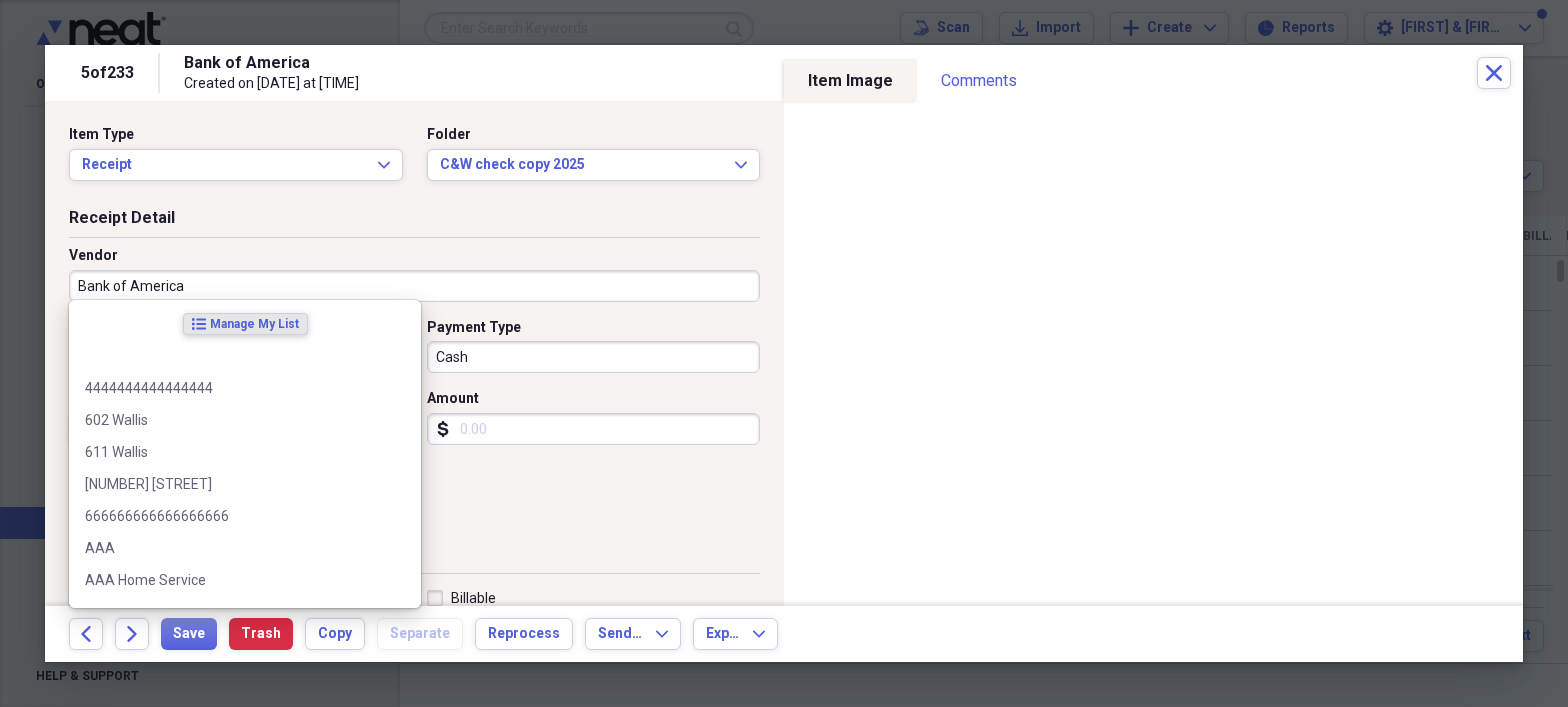 click on "Bank of America" at bounding box center (414, 286) 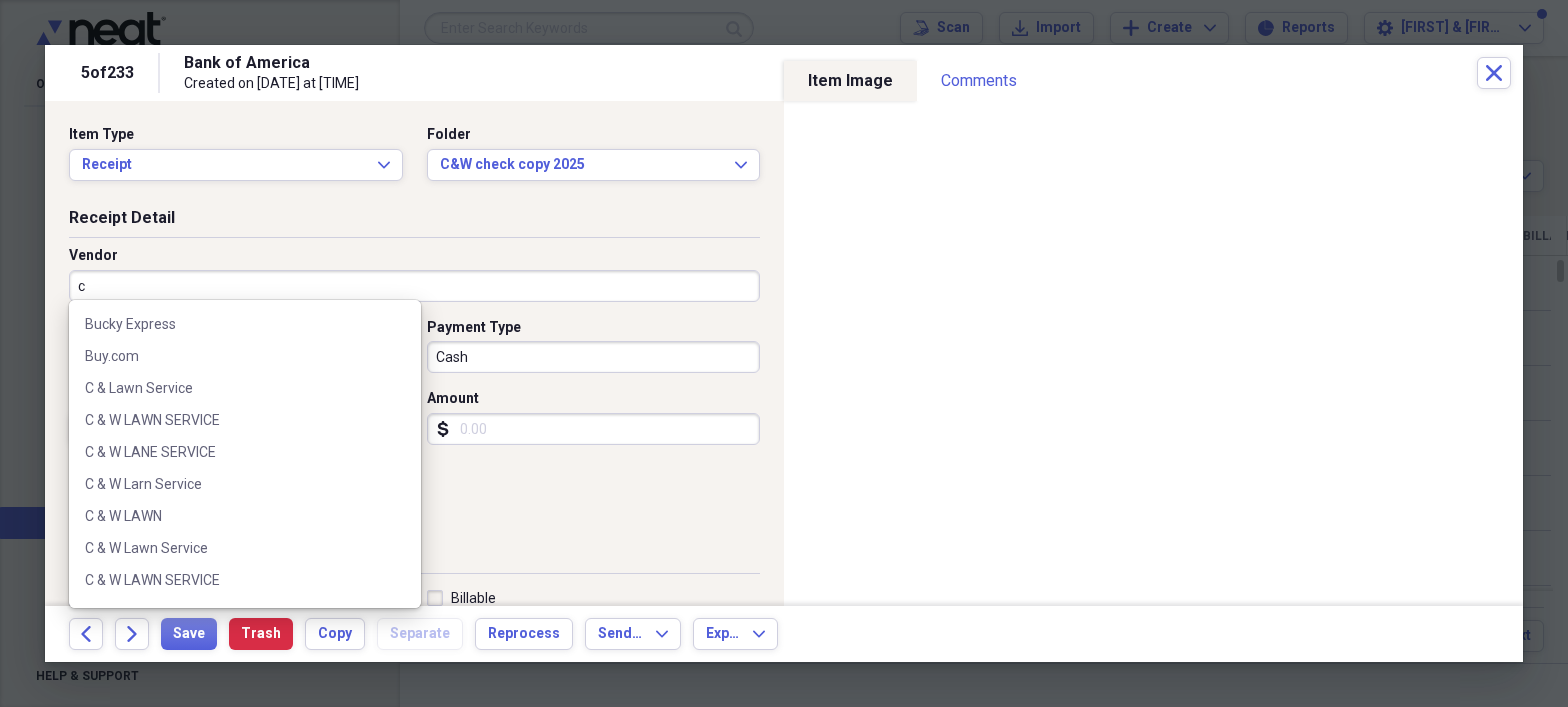 scroll, scrollTop: 972, scrollLeft: 0, axis: vertical 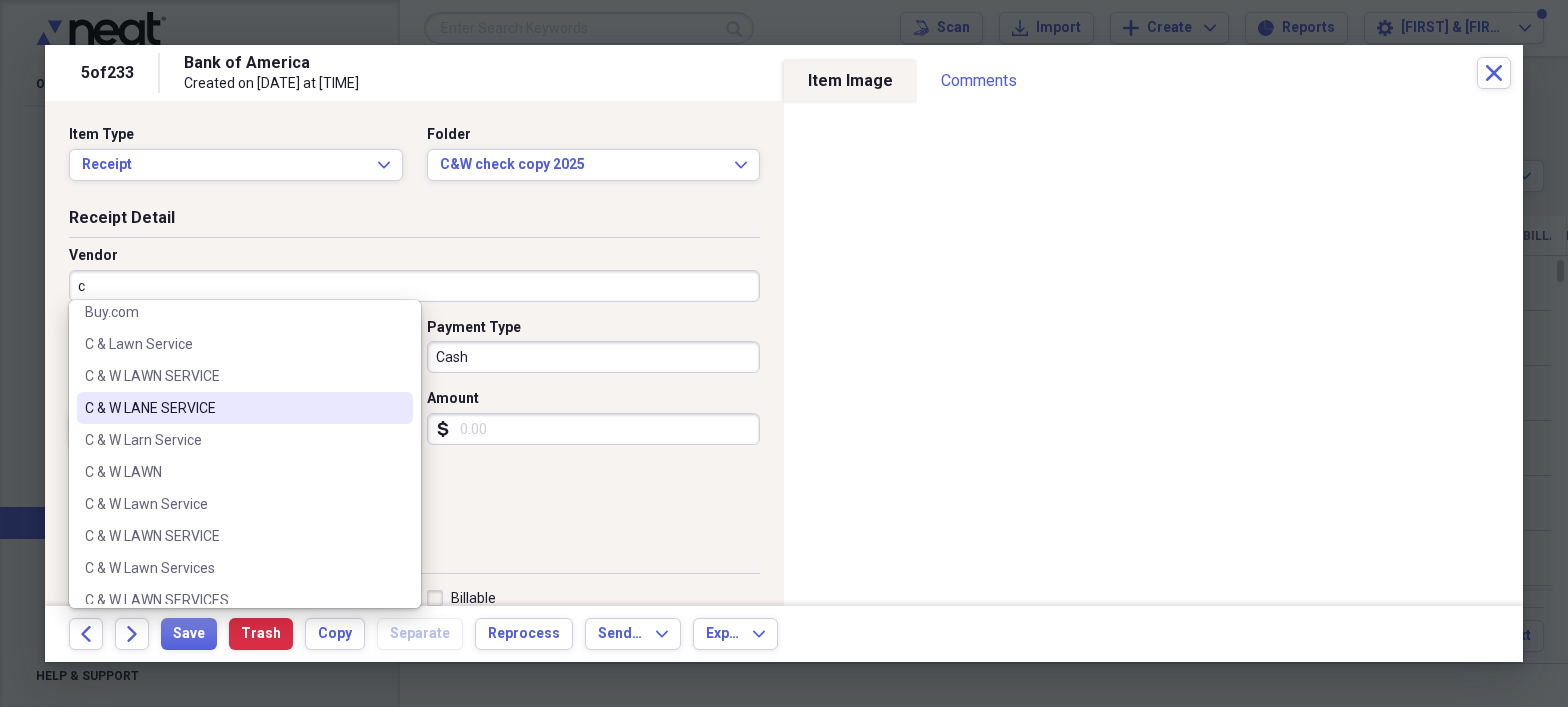 click on "C & W LANE SERVICE" at bounding box center [233, 408] 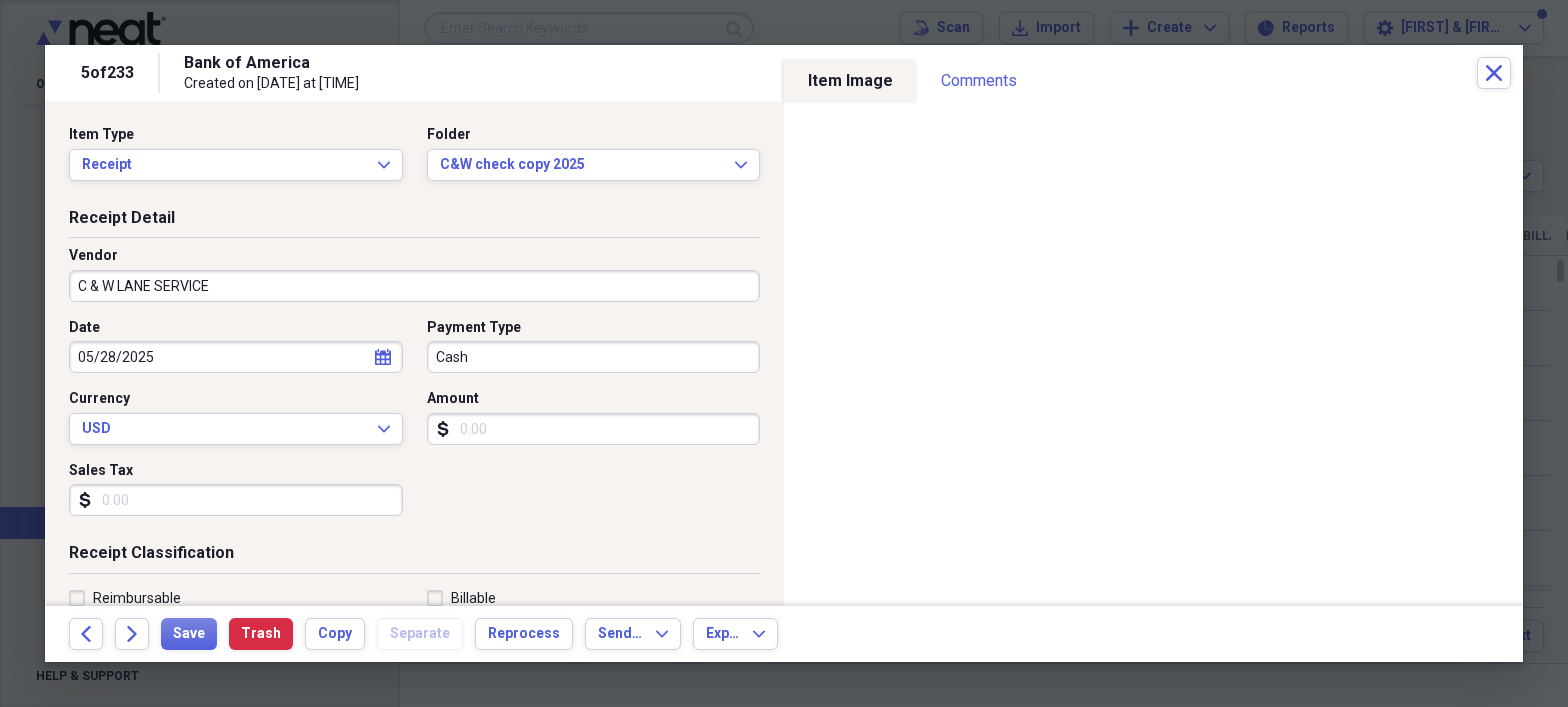 click on "Amount" at bounding box center (594, 429) 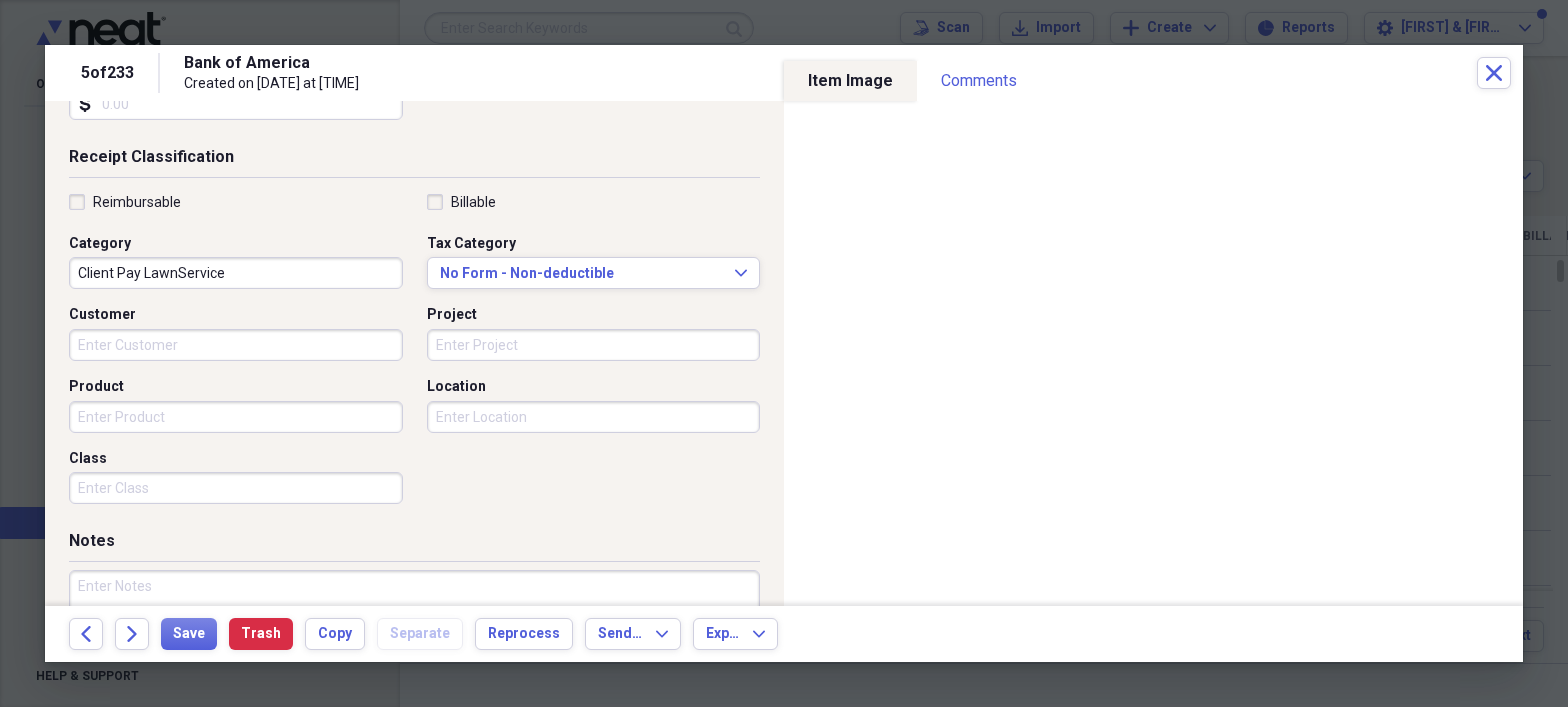 scroll, scrollTop: 399, scrollLeft: 0, axis: vertical 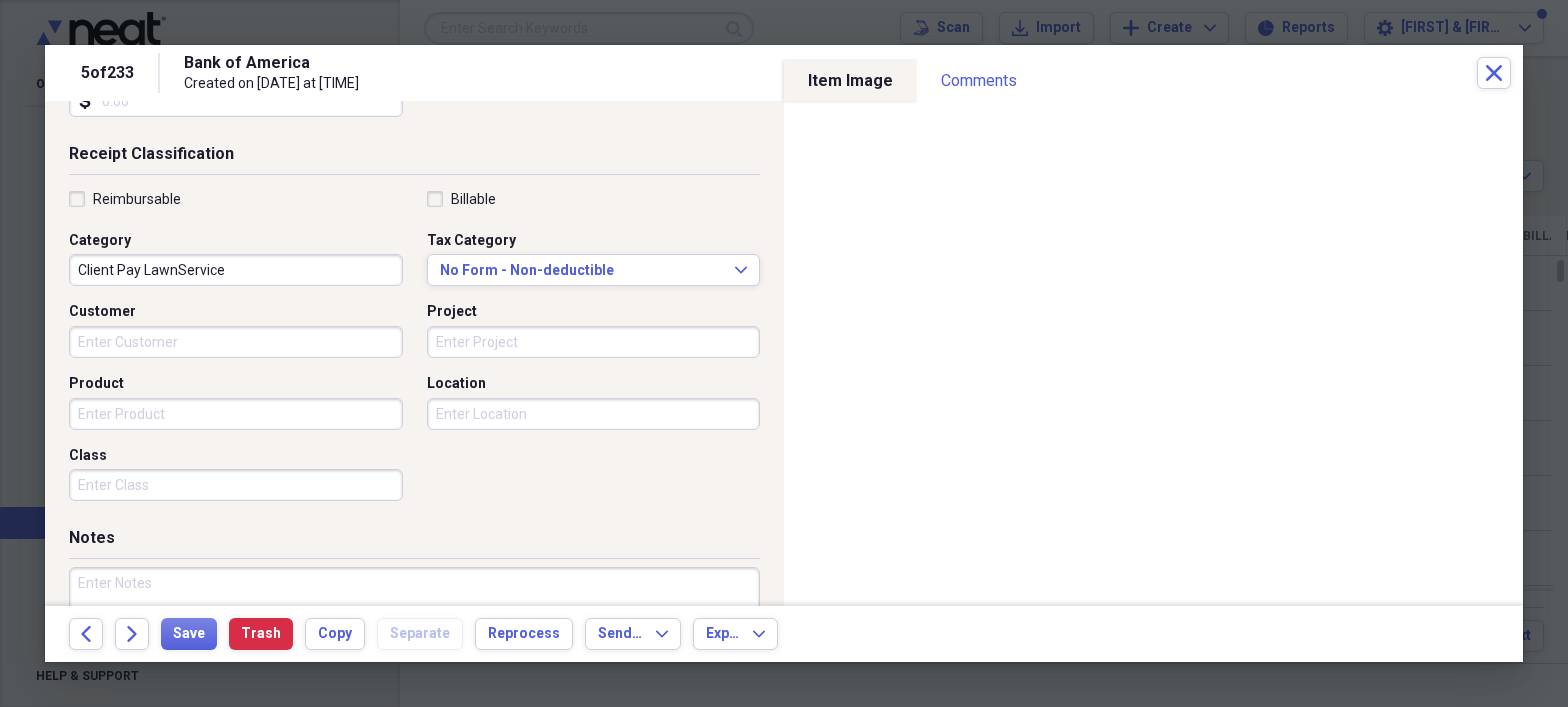 type on "40.00" 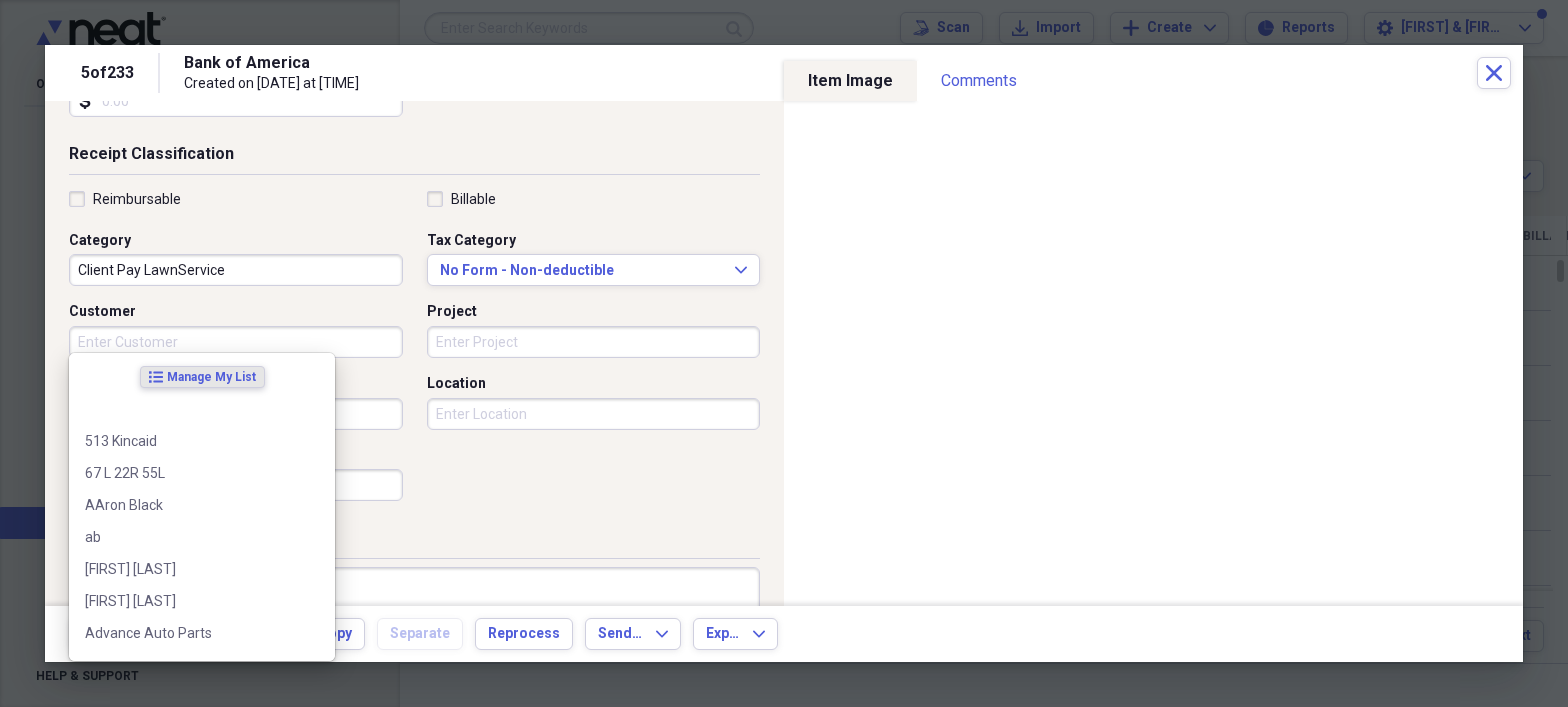 click on "Customer" at bounding box center (236, 342) 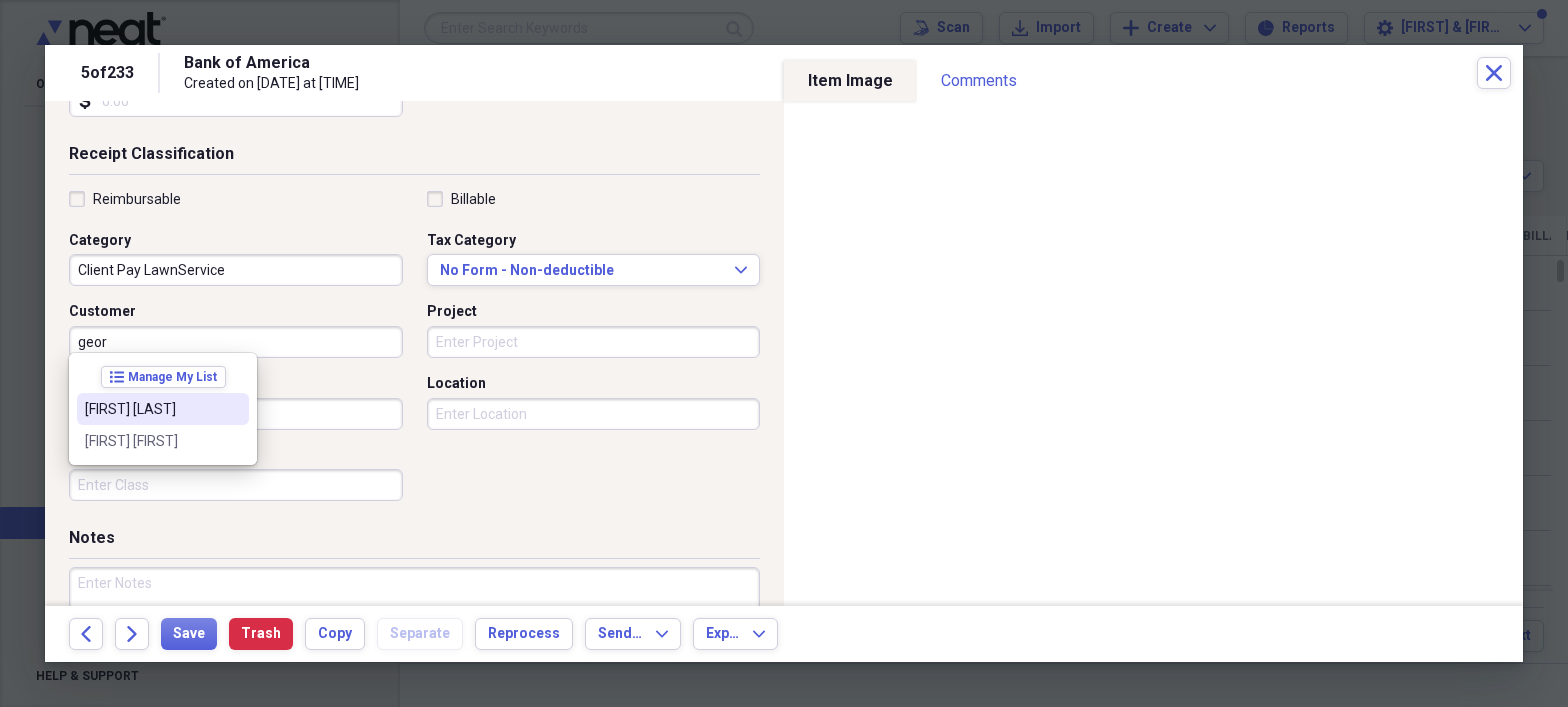 click on "[FIRST] [LAST]" at bounding box center [151, 409] 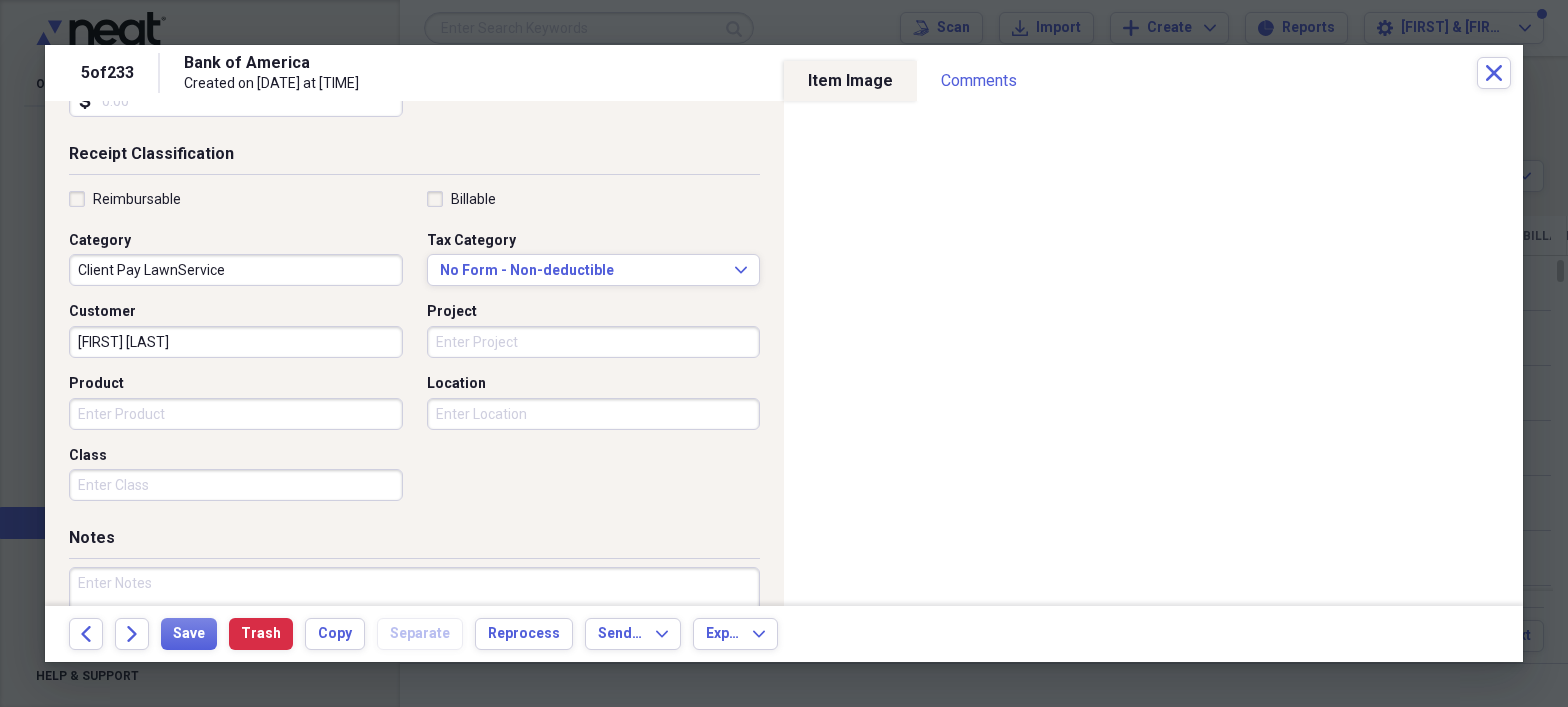 click on "Product" at bounding box center [236, 414] 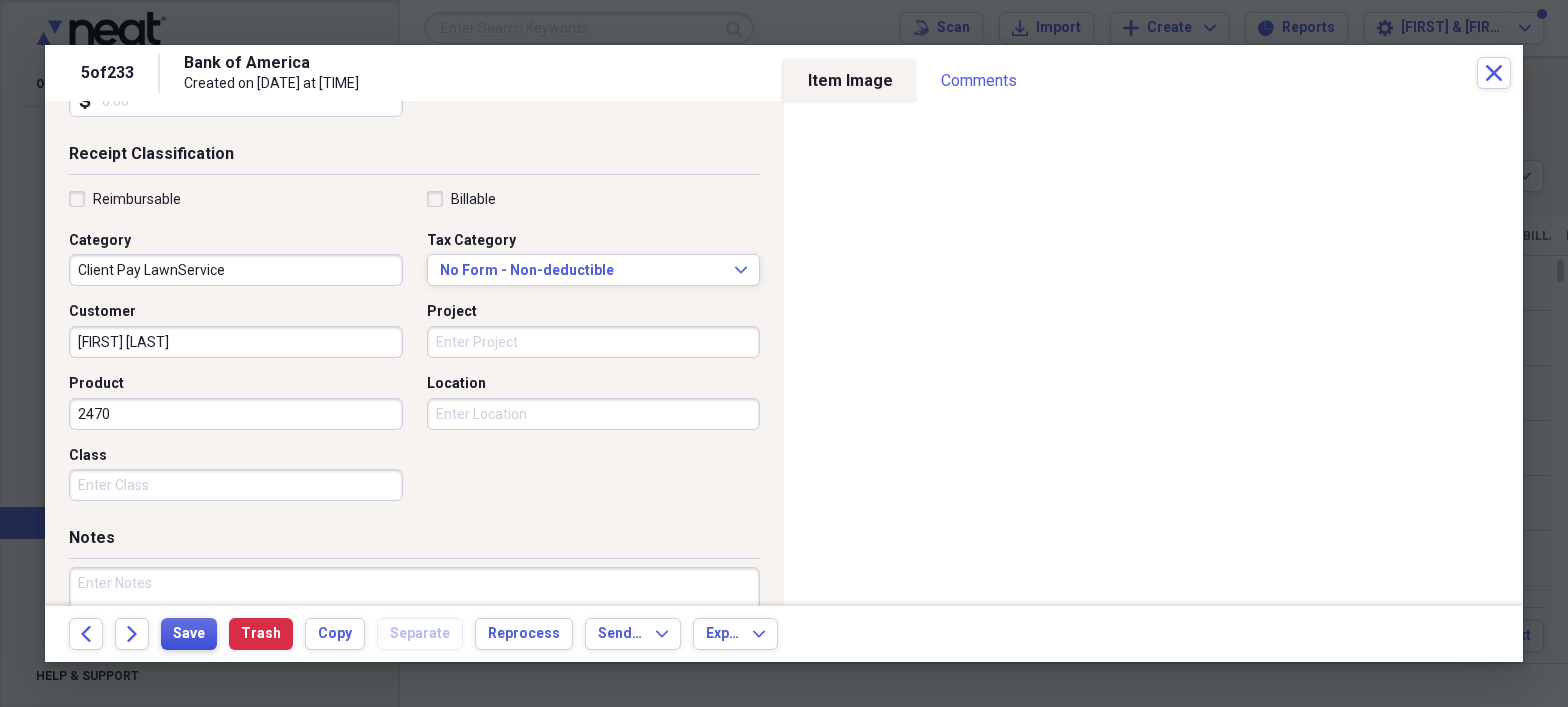 type on "2470" 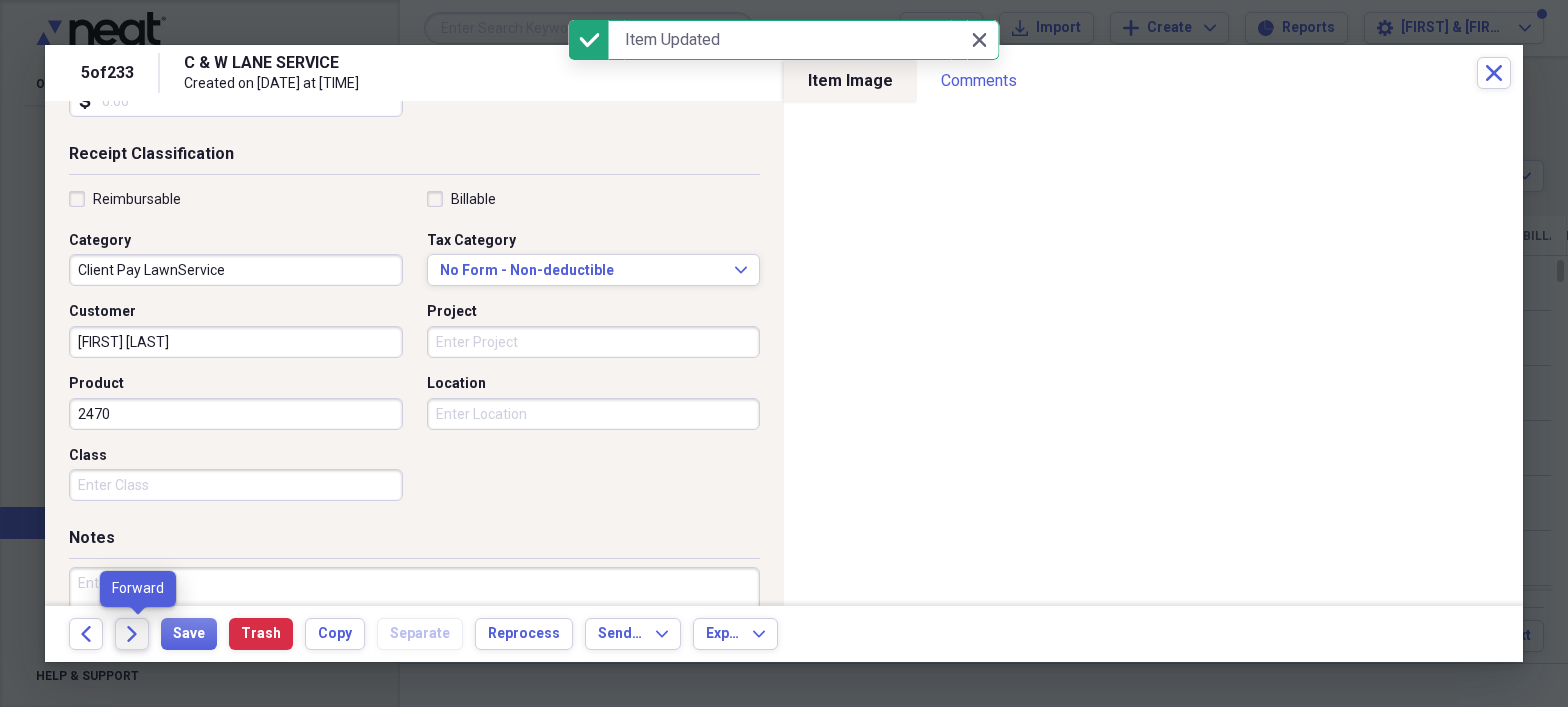 click on "Forward" 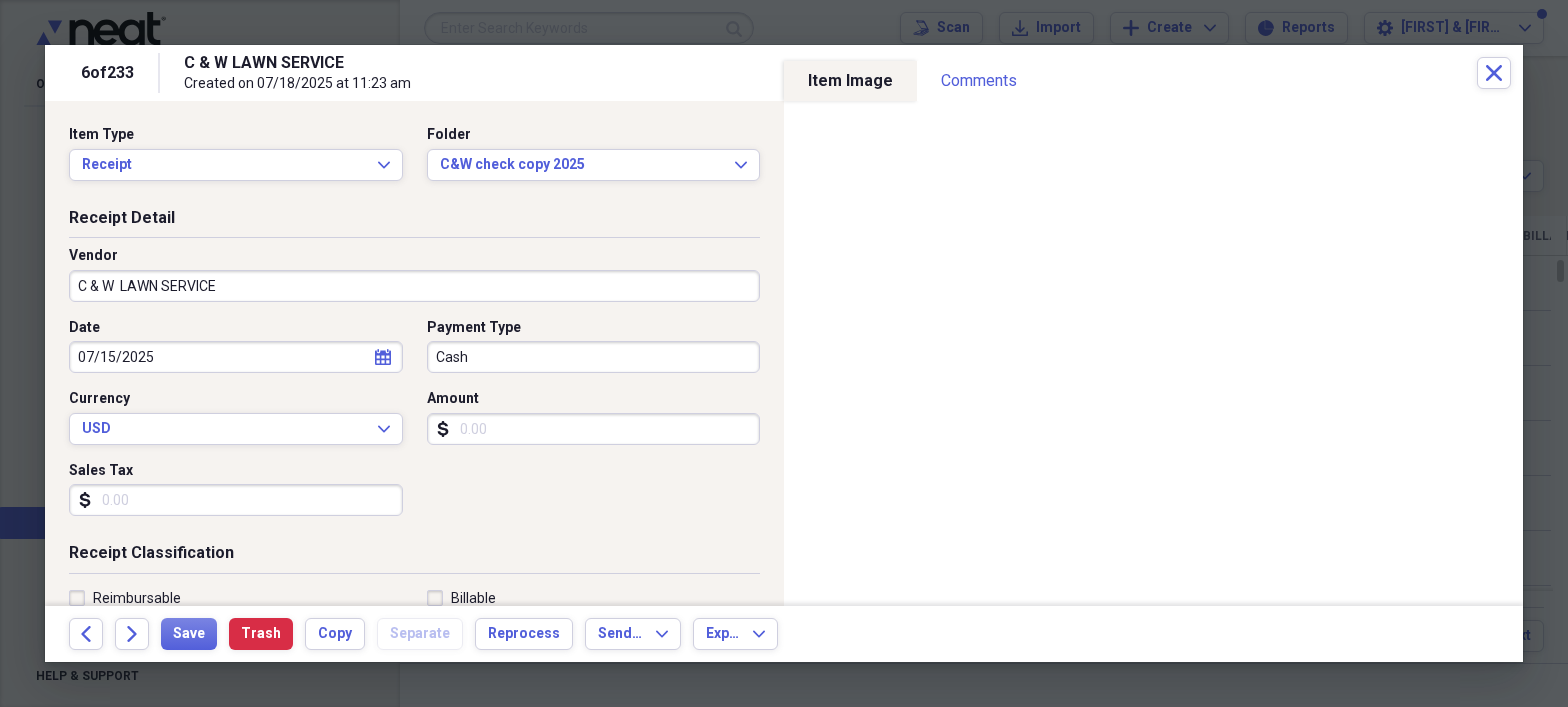 click on "Amount" at bounding box center (594, 429) 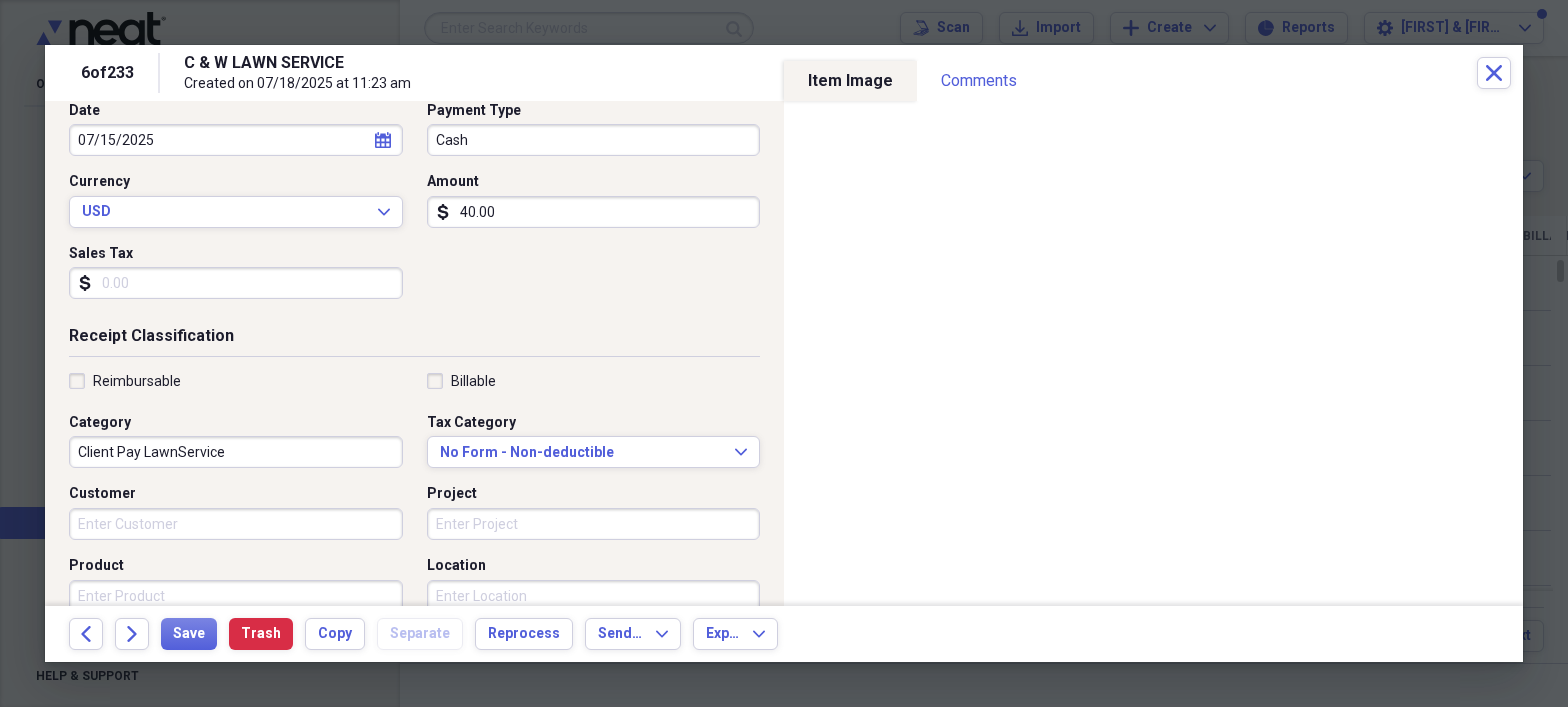 scroll, scrollTop: 237, scrollLeft: 0, axis: vertical 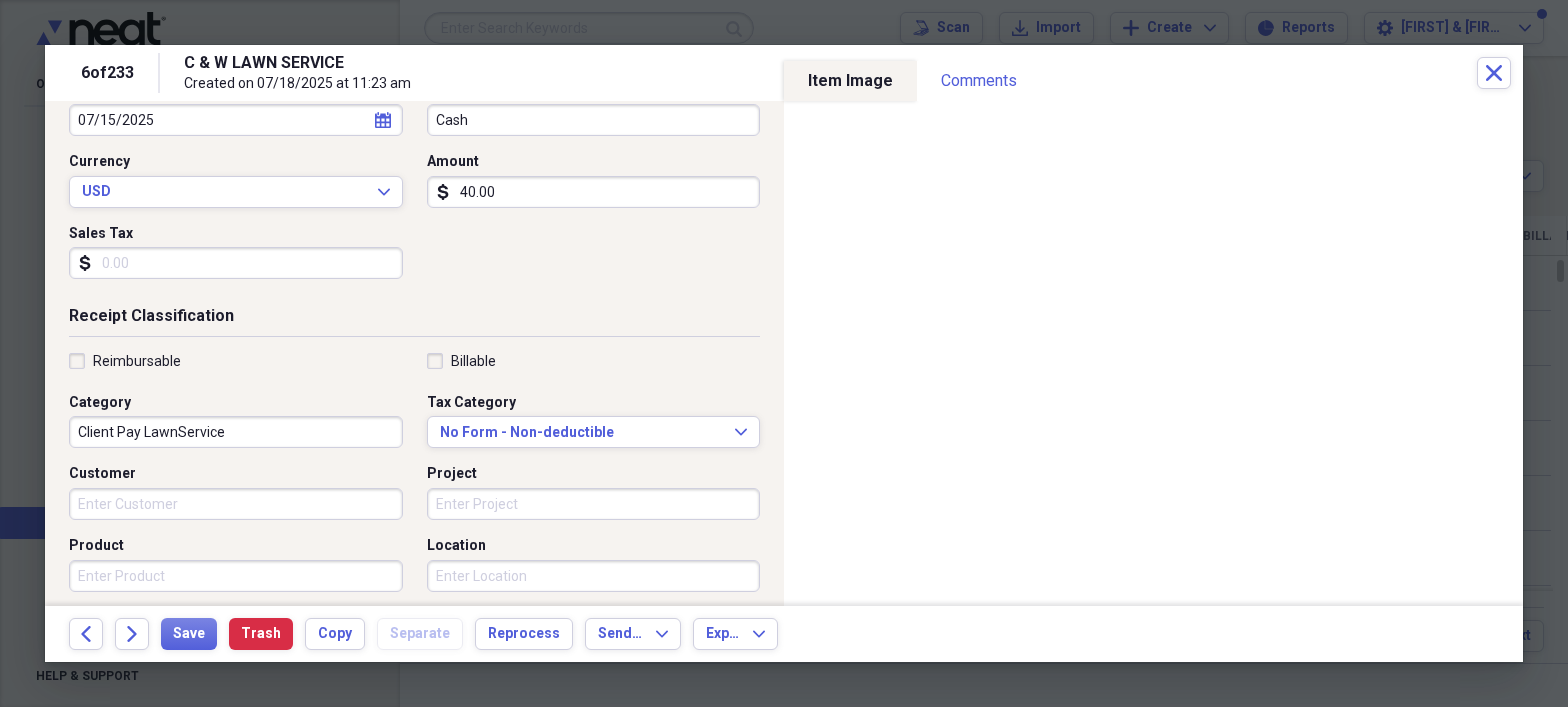 type on "40.00" 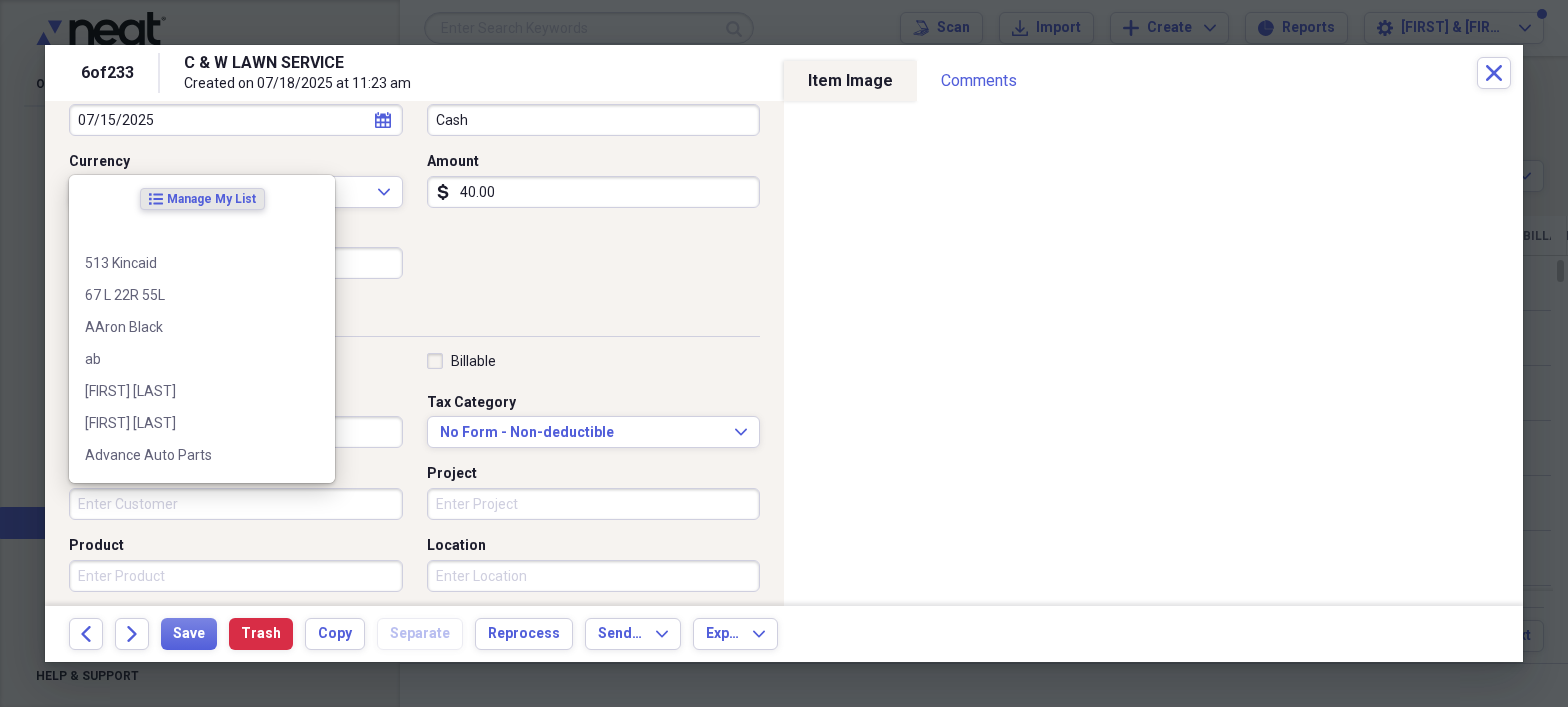 click on "Customer" at bounding box center [236, 504] 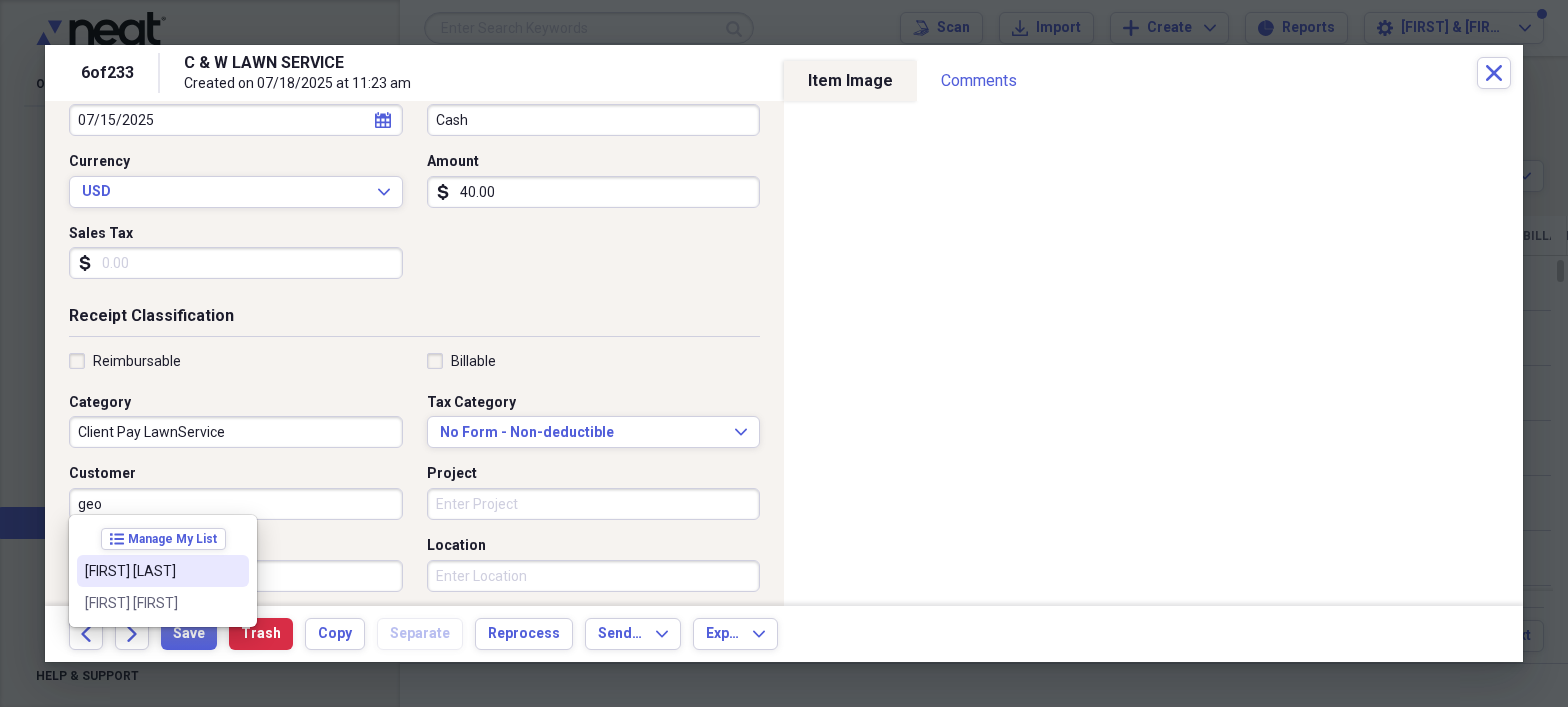 click on "[FIRST] [LAST]" at bounding box center [151, 571] 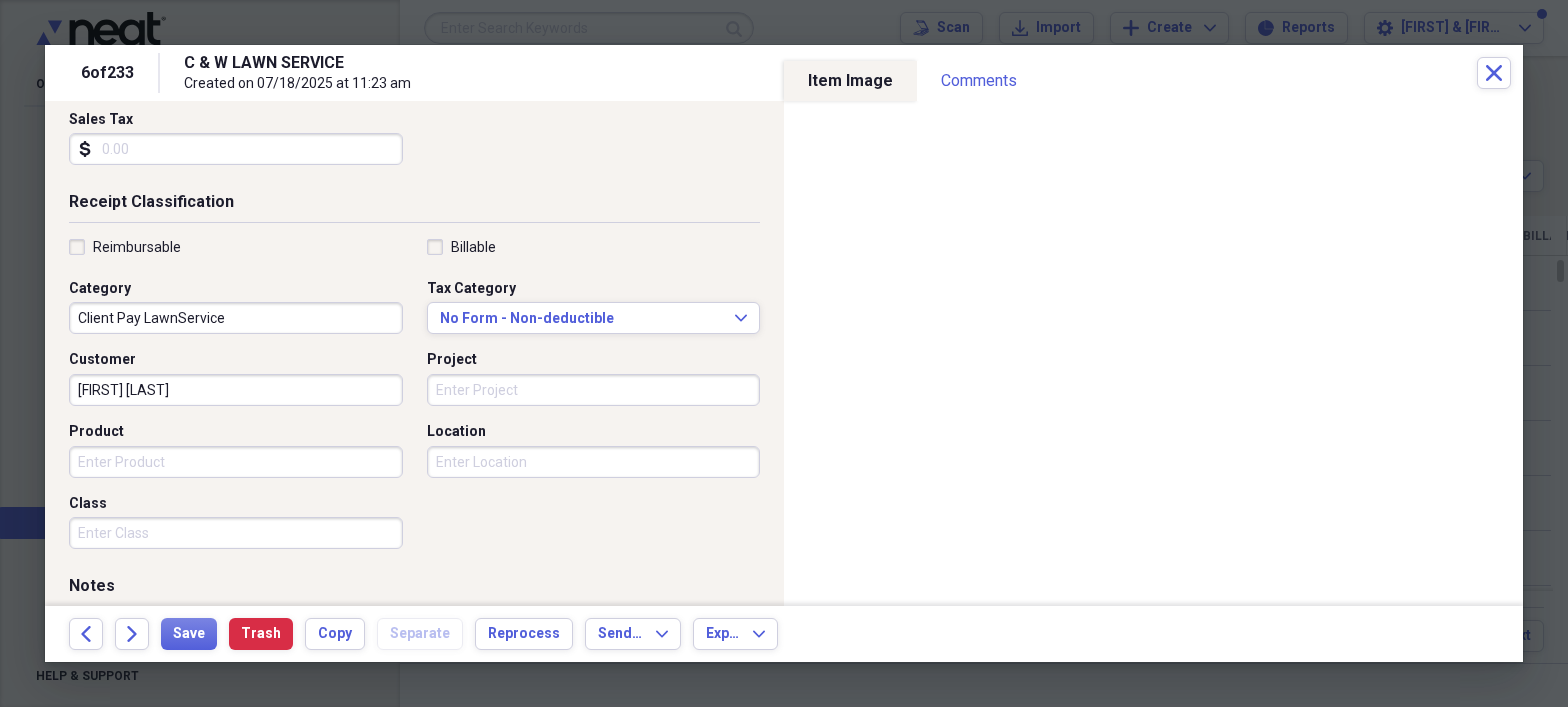 scroll, scrollTop: 366, scrollLeft: 0, axis: vertical 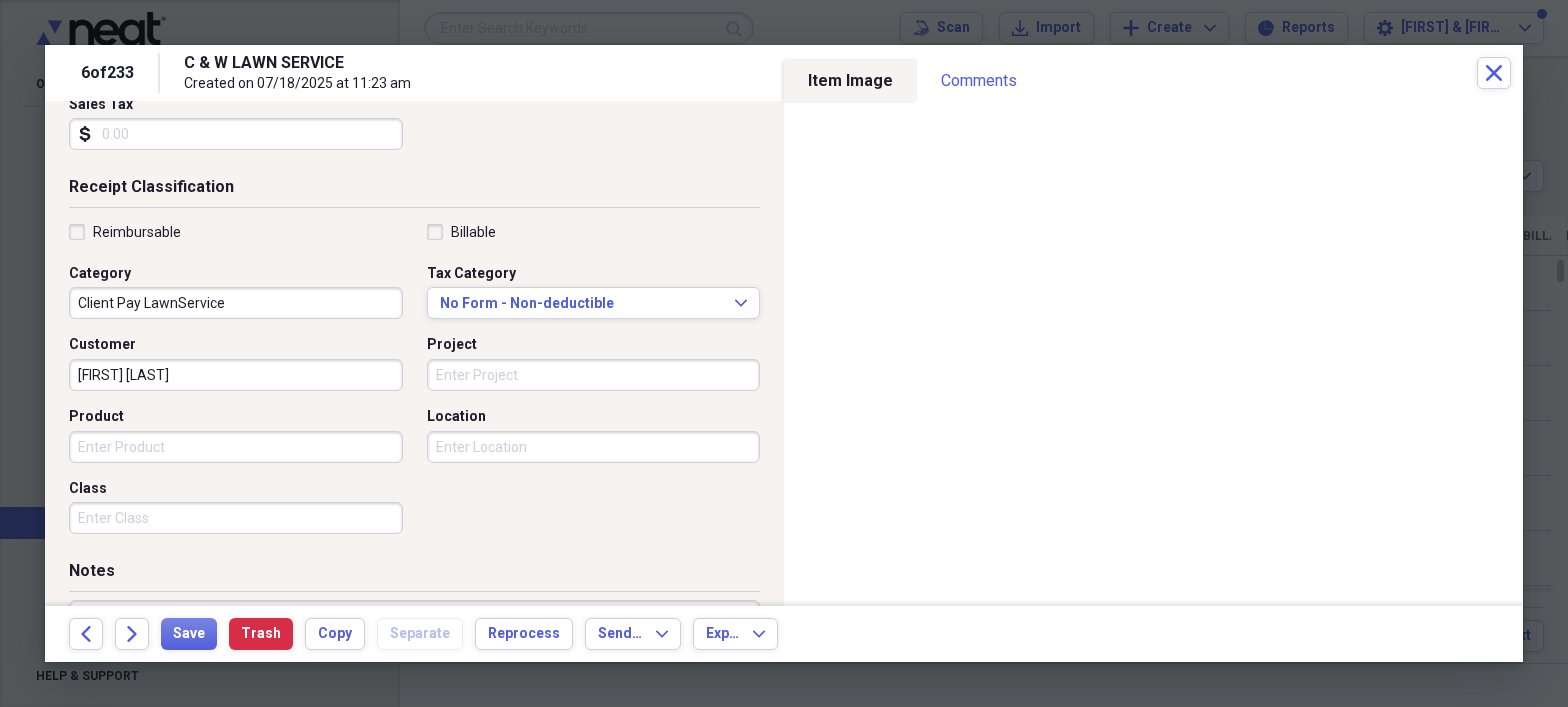 click on "Product" at bounding box center (236, 447) 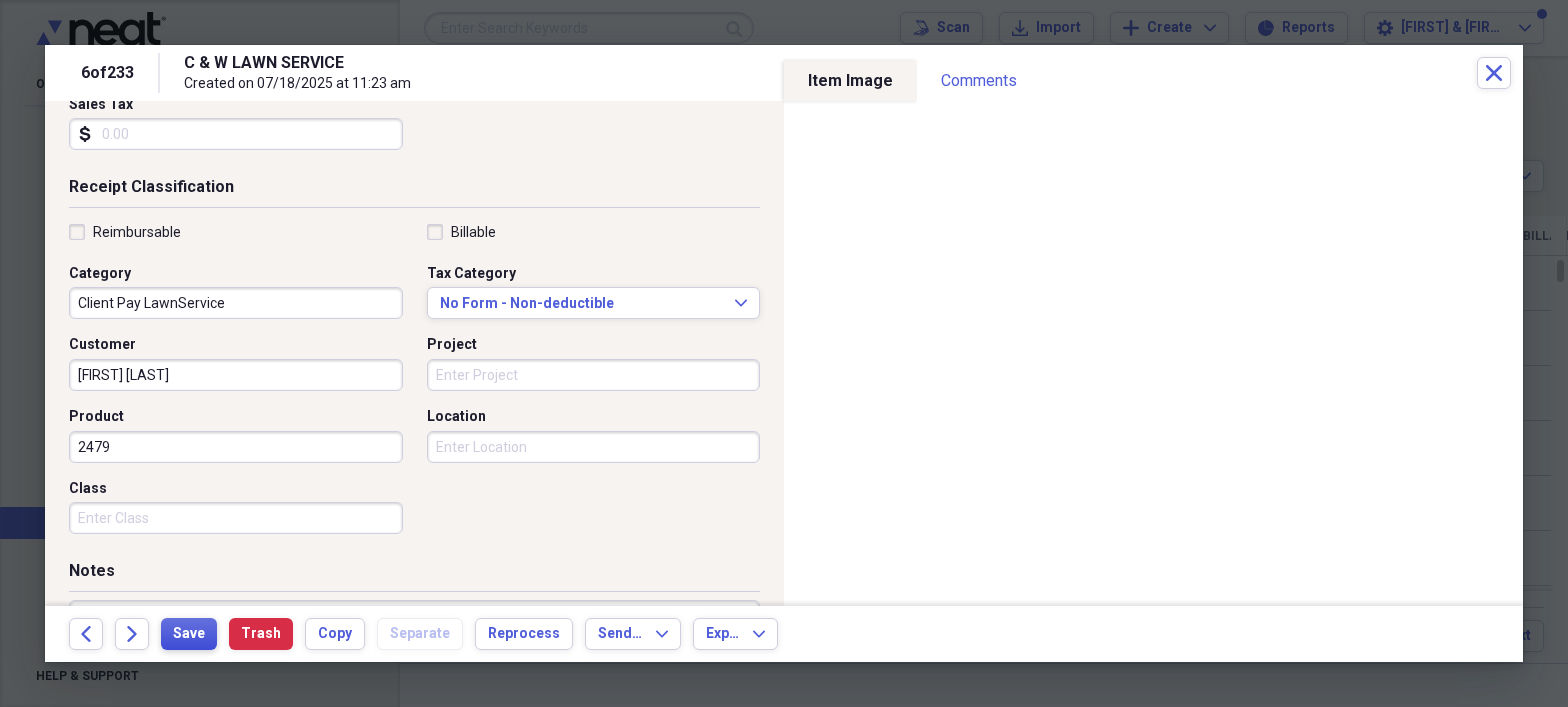 type on "2479" 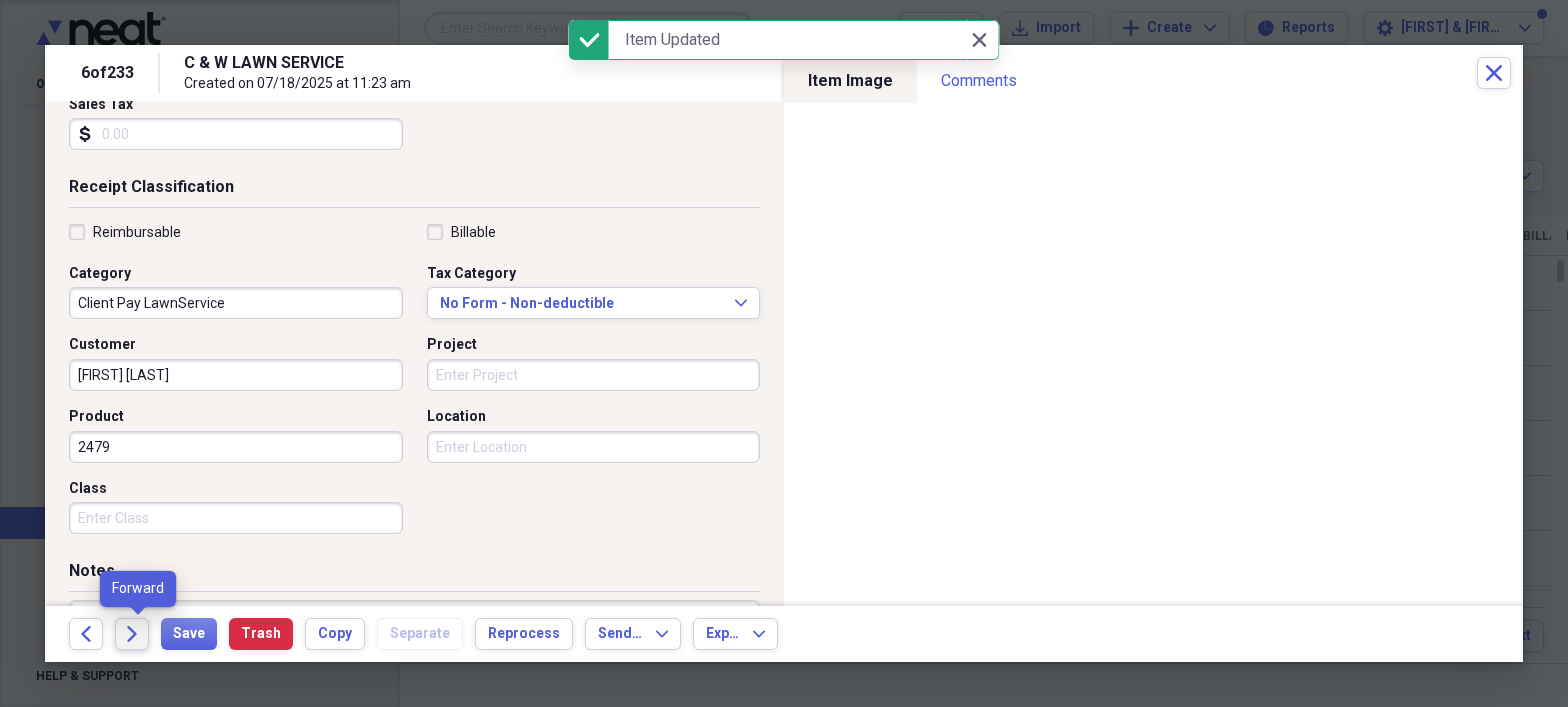 click on "Forward" 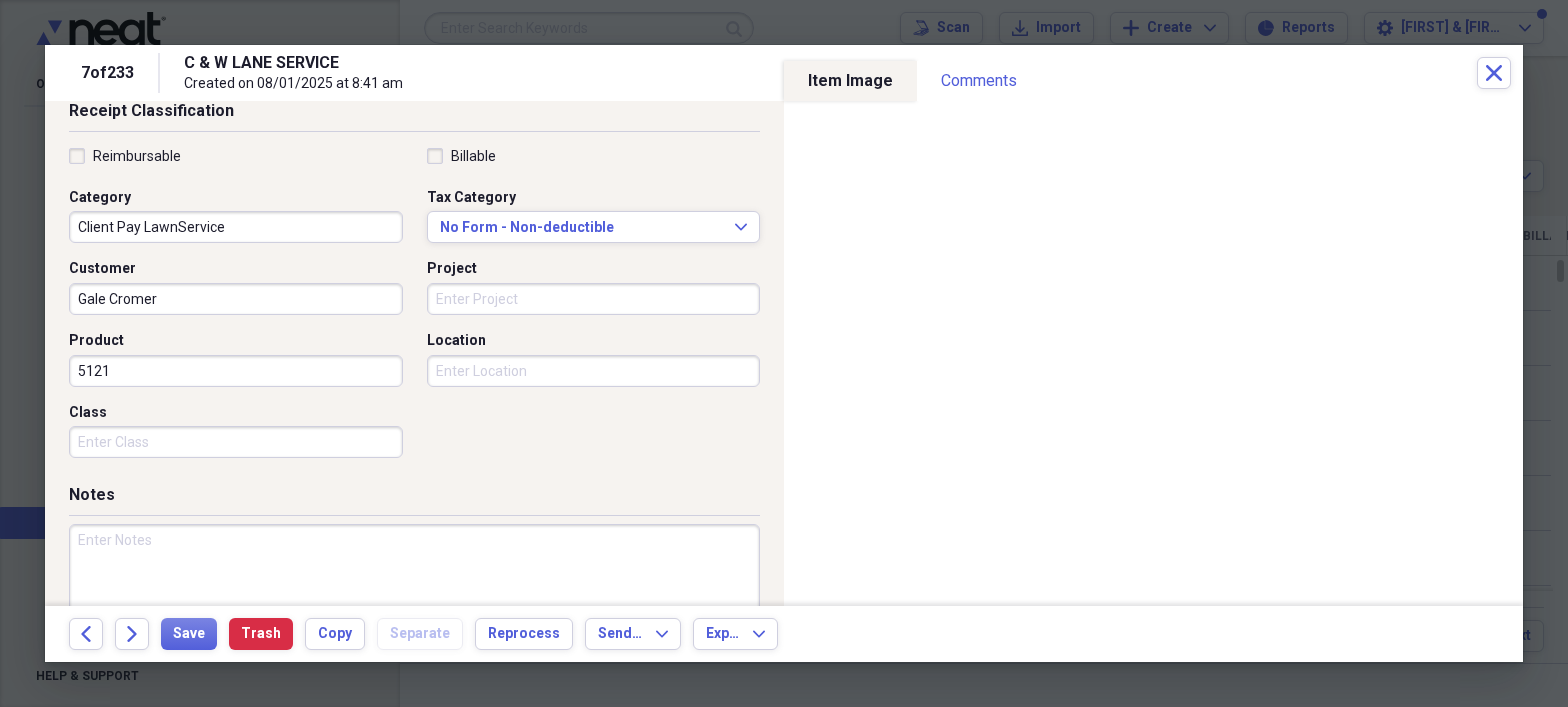 scroll, scrollTop: 509, scrollLeft: 0, axis: vertical 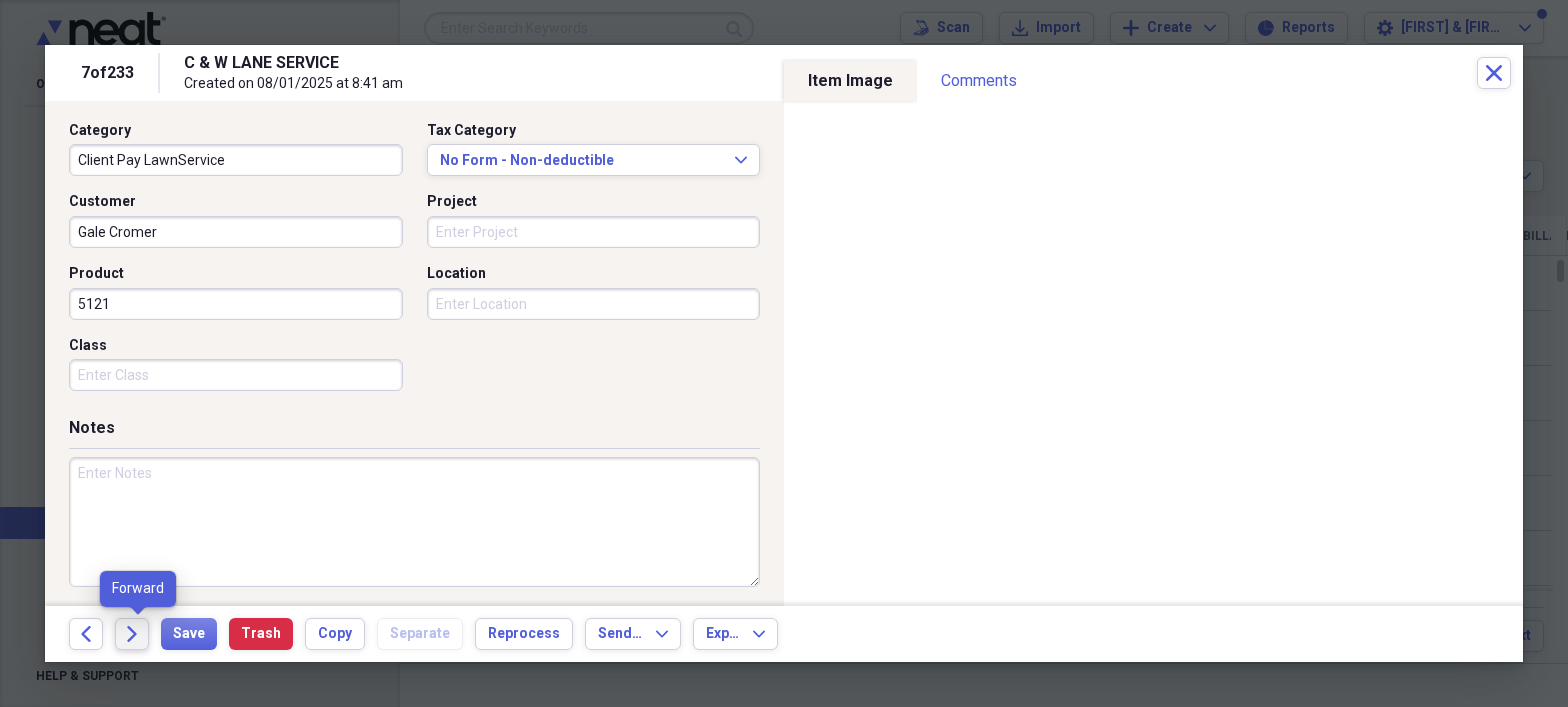 click on "Forward" 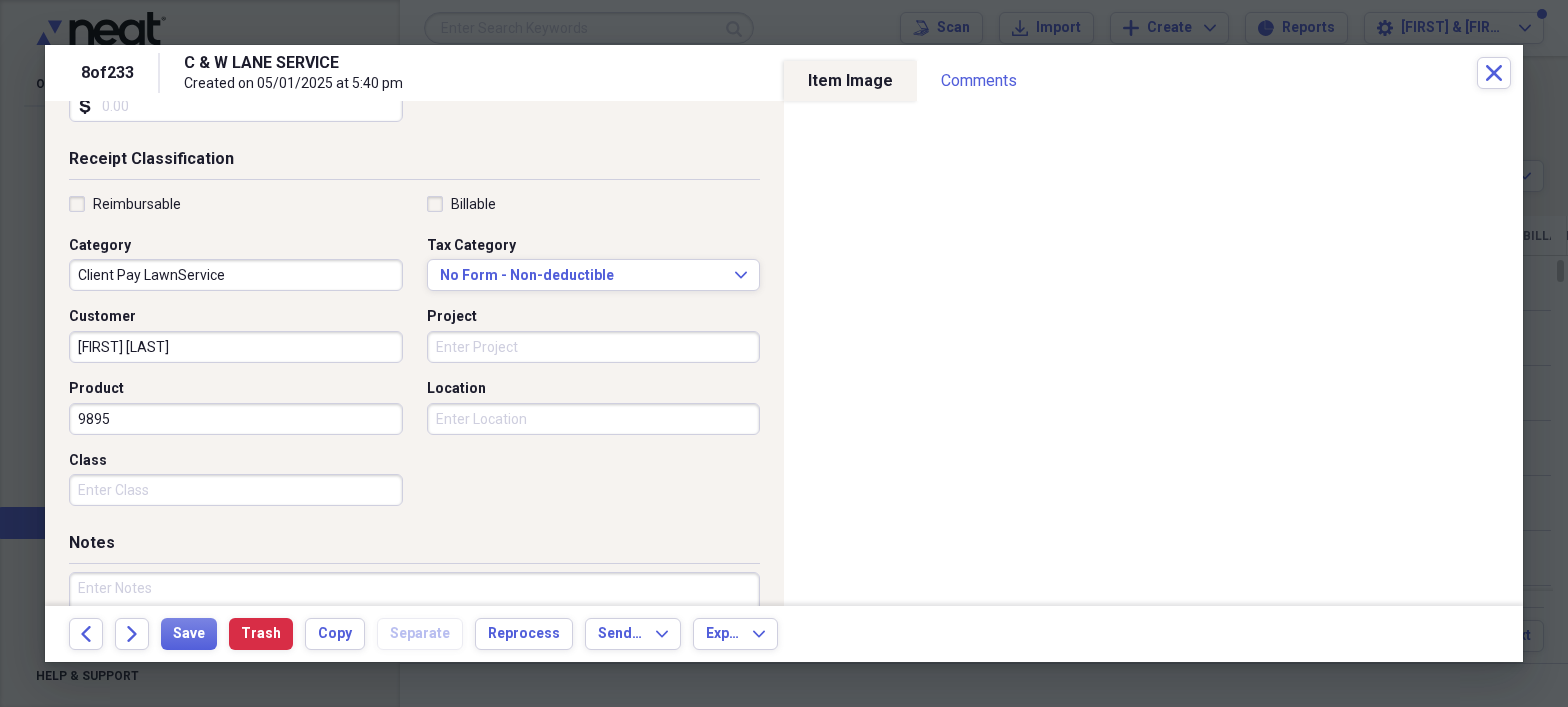 scroll, scrollTop: 407, scrollLeft: 0, axis: vertical 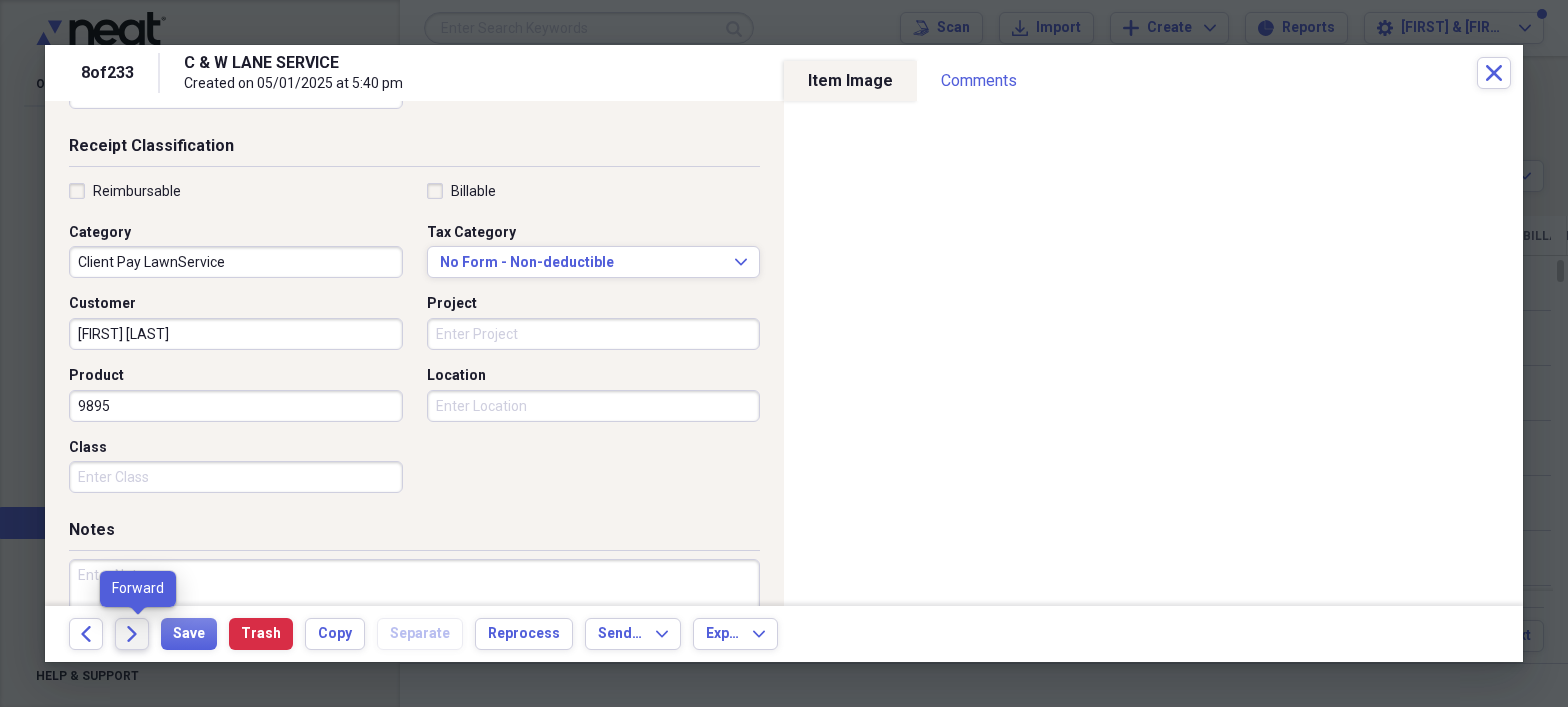 click 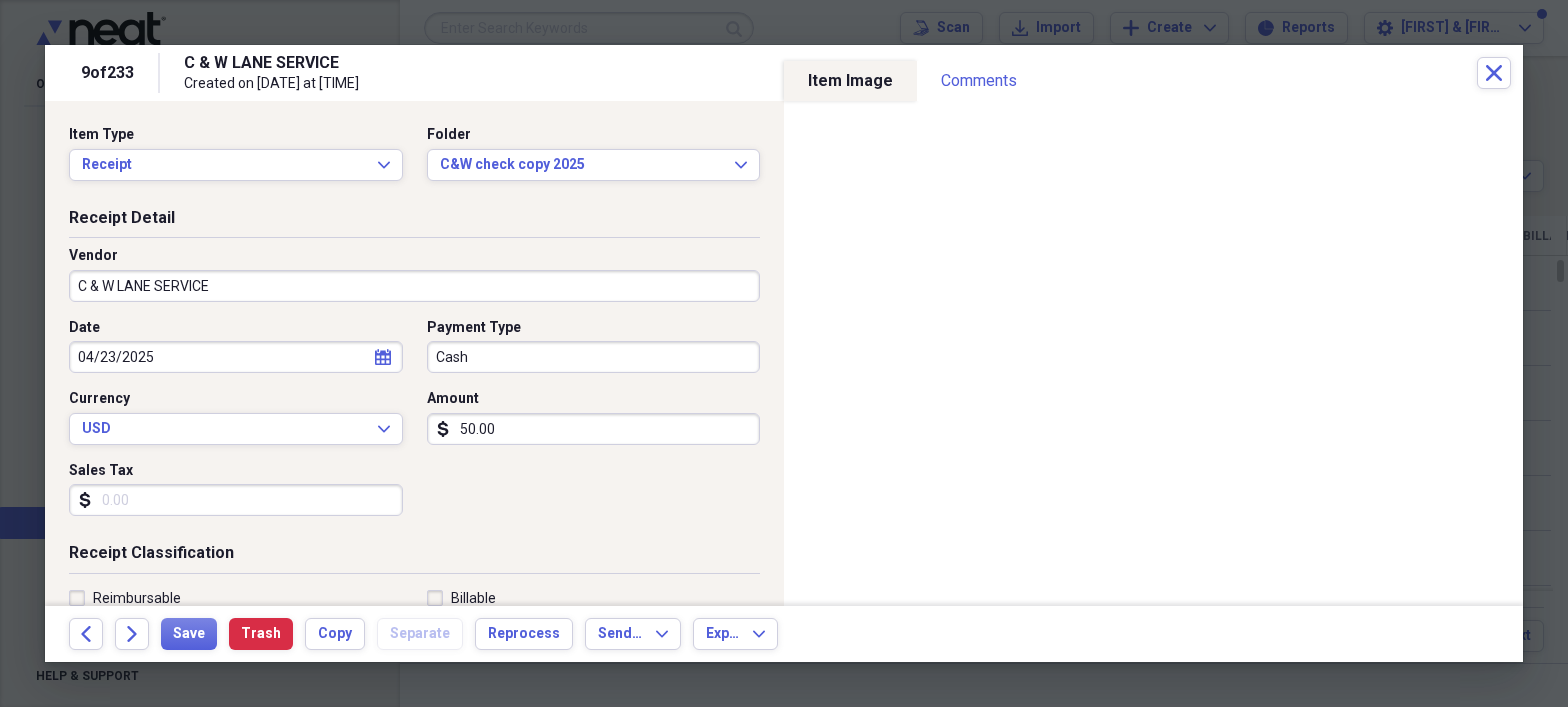 click on "Date [DATE] calendar Calendar Payment Type Cash Currency USD Expand Amount dollar-sign 50.00 Sales Tax dollar-sign" at bounding box center (414, 425) 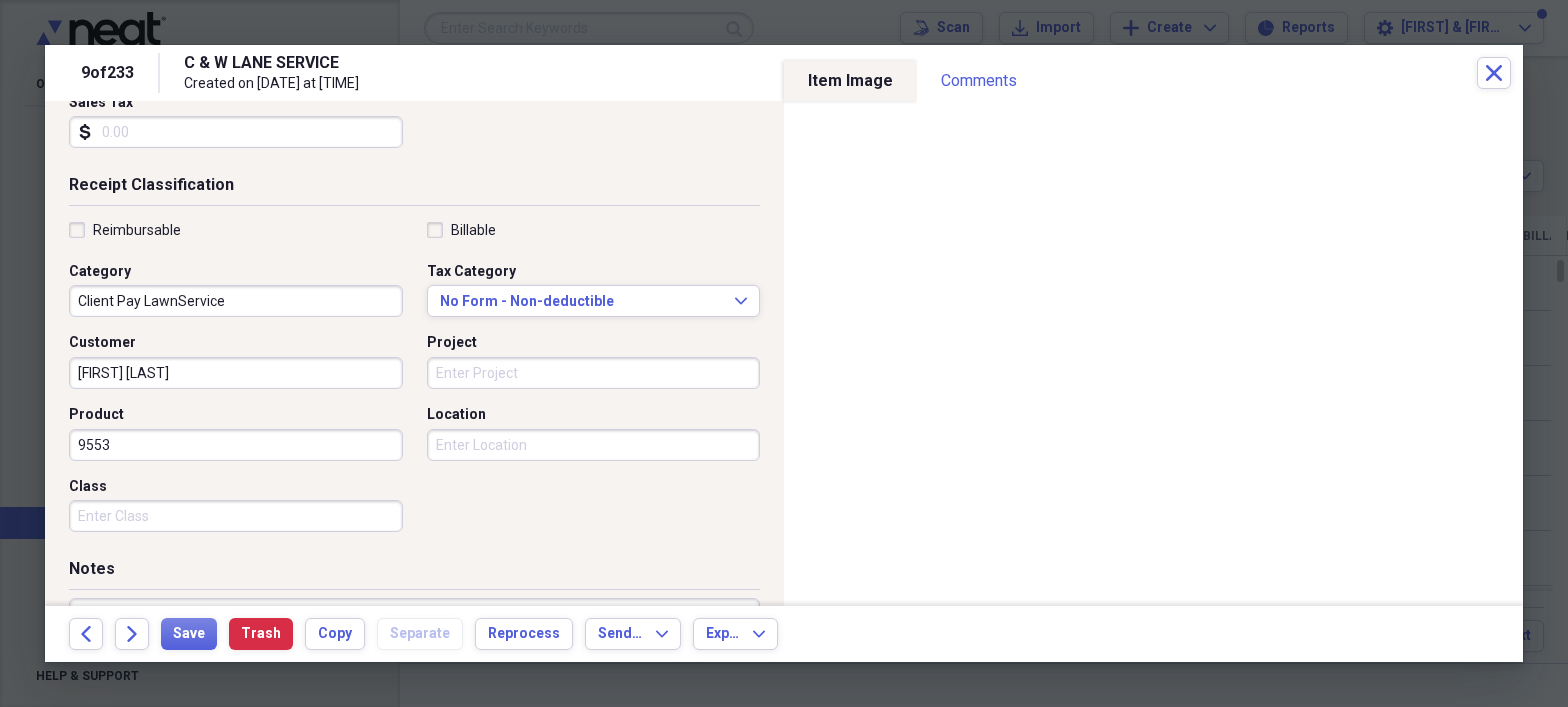 scroll, scrollTop: 370, scrollLeft: 0, axis: vertical 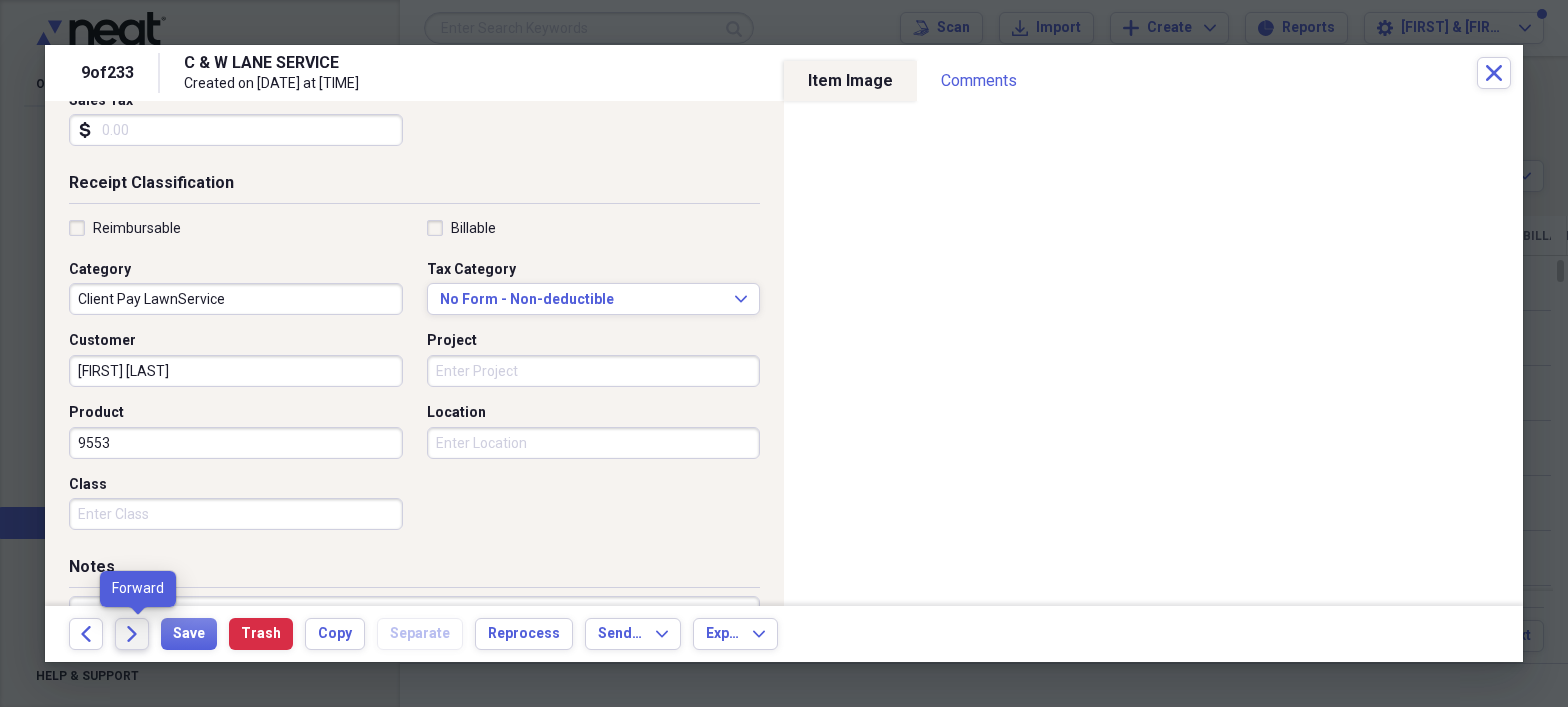 click on "Forward" 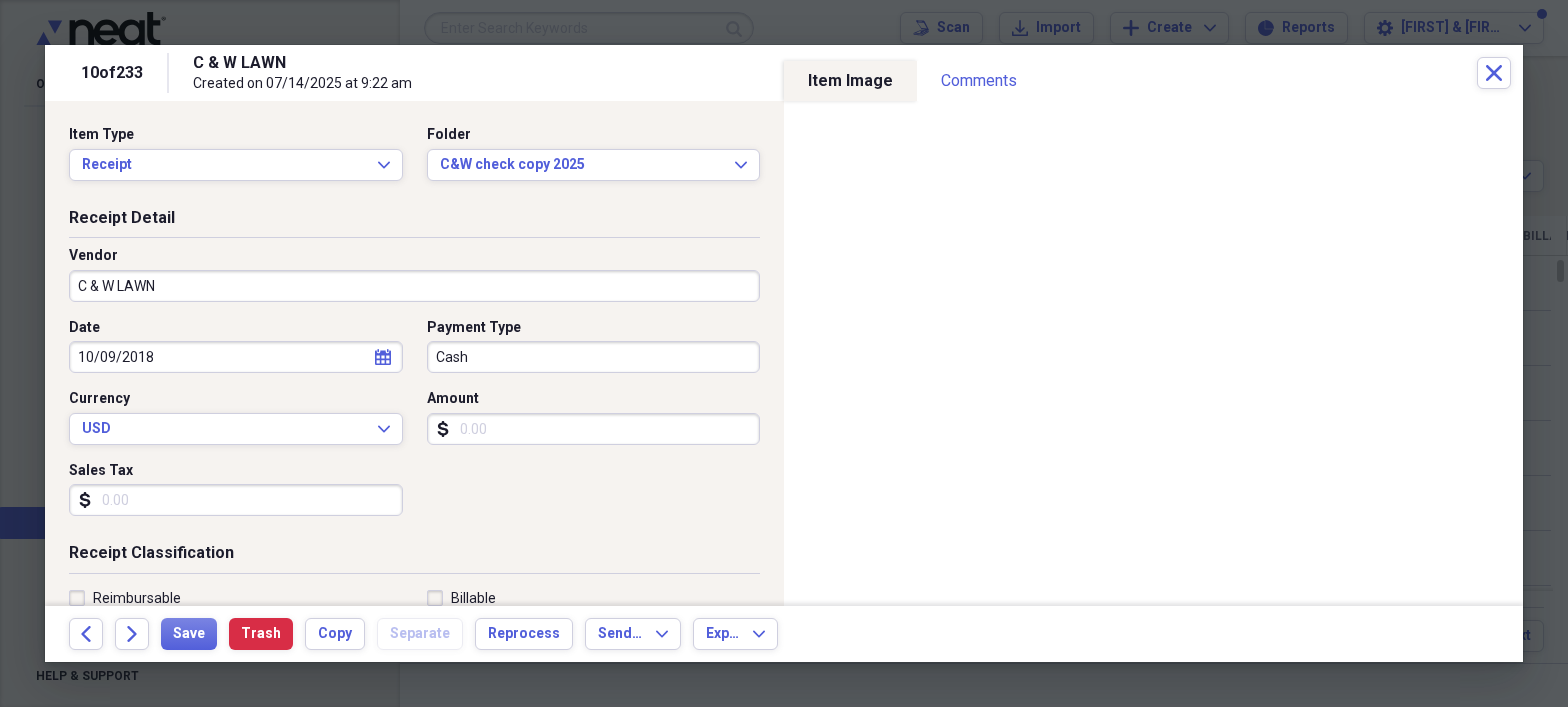 click on "Amount" at bounding box center (594, 429) 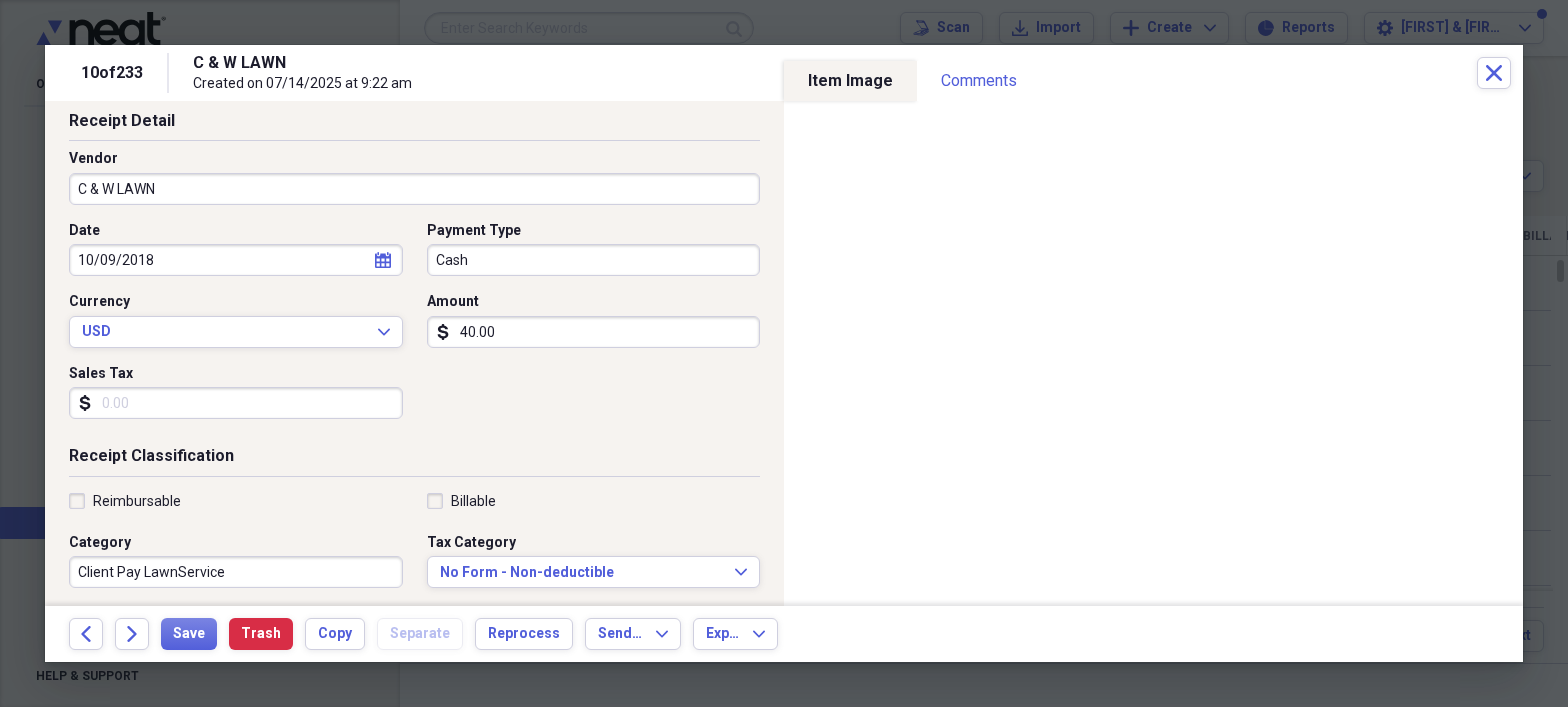 scroll, scrollTop: 86, scrollLeft: 0, axis: vertical 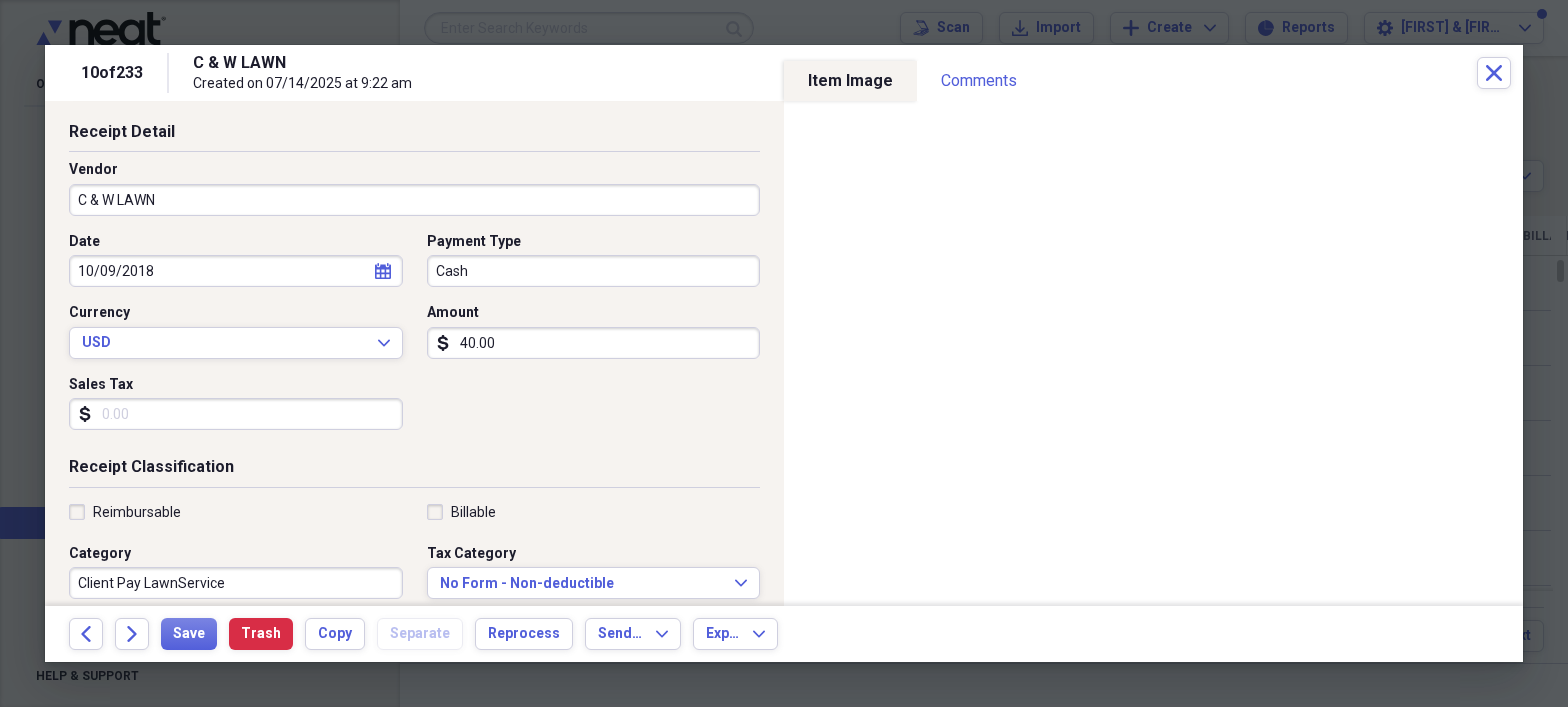 type on "40.00" 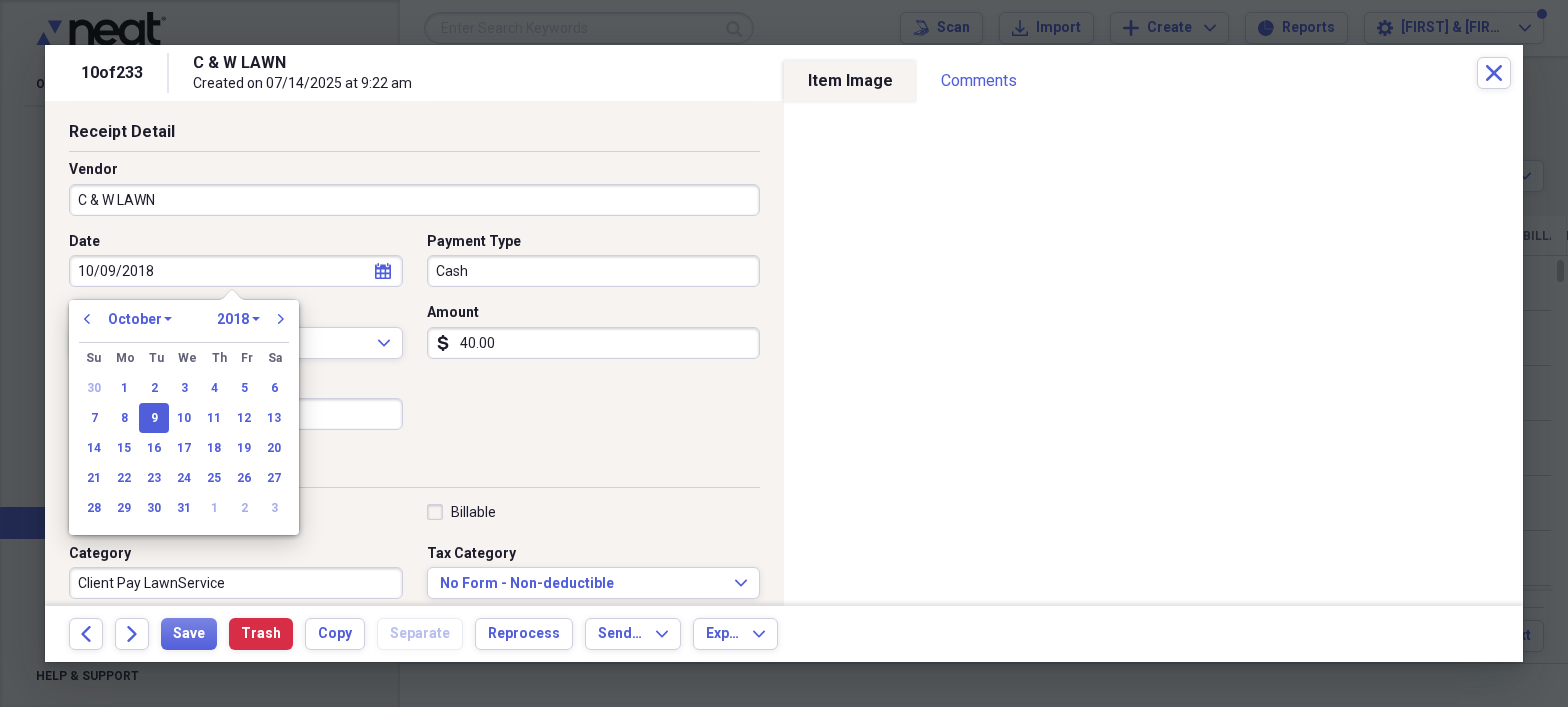 click on "10/09/2018" at bounding box center [236, 271] 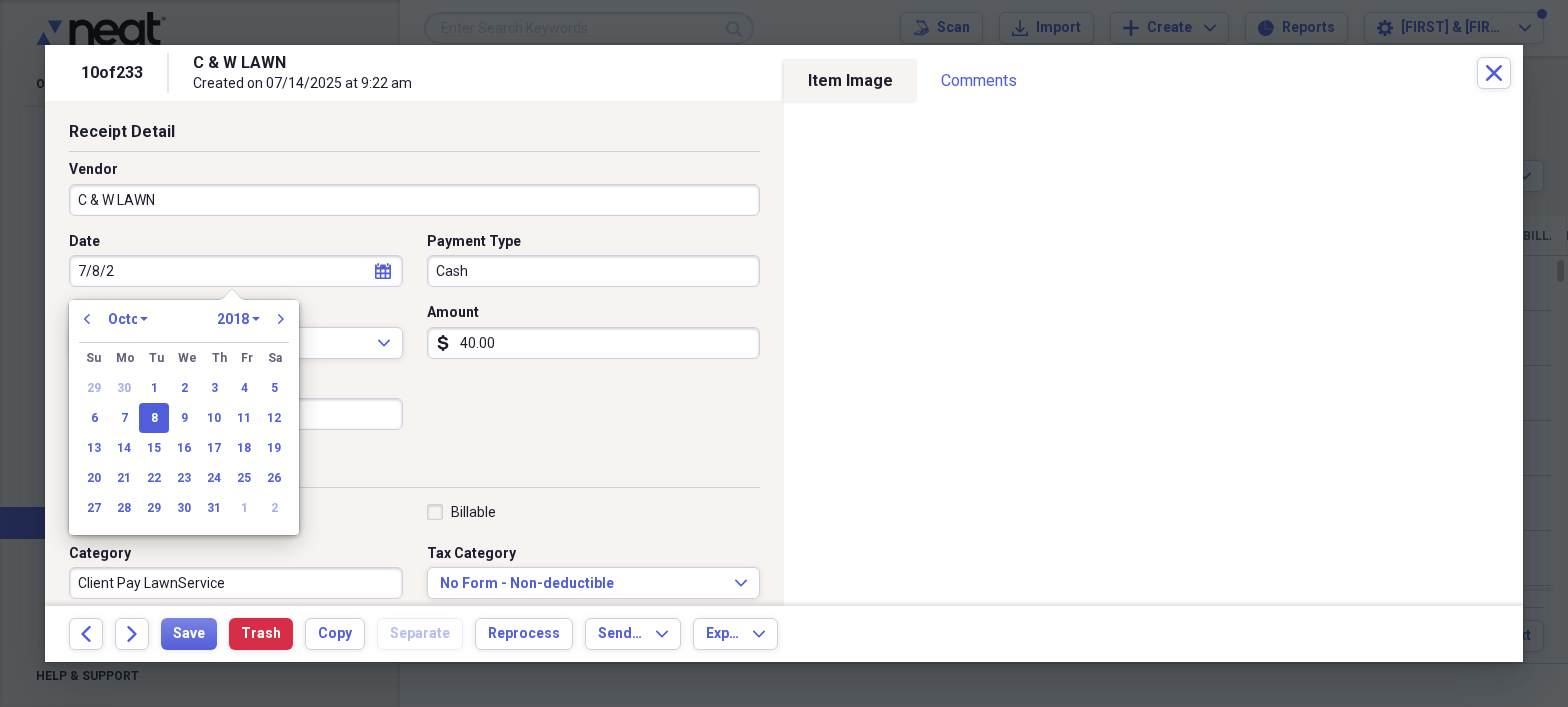 type on "7/8/25" 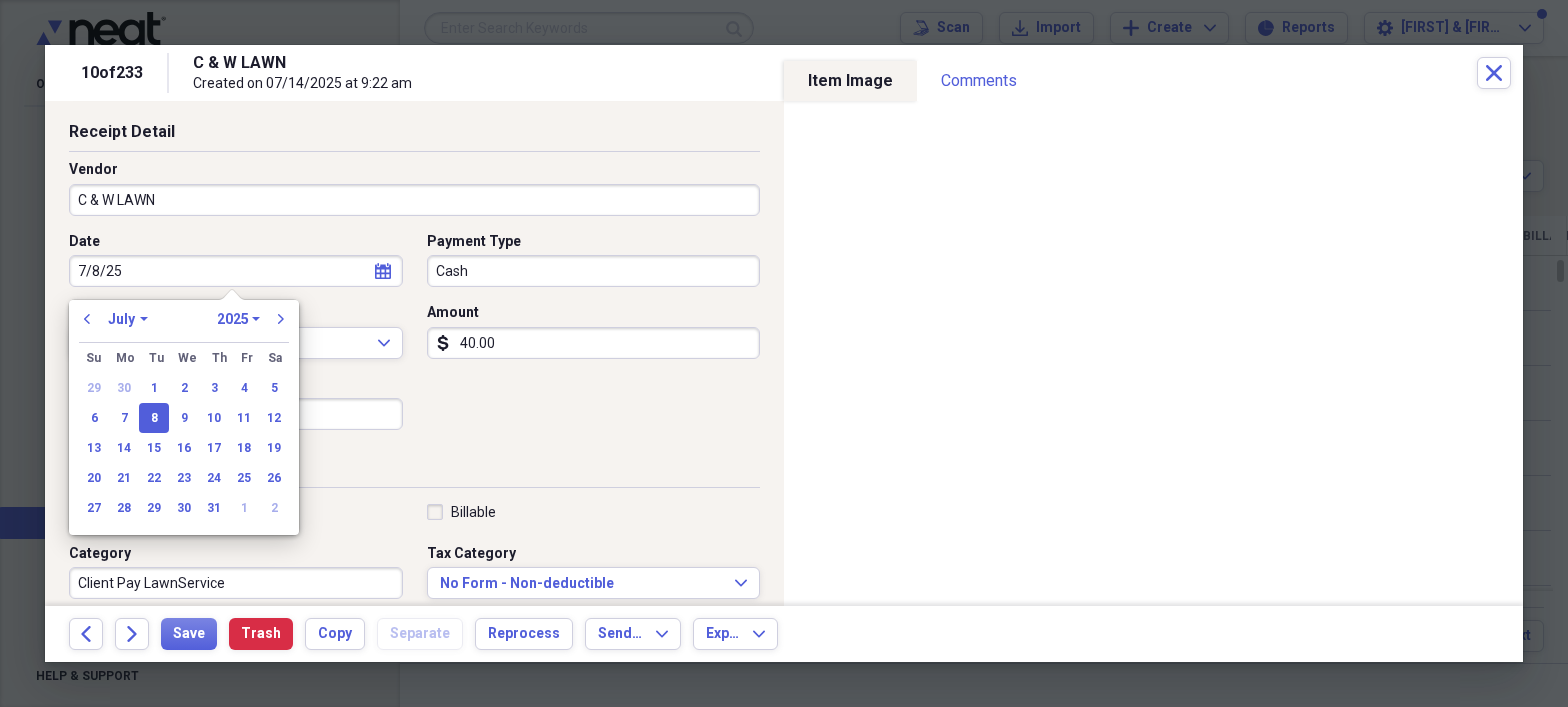 type on "07/08/2025" 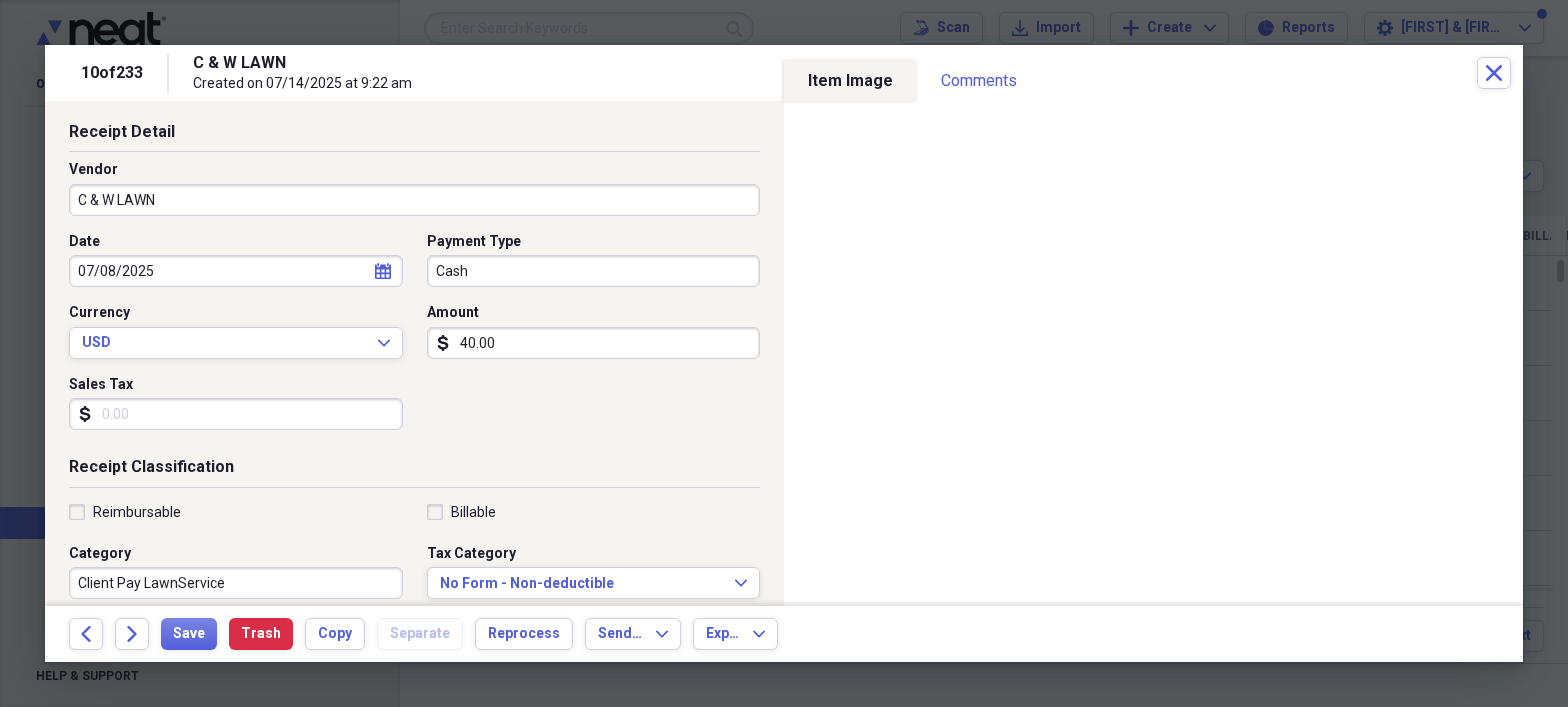 click on "Billable" at bounding box center (594, 512) 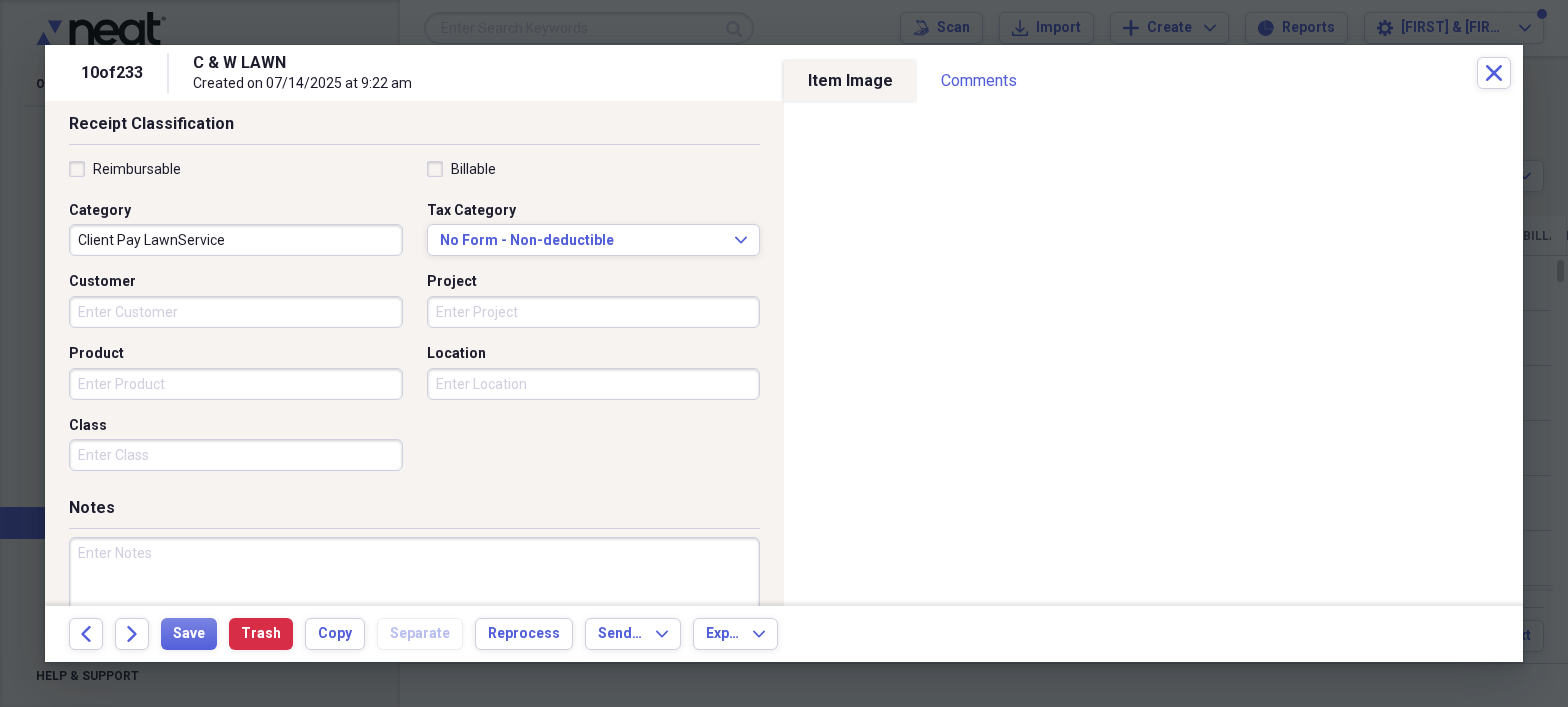 scroll, scrollTop: 439, scrollLeft: 0, axis: vertical 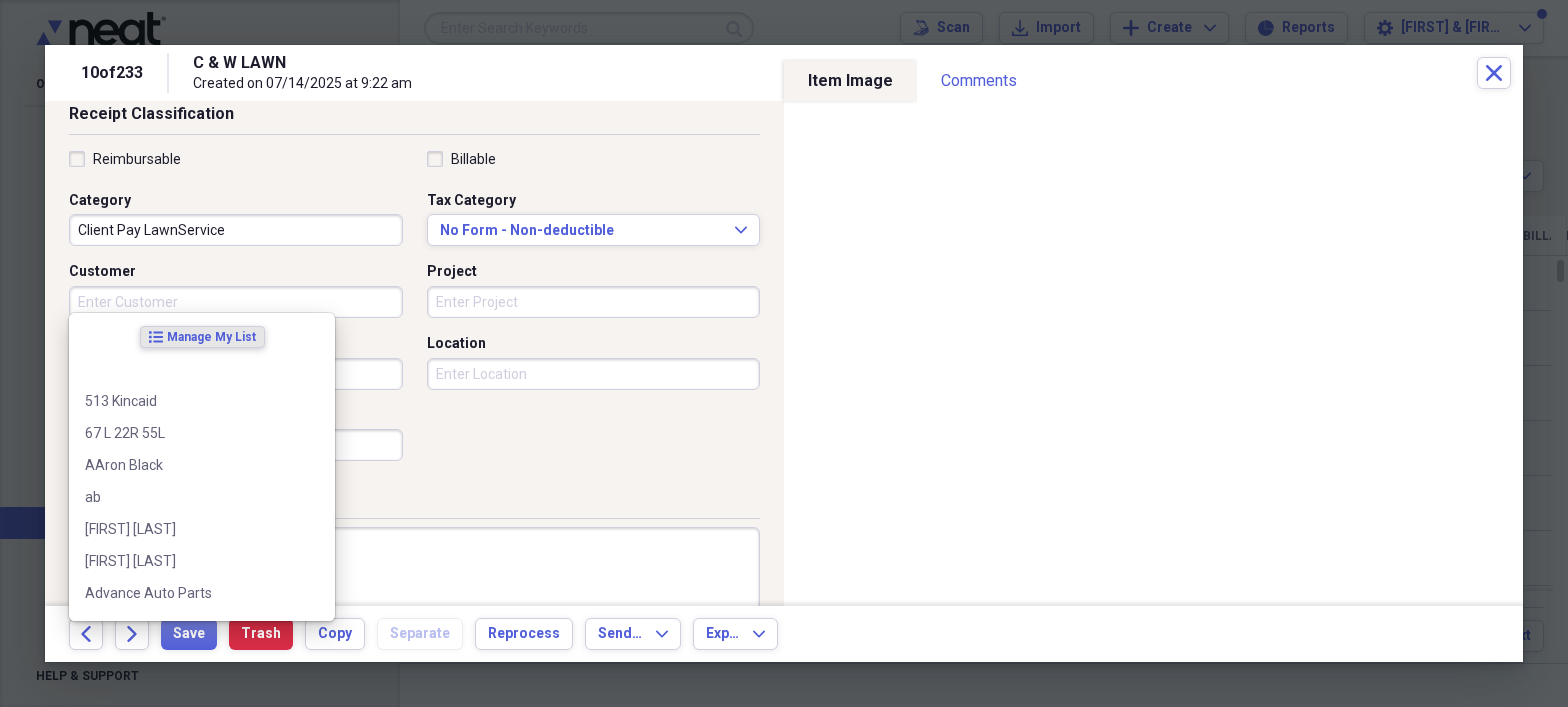 click on "Customer" at bounding box center [236, 302] 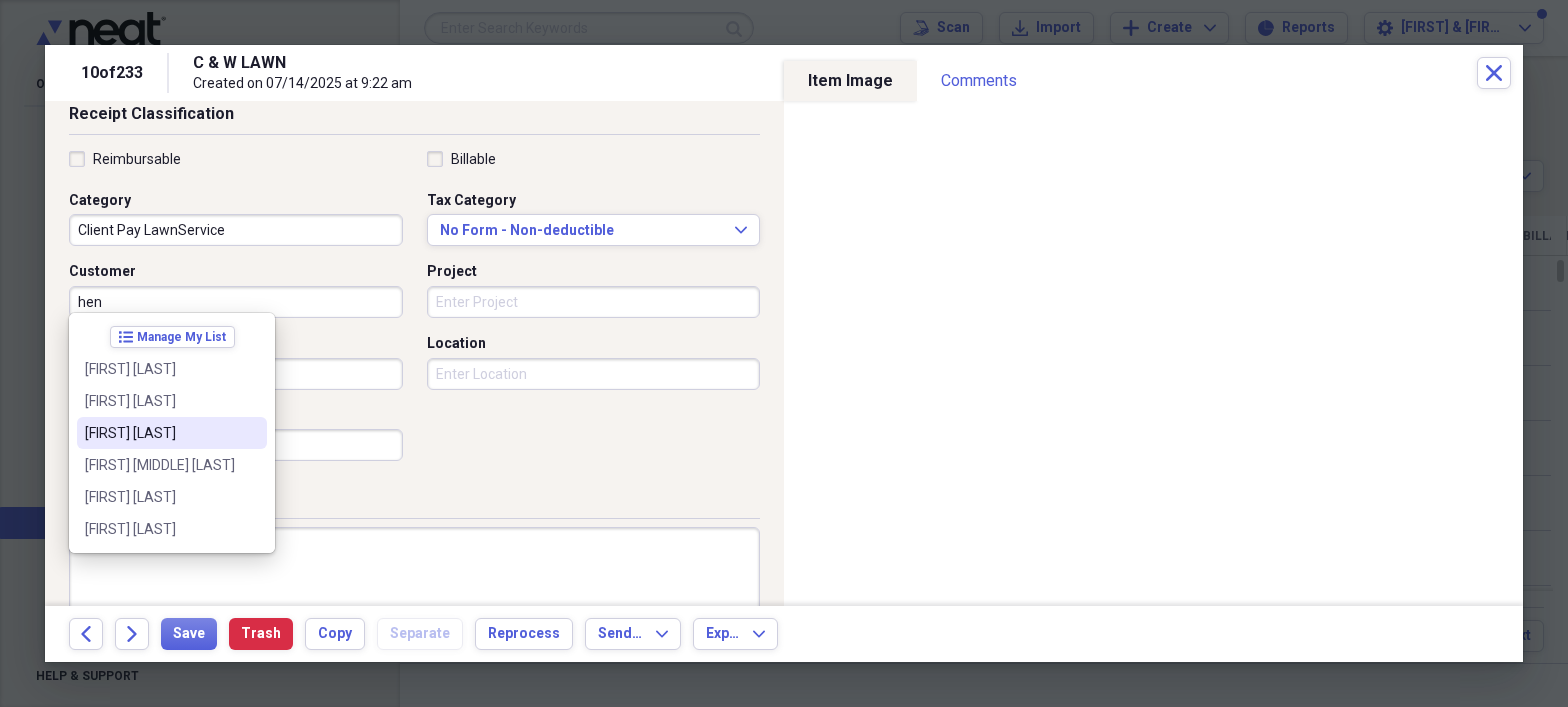 click on "[FIRST] [LAST]" at bounding box center [160, 433] 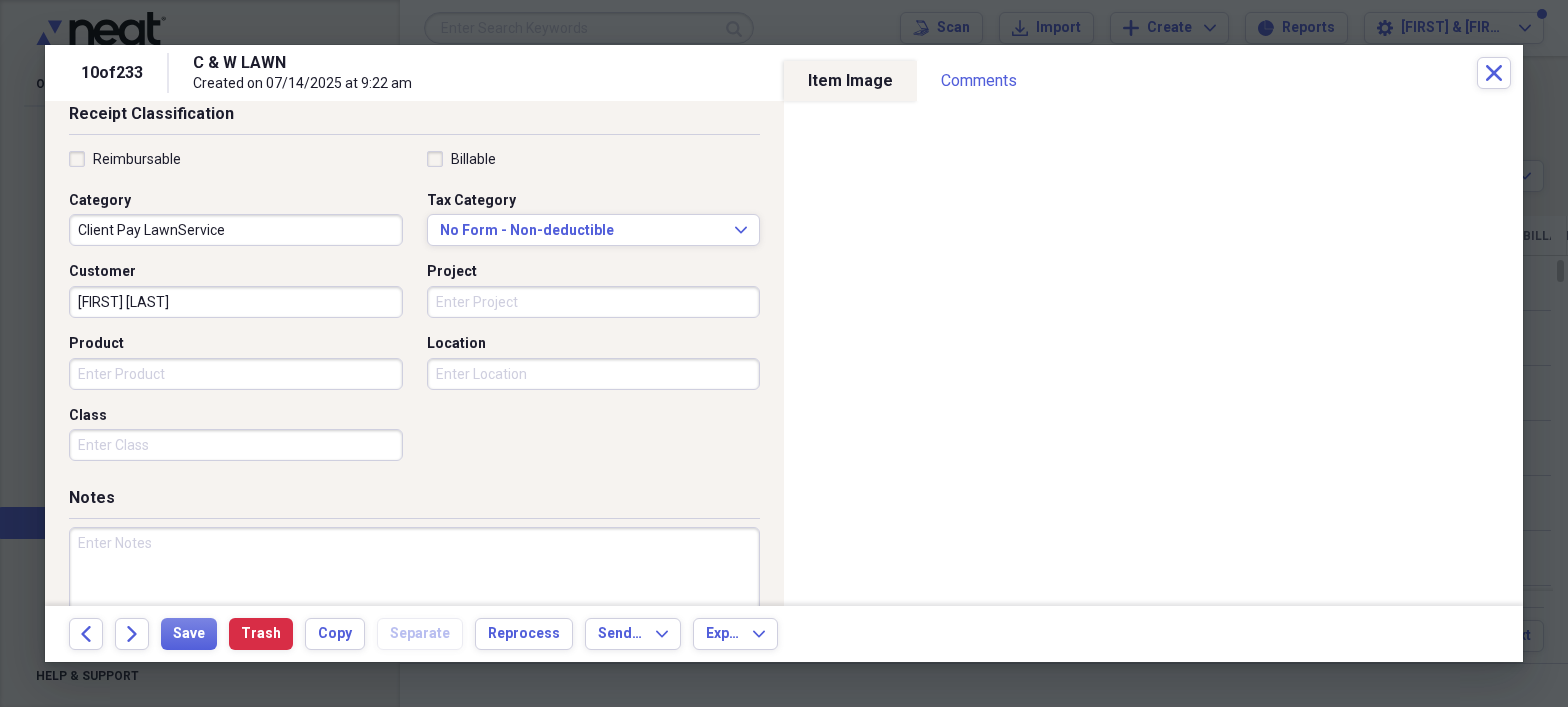 click on "Product" at bounding box center [236, 374] 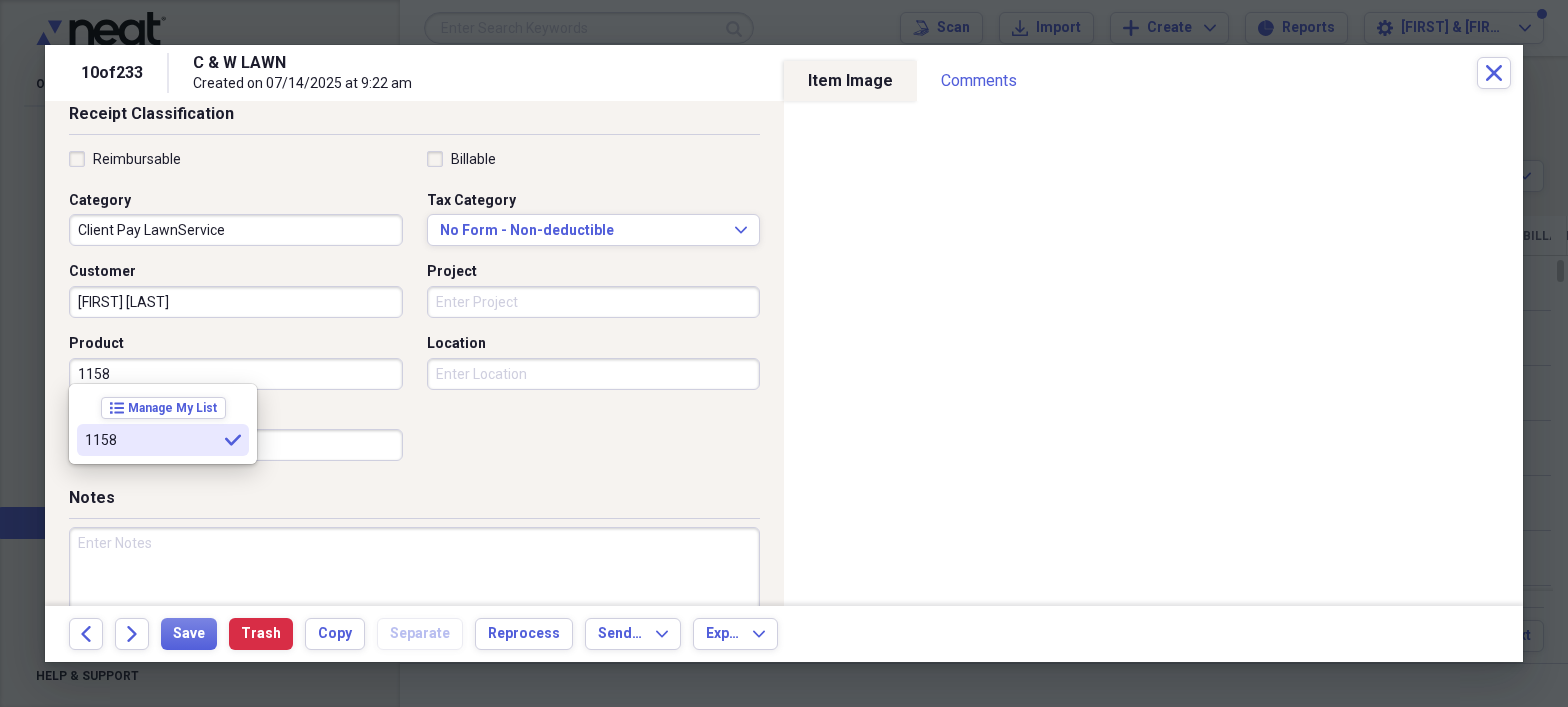 type on "1158" 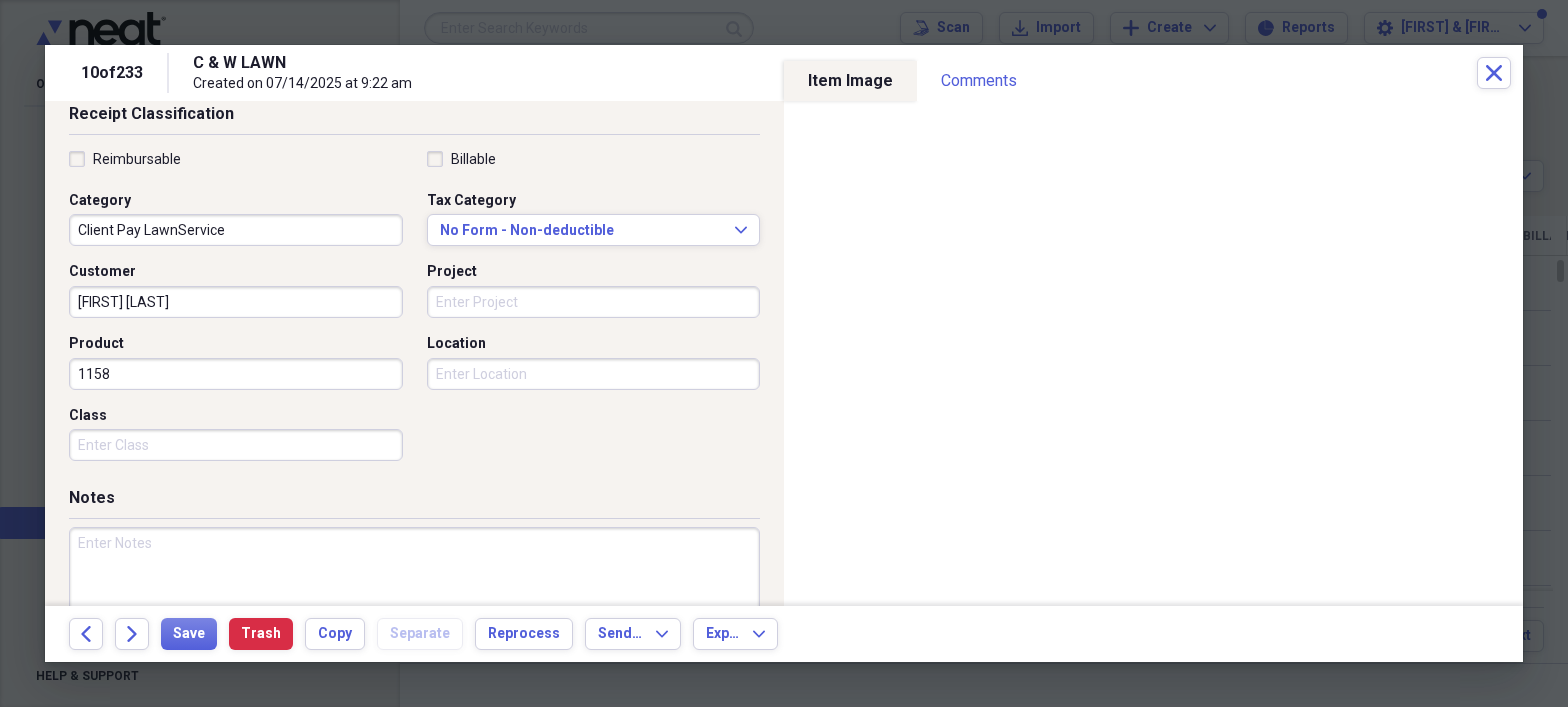 click on "Reimbursable Billable Category Client Pay LawnService Tax Category No Form - Non-deductible Expand Customer [FIRST] [LAST] Project Product 1158 Location Class" at bounding box center [414, 310] 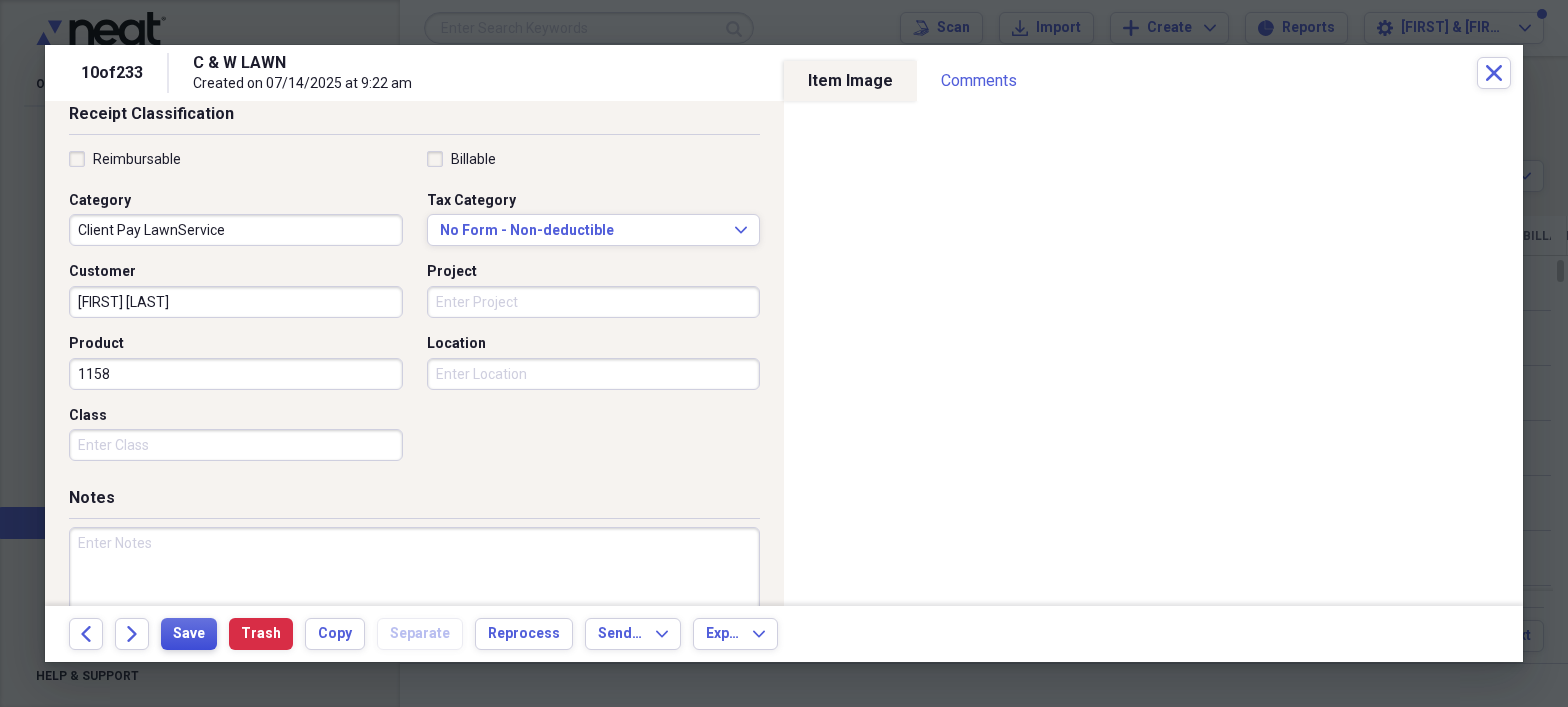 click on "Save" at bounding box center (189, 634) 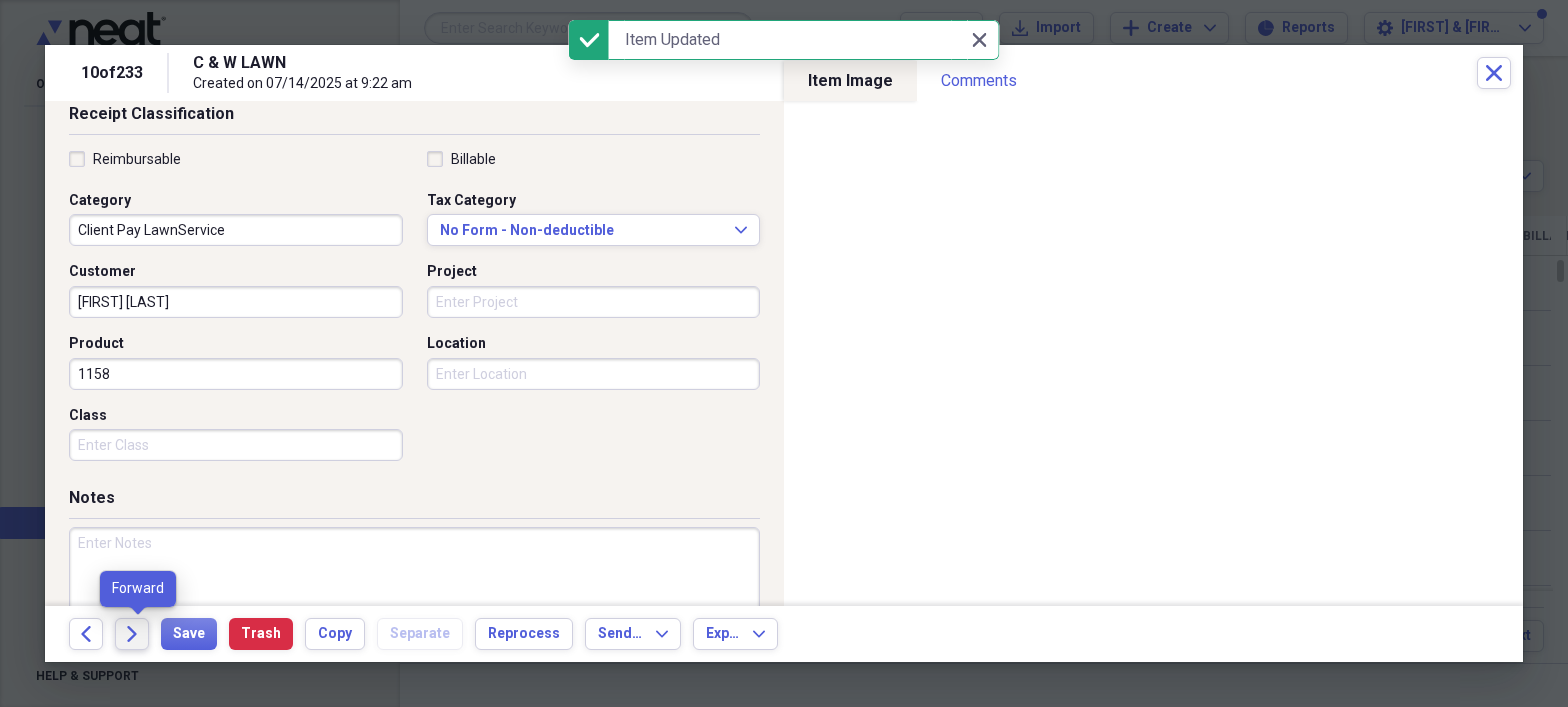 click on "Forward" 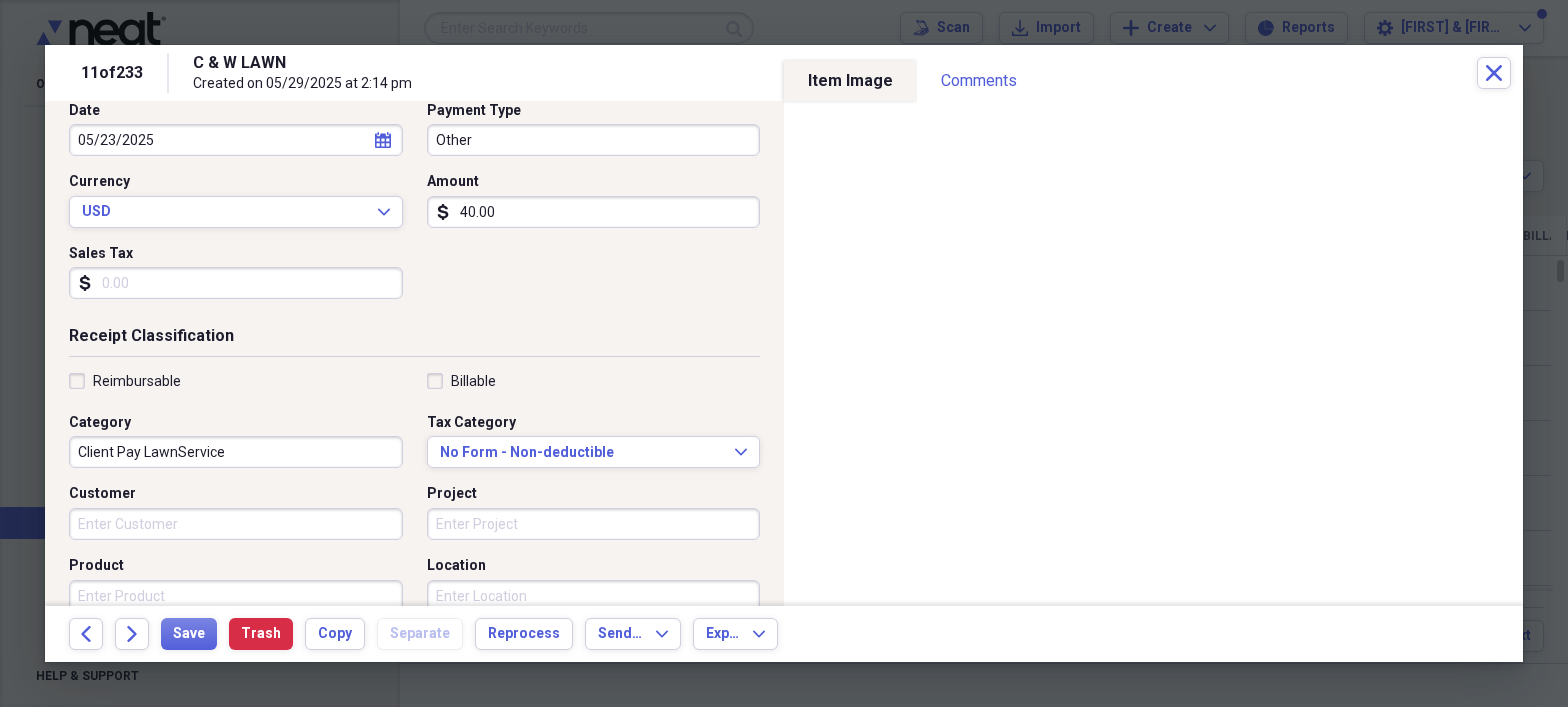 scroll, scrollTop: 228, scrollLeft: 0, axis: vertical 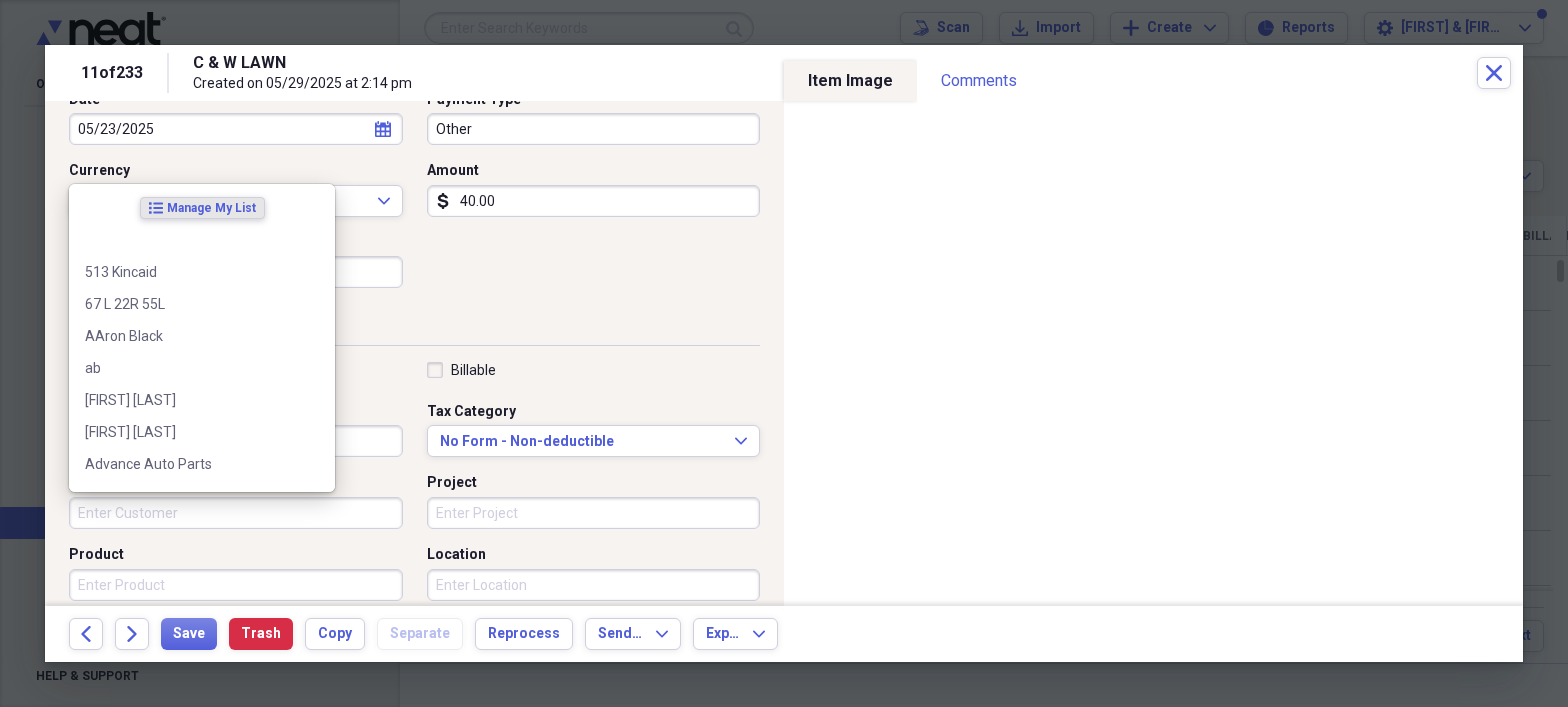 click on "Customer" at bounding box center (236, 513) 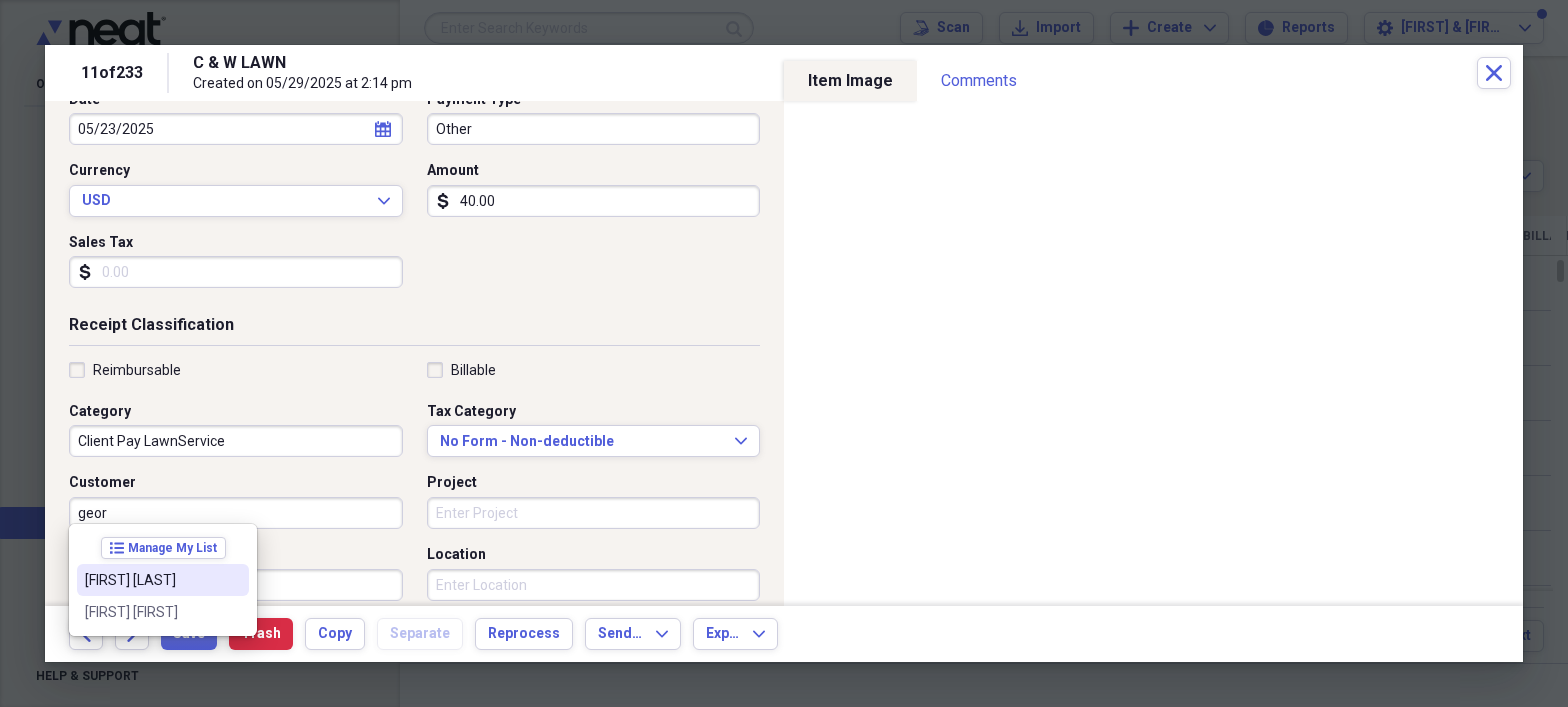click on "[FIRST] [LAST]" at bounding box center (151, 580) 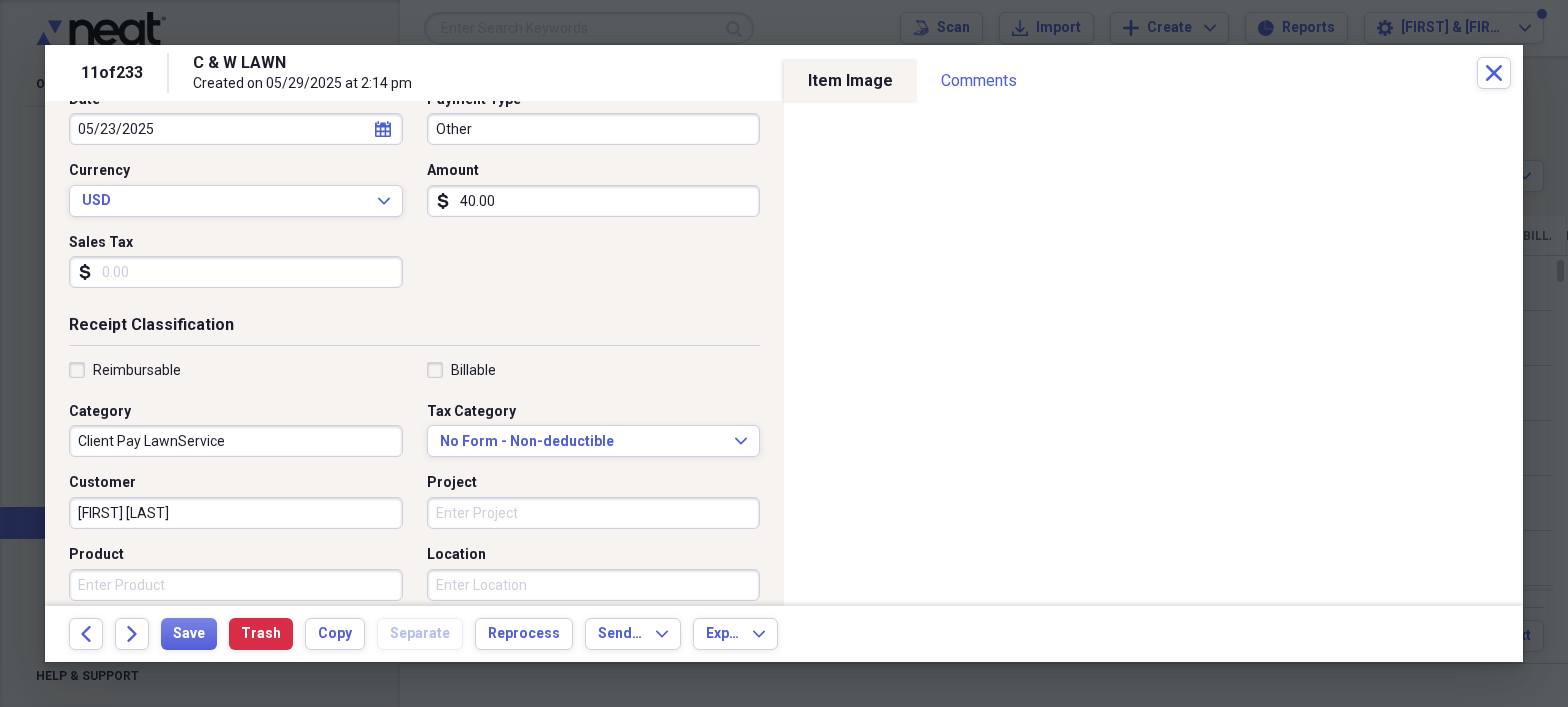 click on "Product" at bounding box center [236, 585] 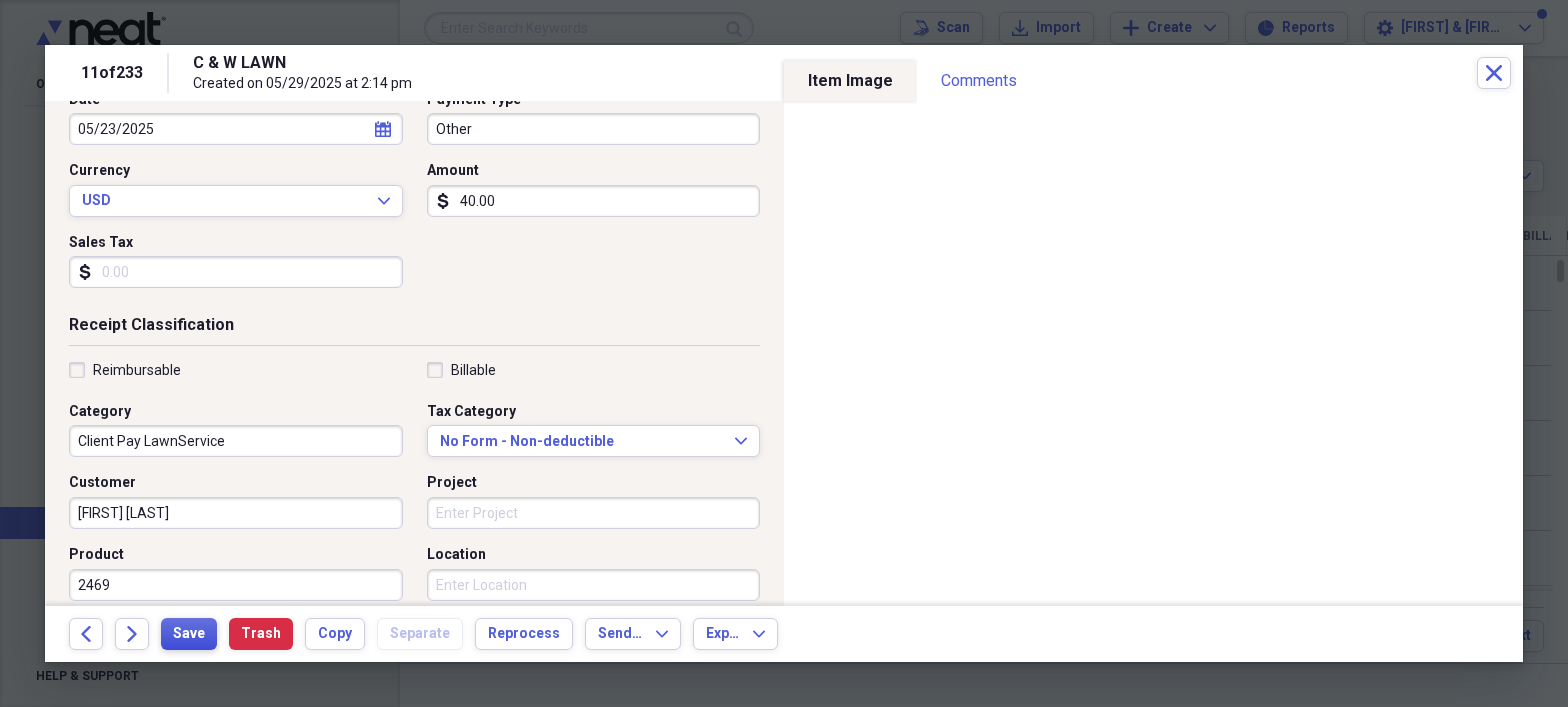 type on "2469" 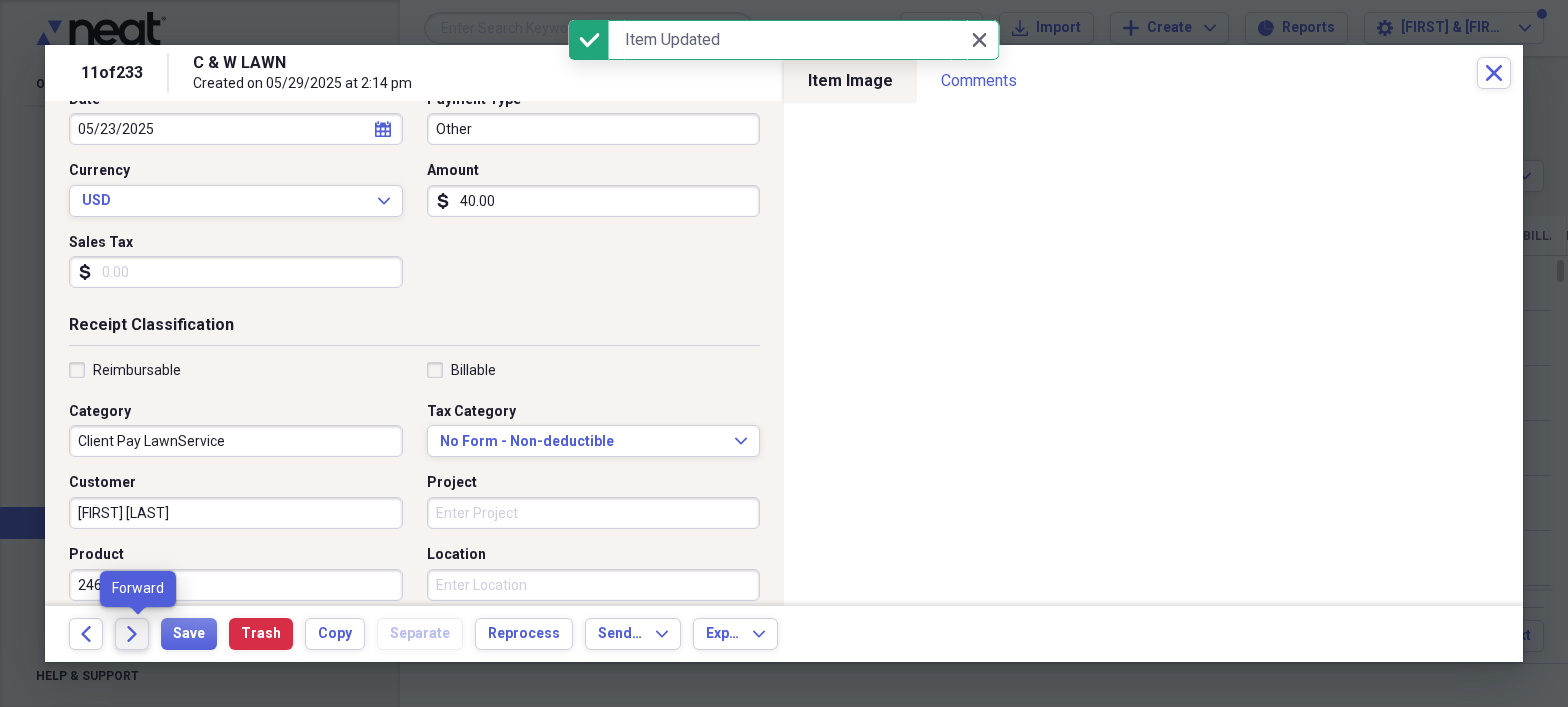 click on "Forward" at bounding box center [132, 634] 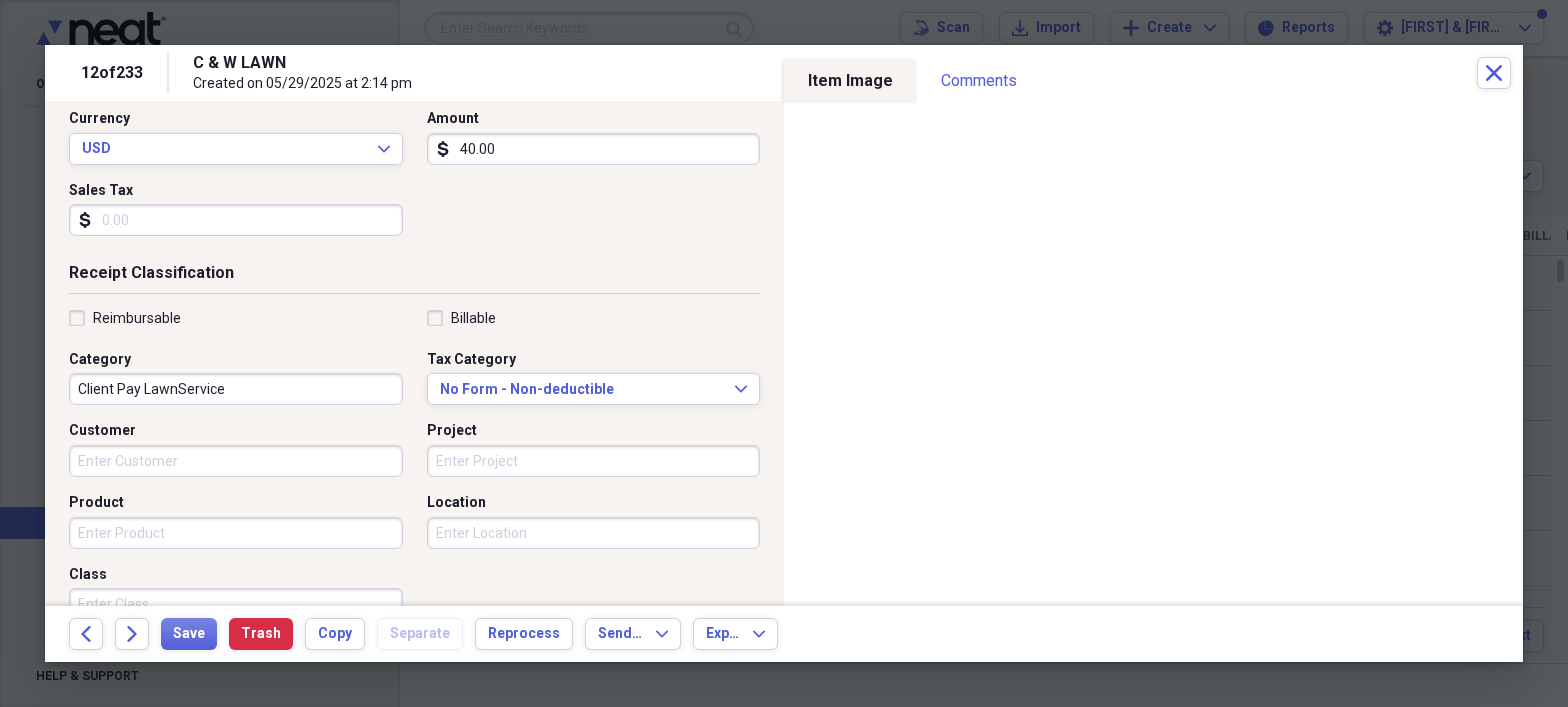 scroll, scrollTop: 282, scrollLeft: 0, axis: vertical 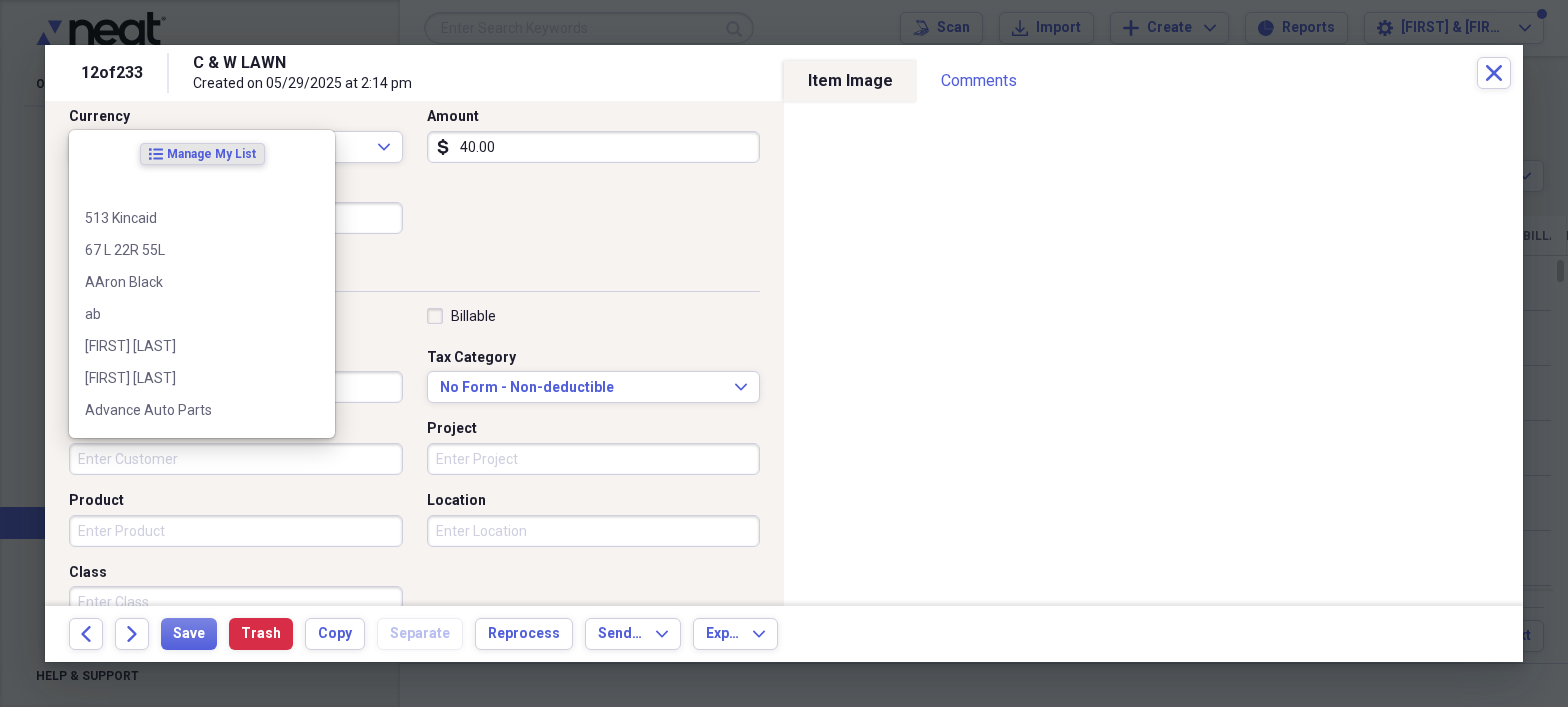 click on "Customer" at bounding box center (236, 459) 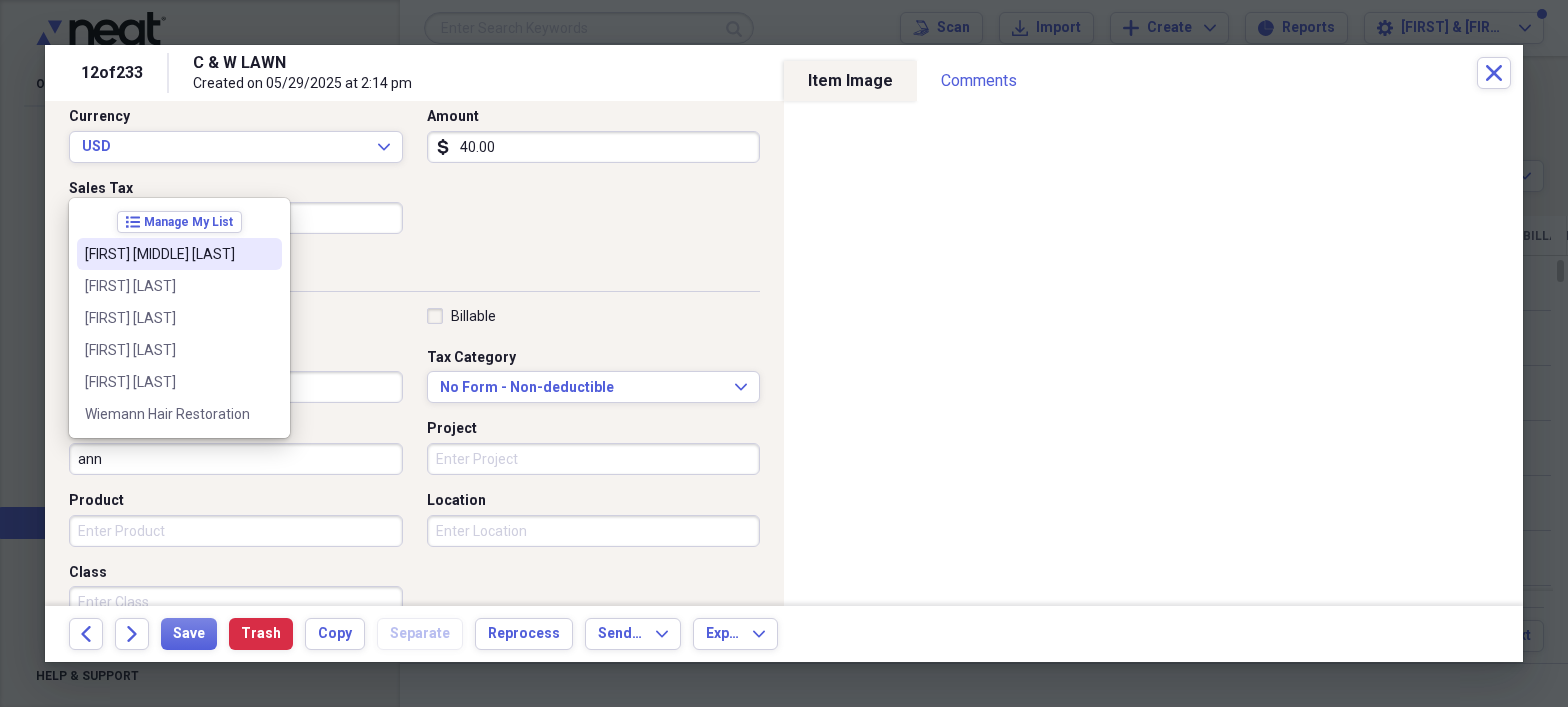 click on "[FIRST] [MIDDLE] [LAST]" at bounding box center (167, 254) 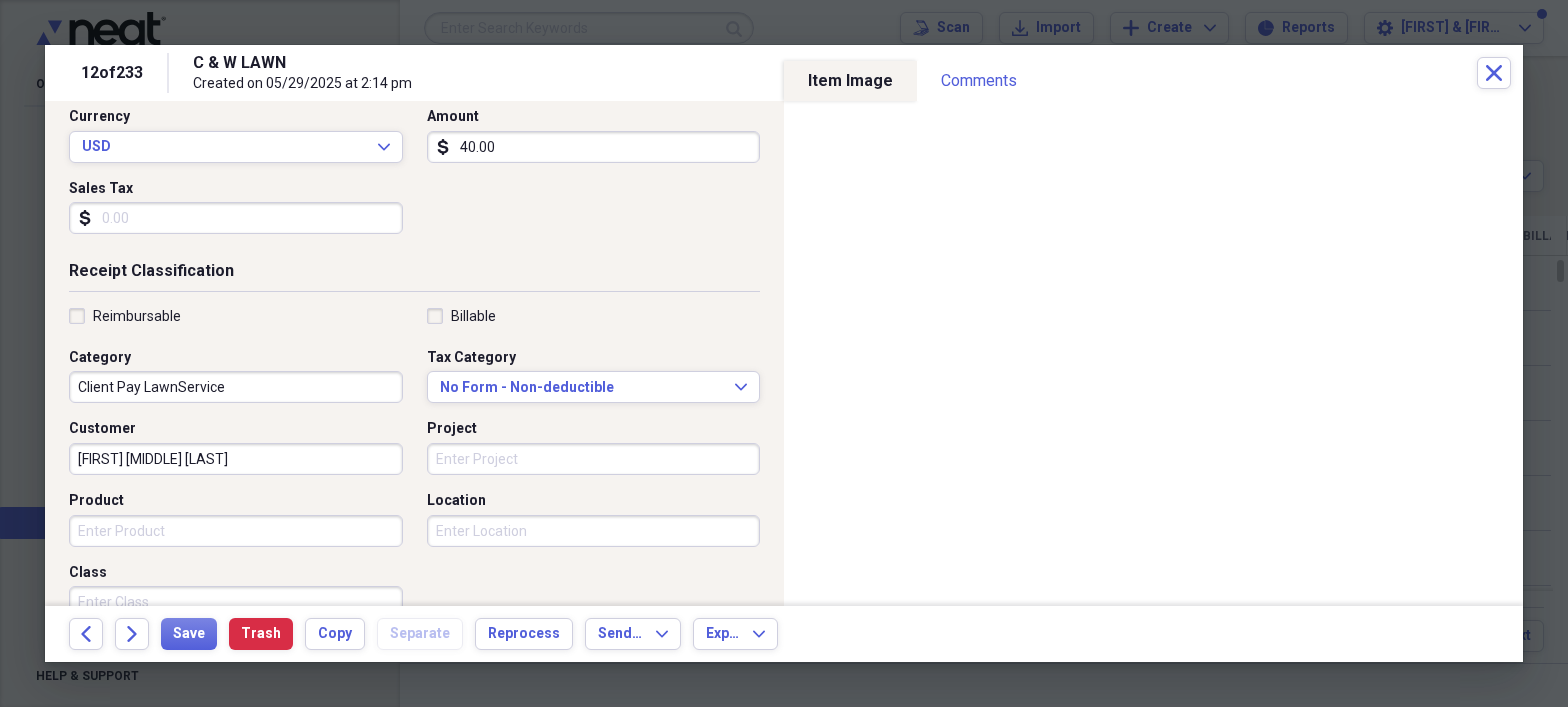 click on "Product" at bounding box center [236, 531] 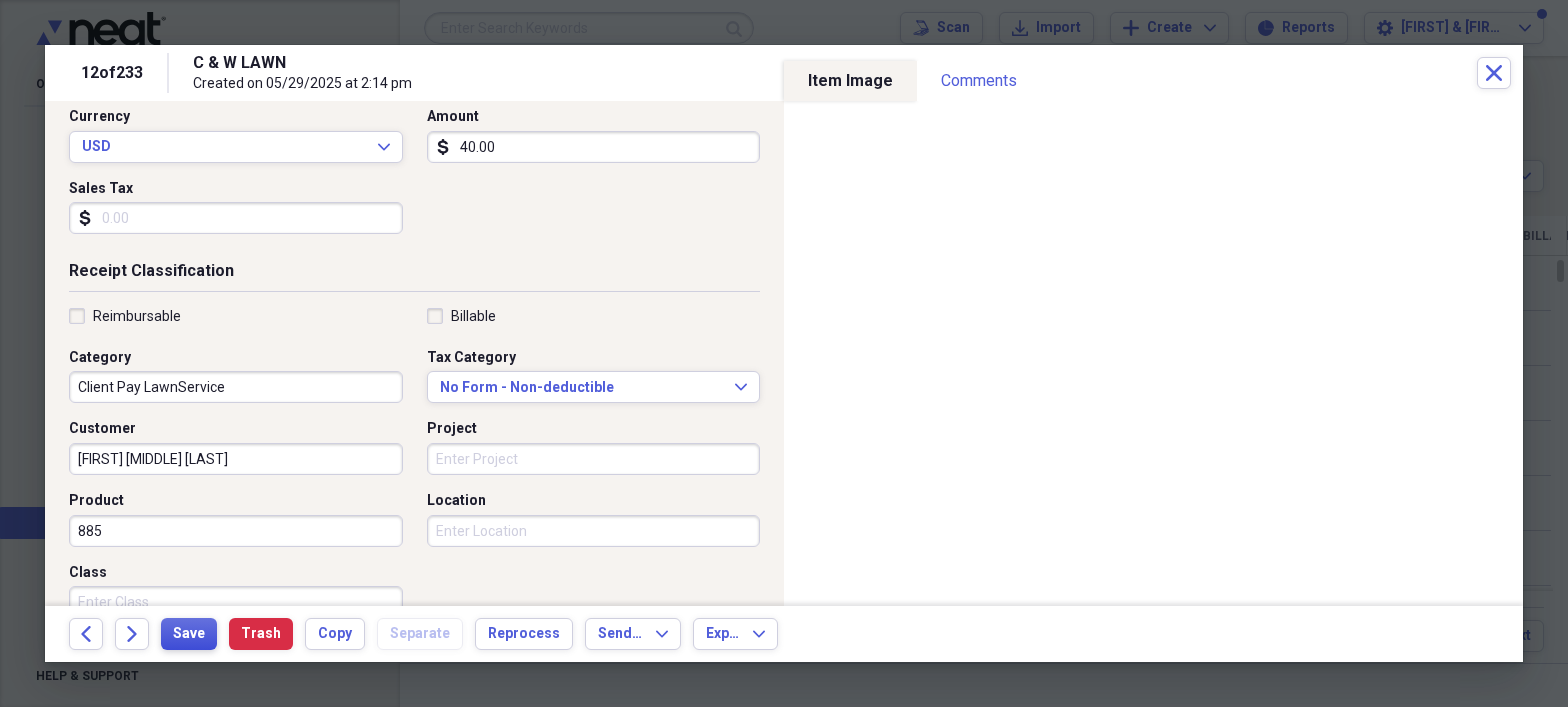 type on "885" 